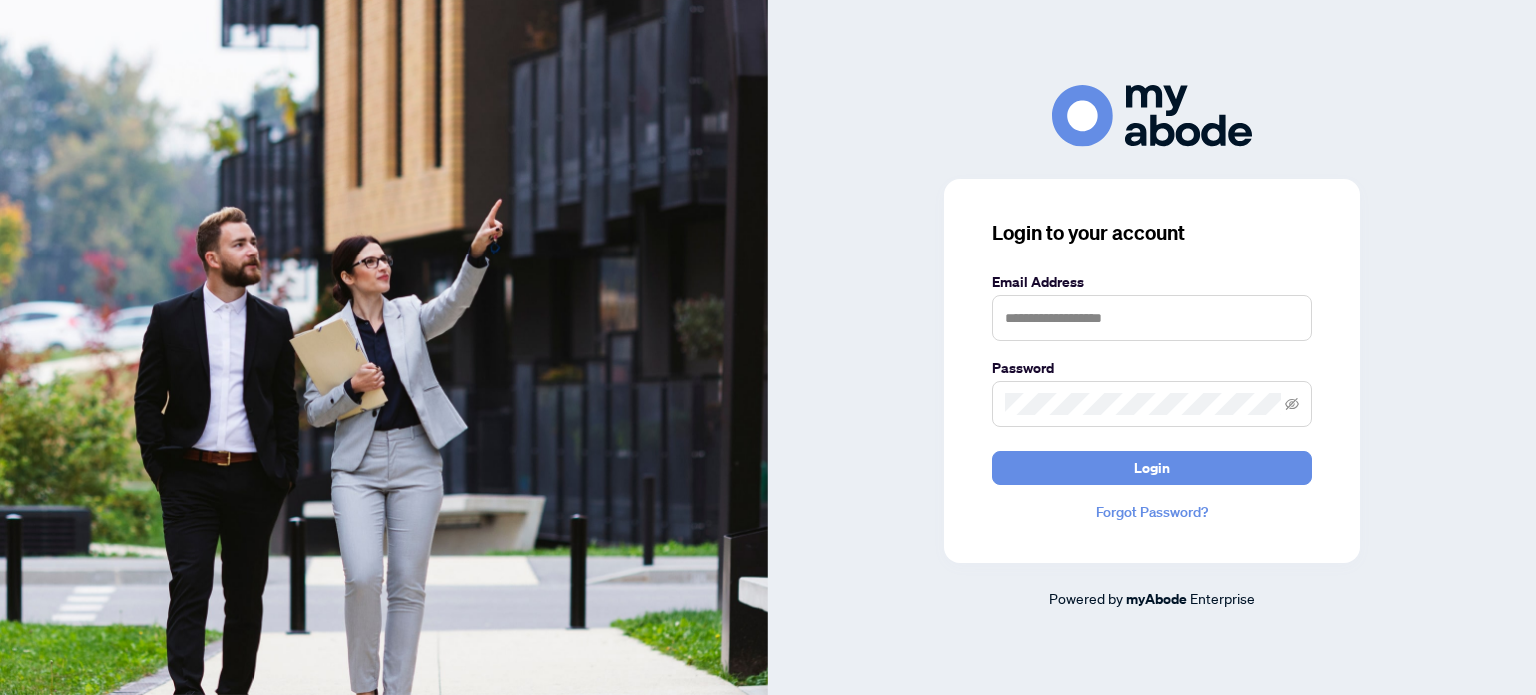 scroll, scrollTop: 0, scrollLeft: 0, axis: both 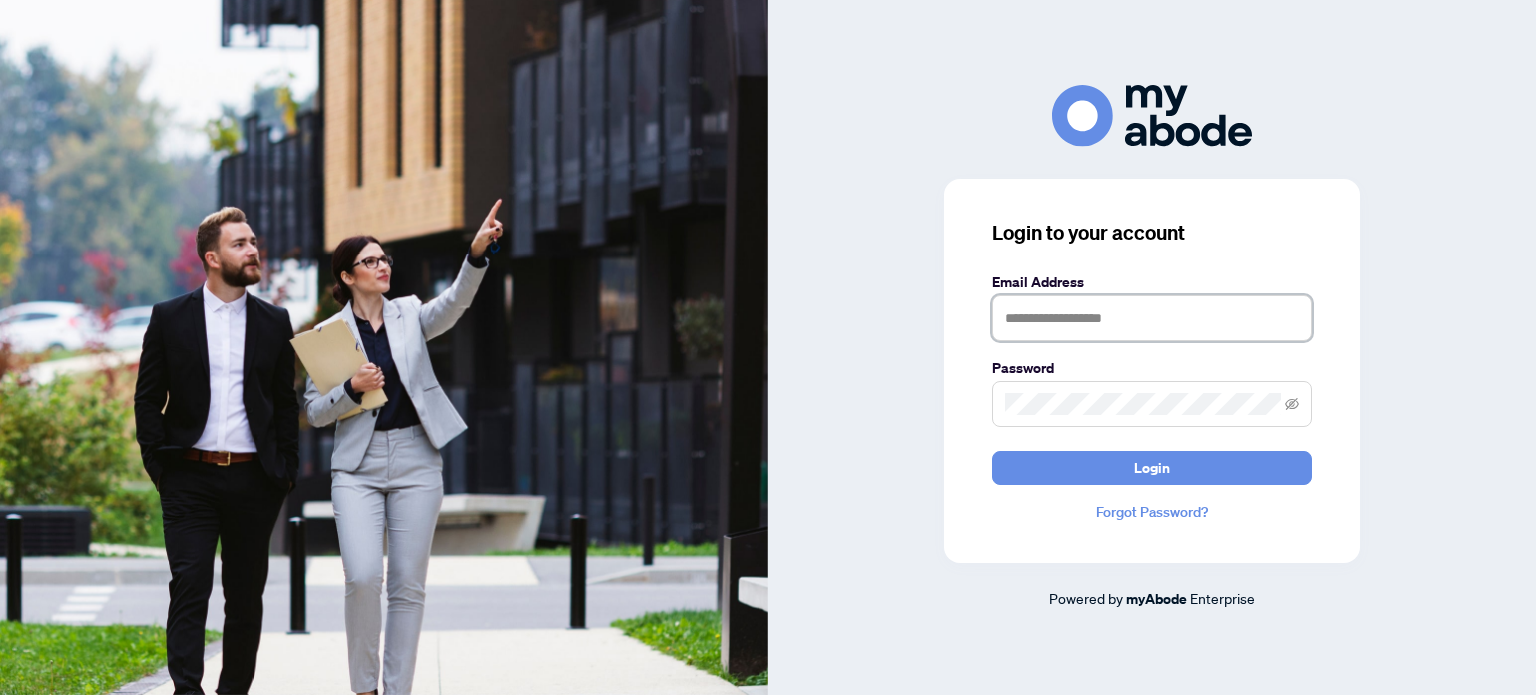 click at bounding box center [1152, 318] 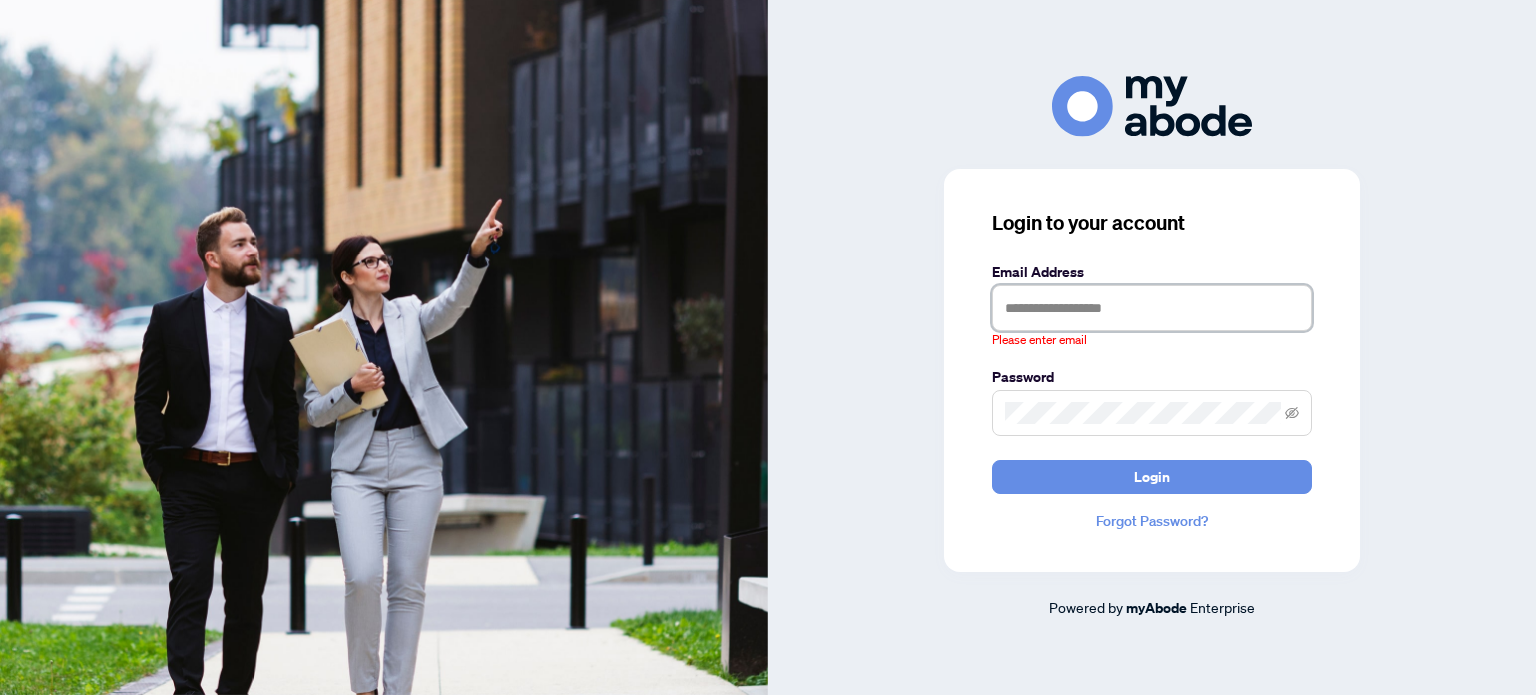 type on "**********" 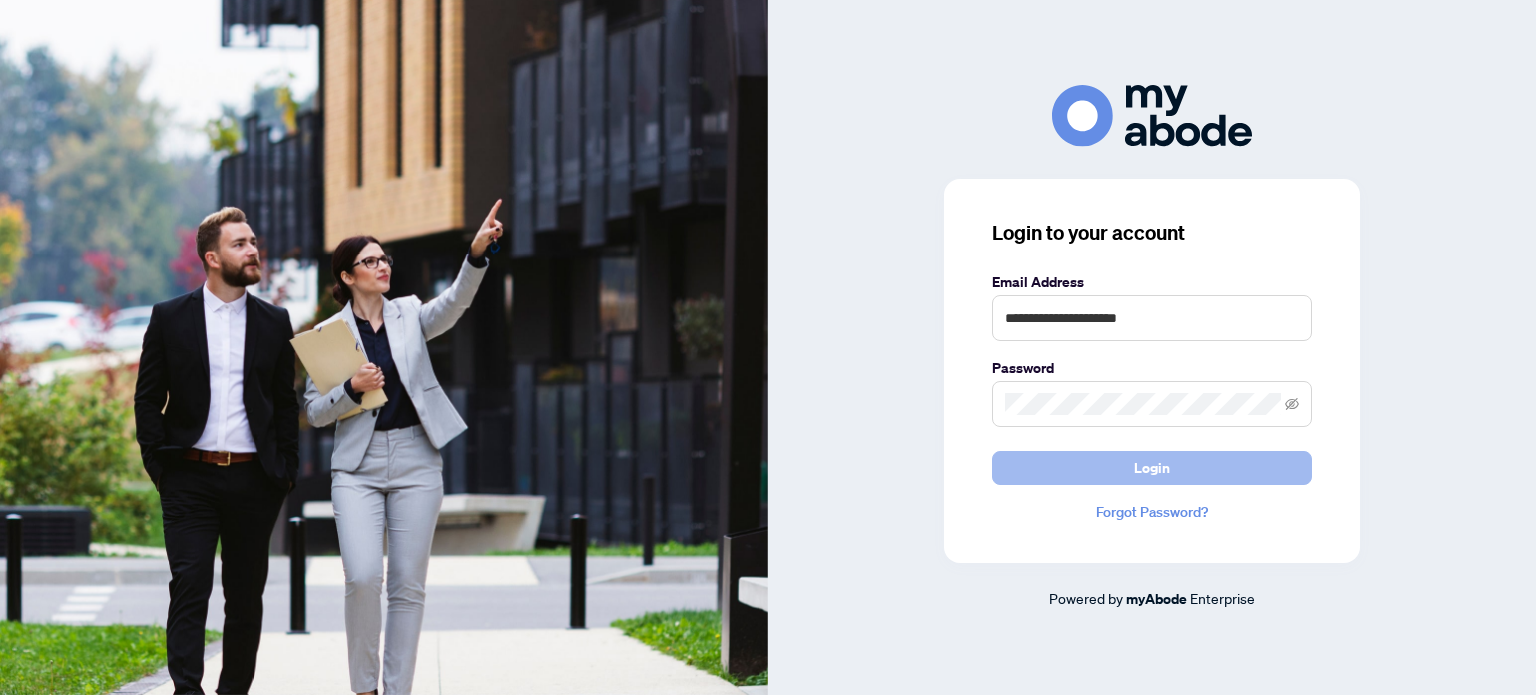 click on "Login" at bounding box center (1152, 468) 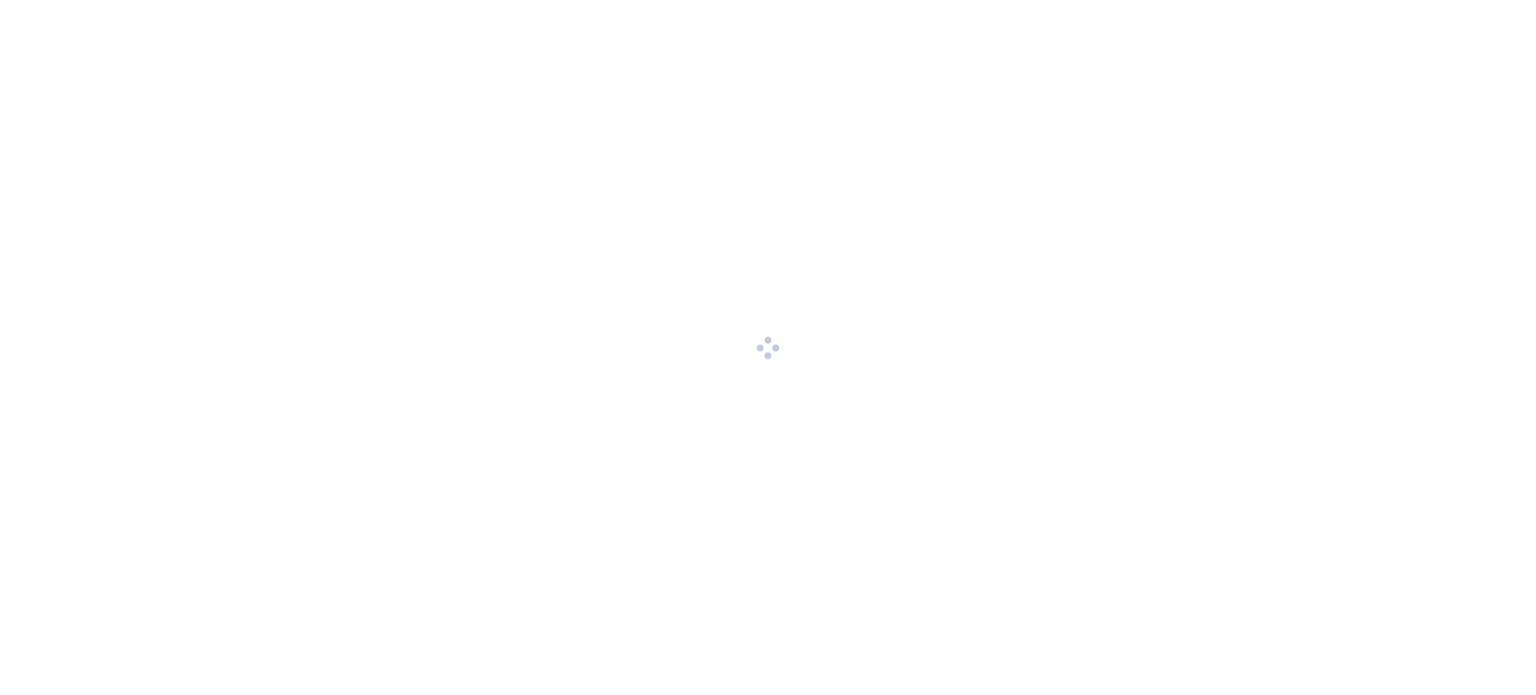 scroll, scrollTop: 0, scrollLeft: 0, axis: both 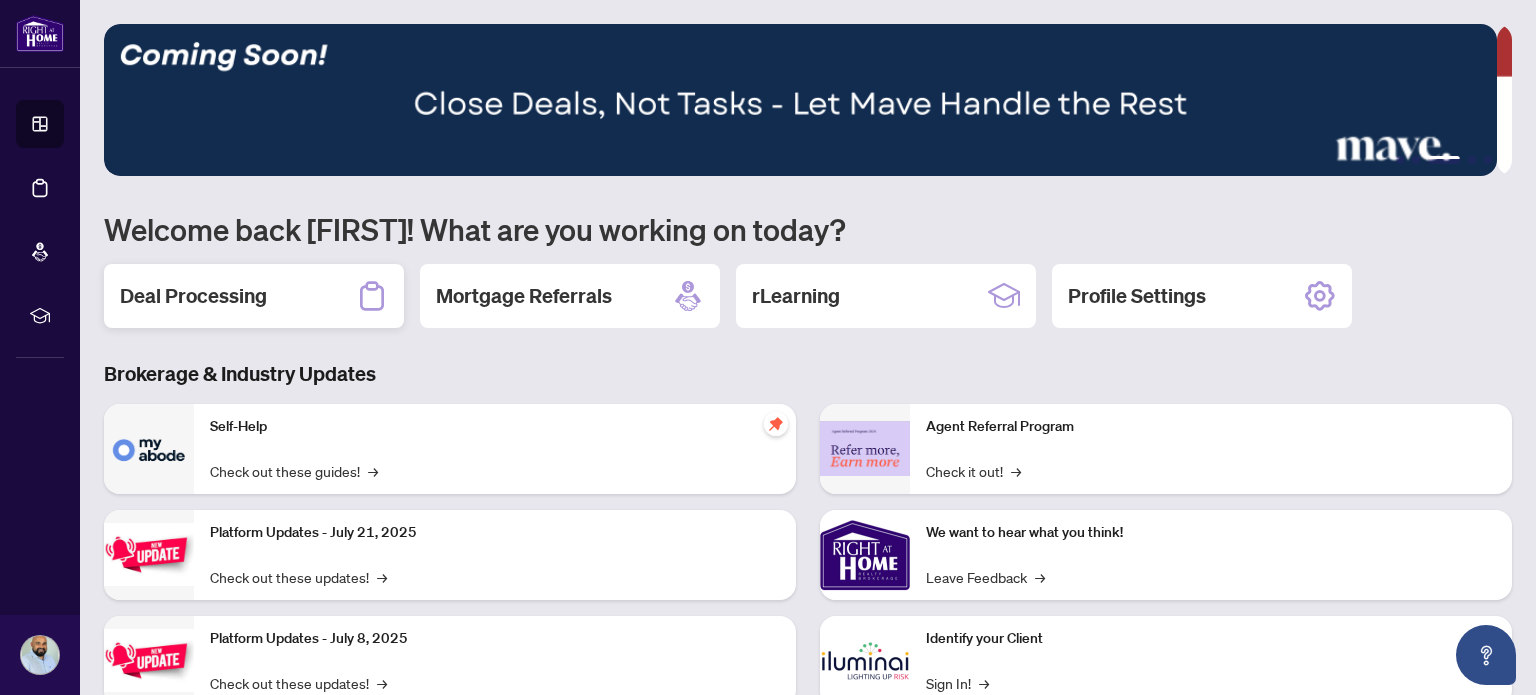 click on "Deal Processing" at bounding box center [193, 296] 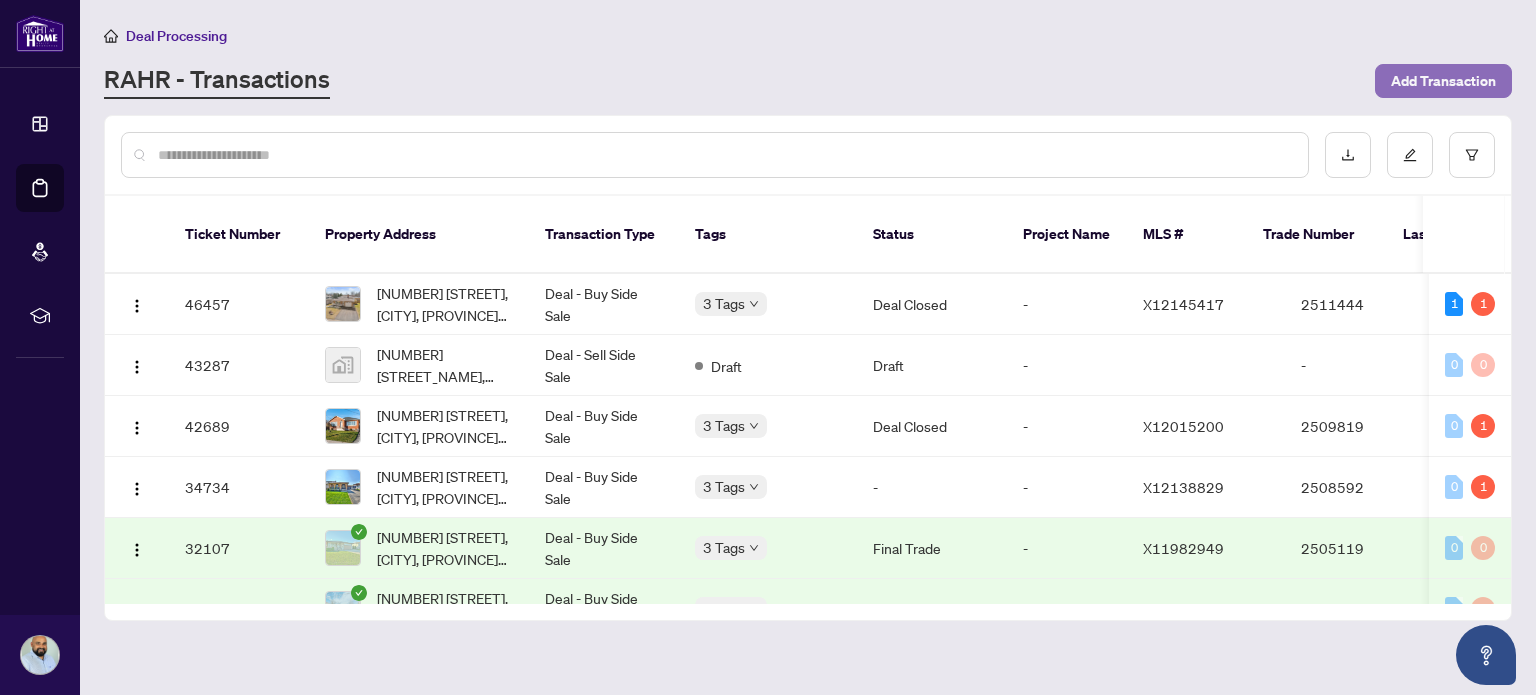 click on "Add Transaction" at bounding box center (1443, 81) 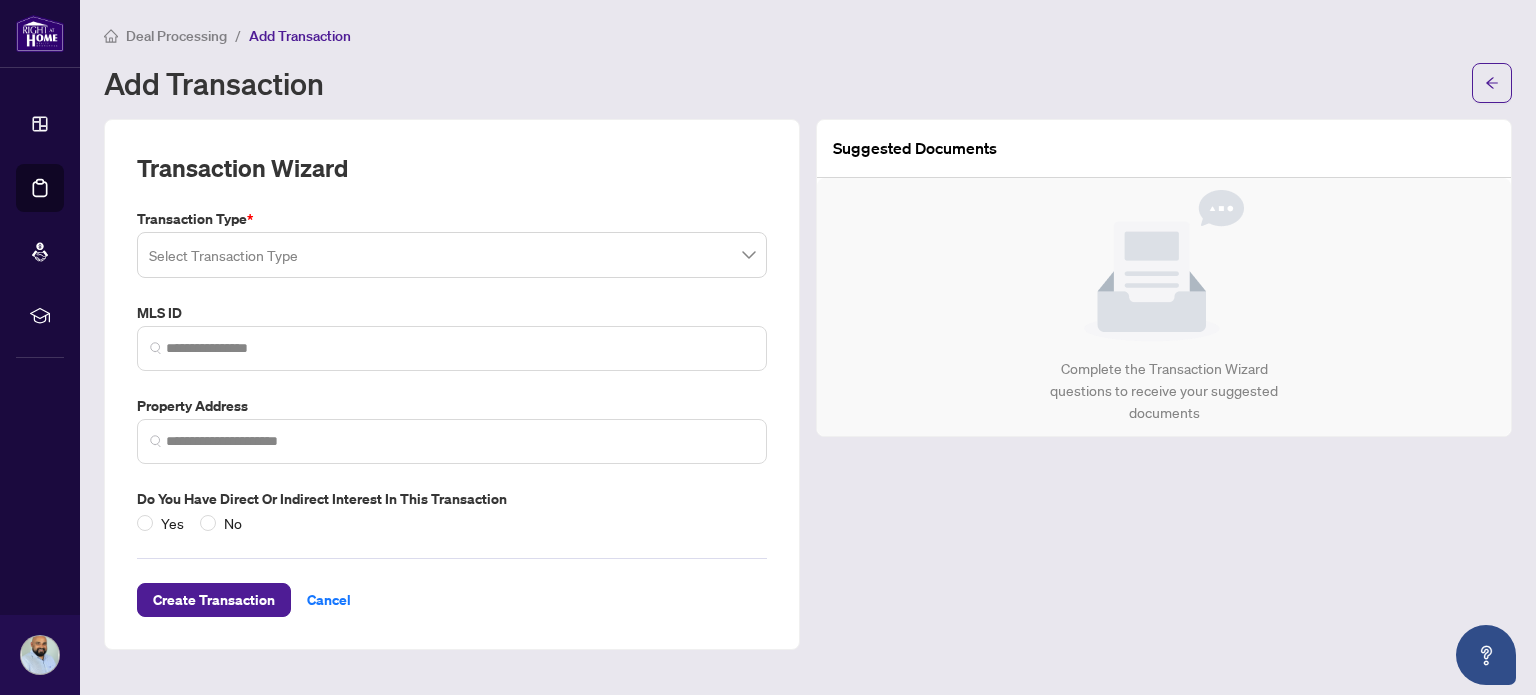 click at bounding box center (443, 258) 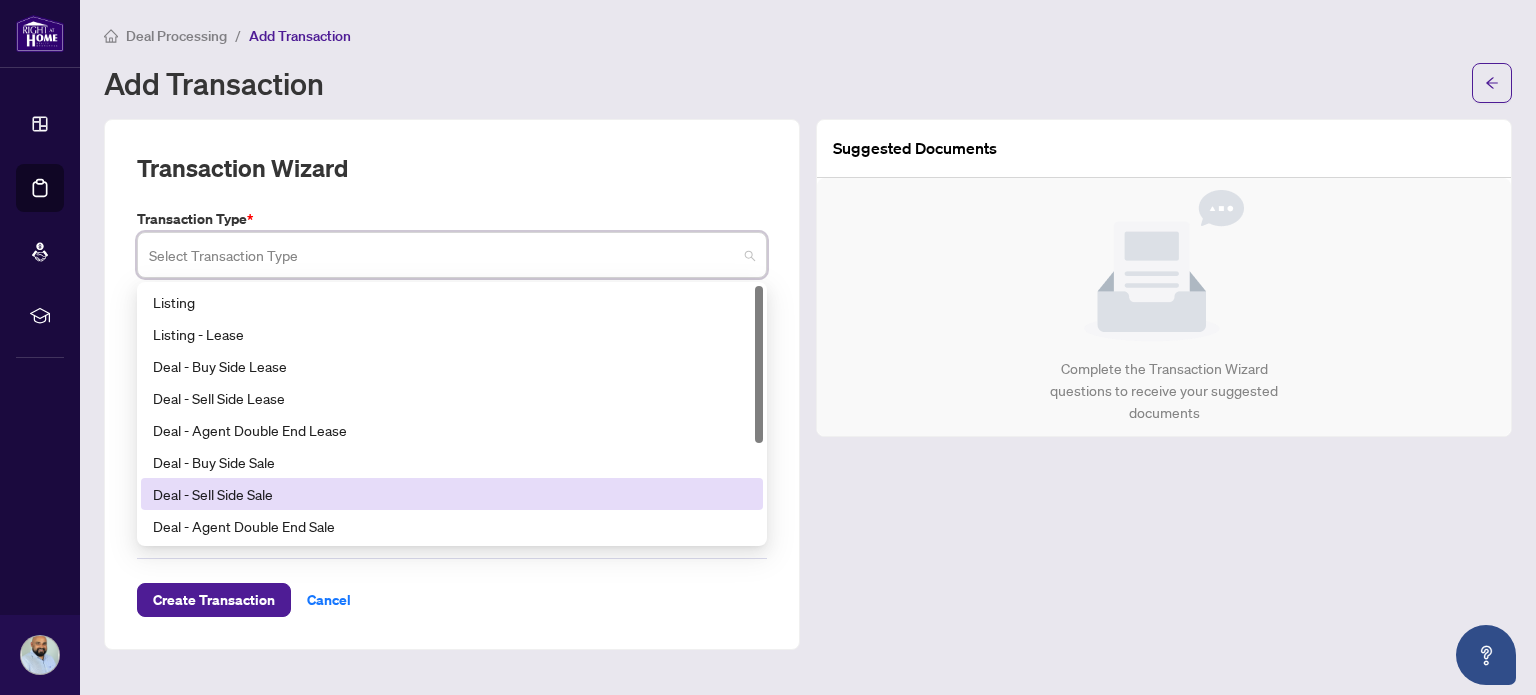 click on "Deal - Sell Side Sale" at bounding box center [452, 494] 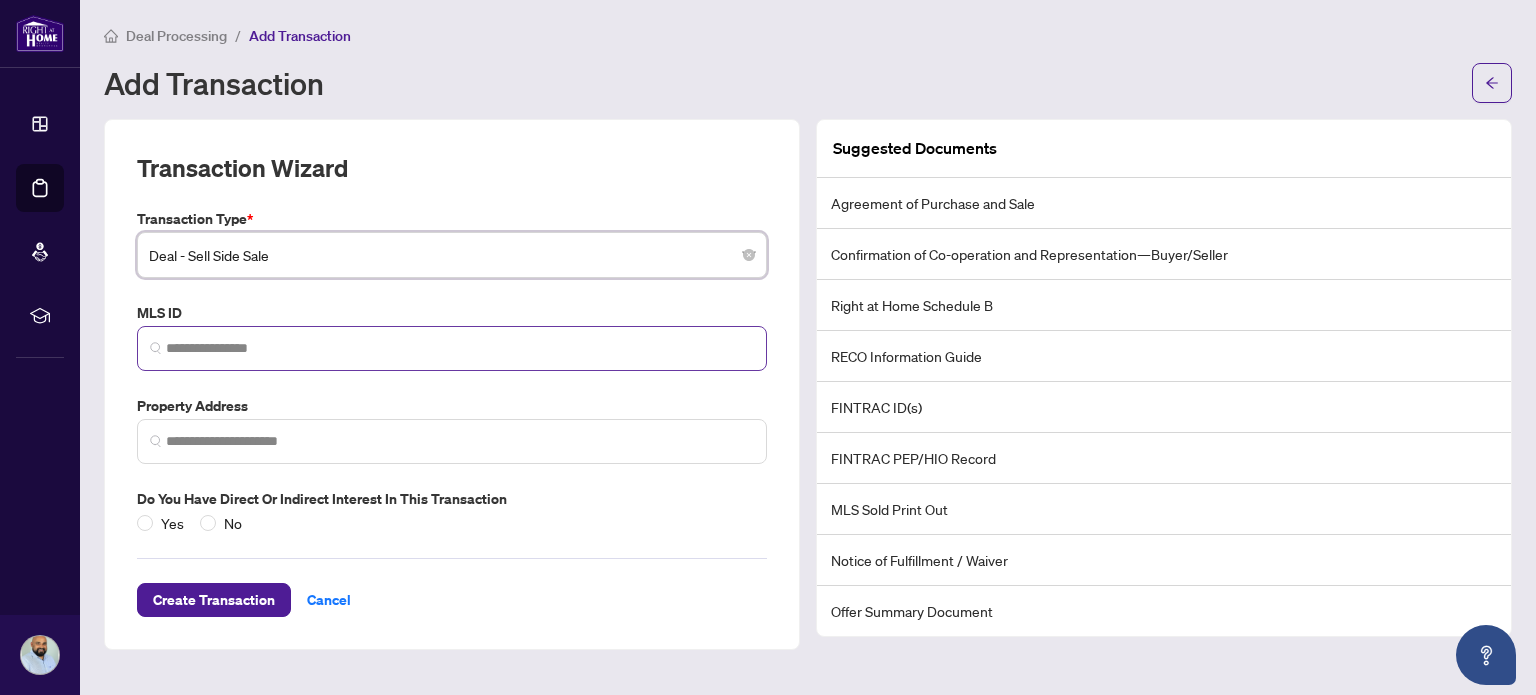 click at bounding box center [452, 348] 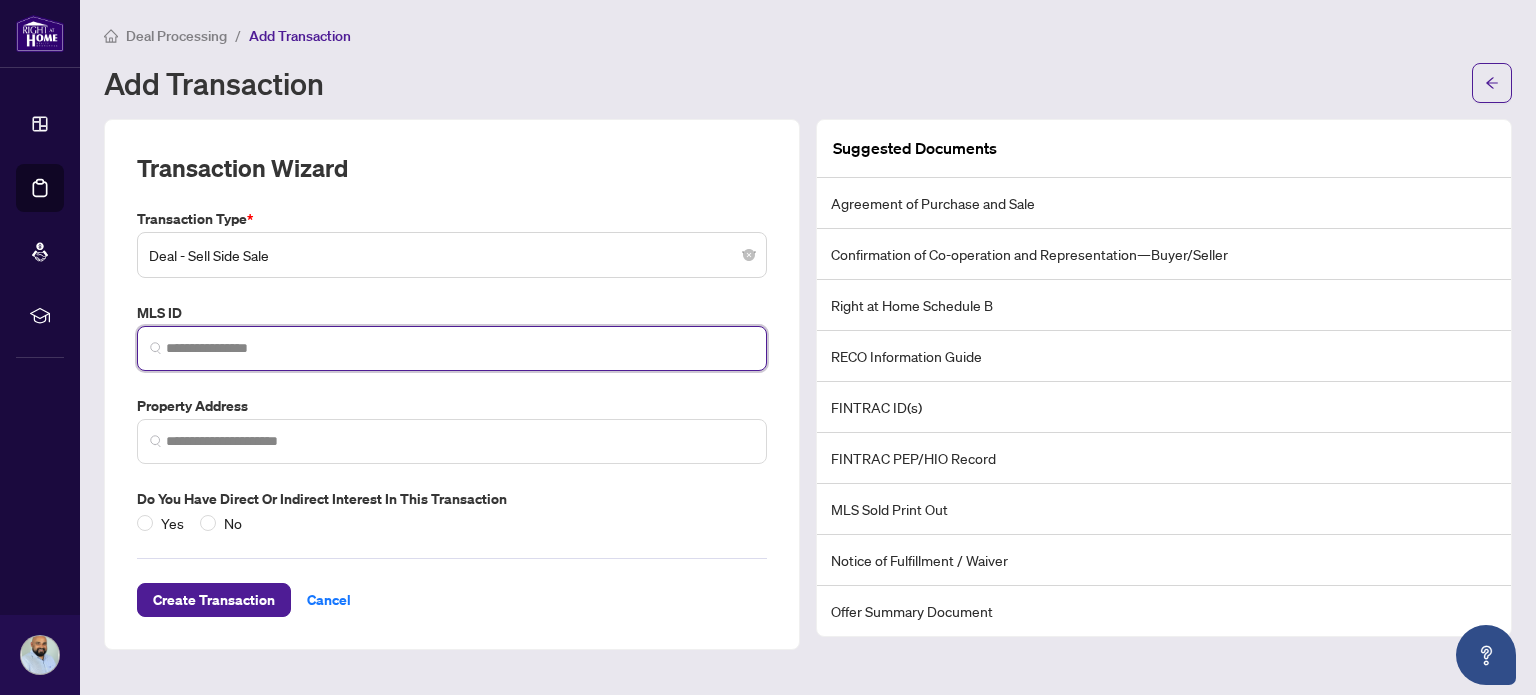 paste on "*********" 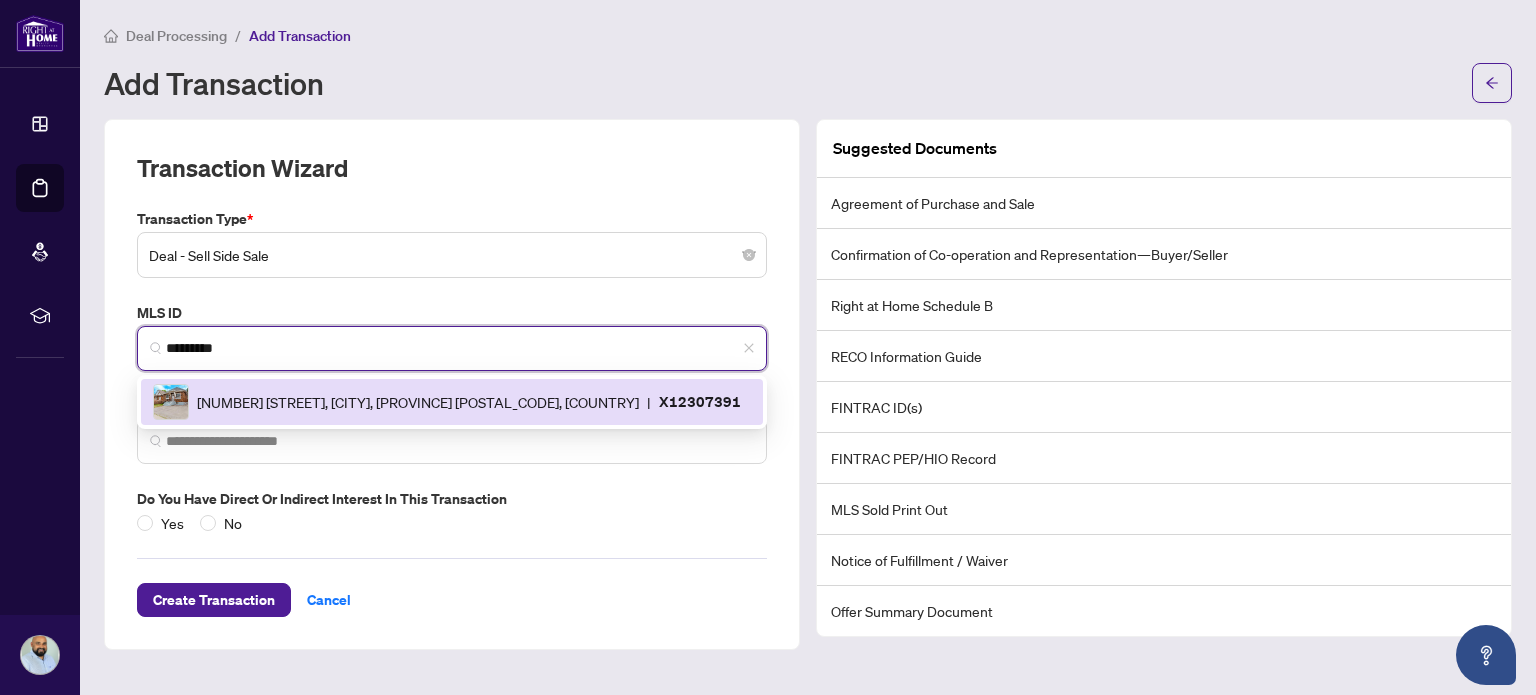 click on "[NUMBER] [STREET], [CITY], [PROVINCE] [POSTAL_CODE], [COUNTRY]" at bounding box center [418, 402] 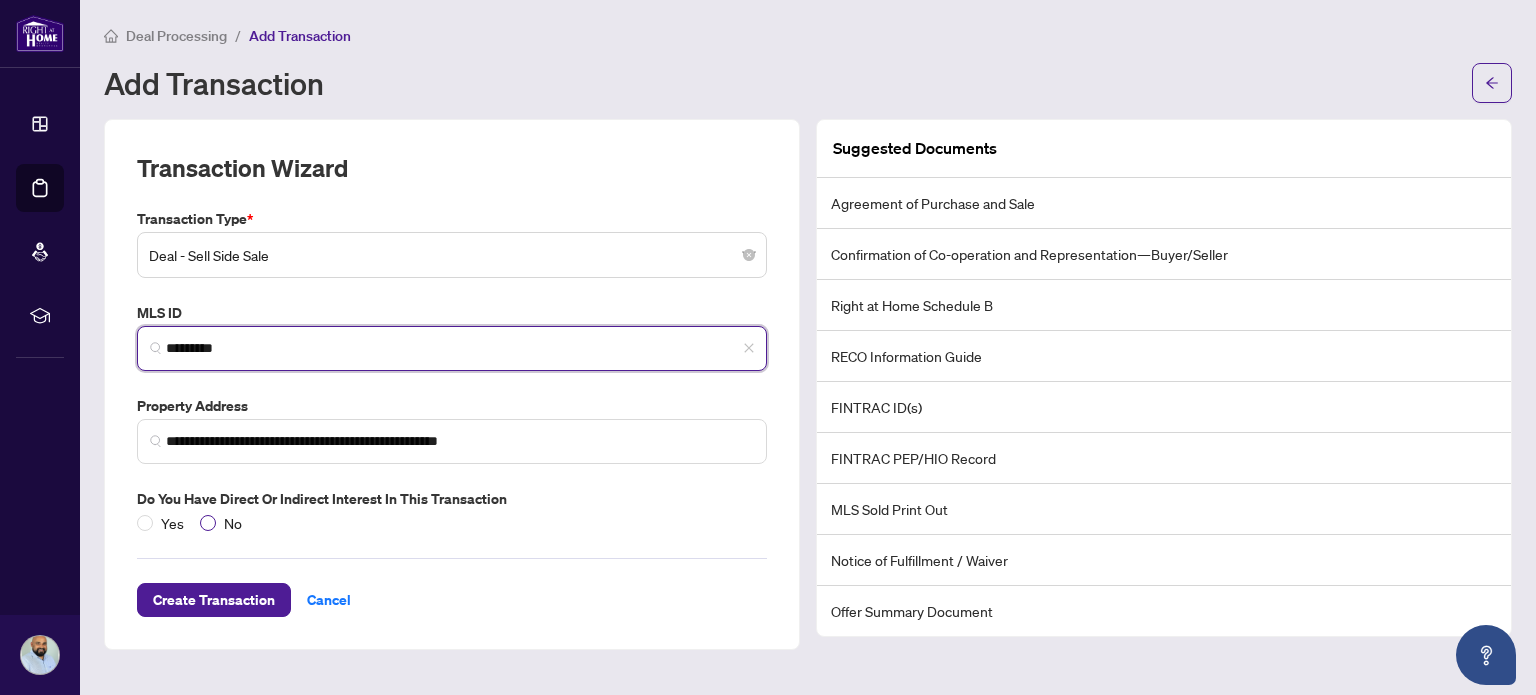 type on "*********" 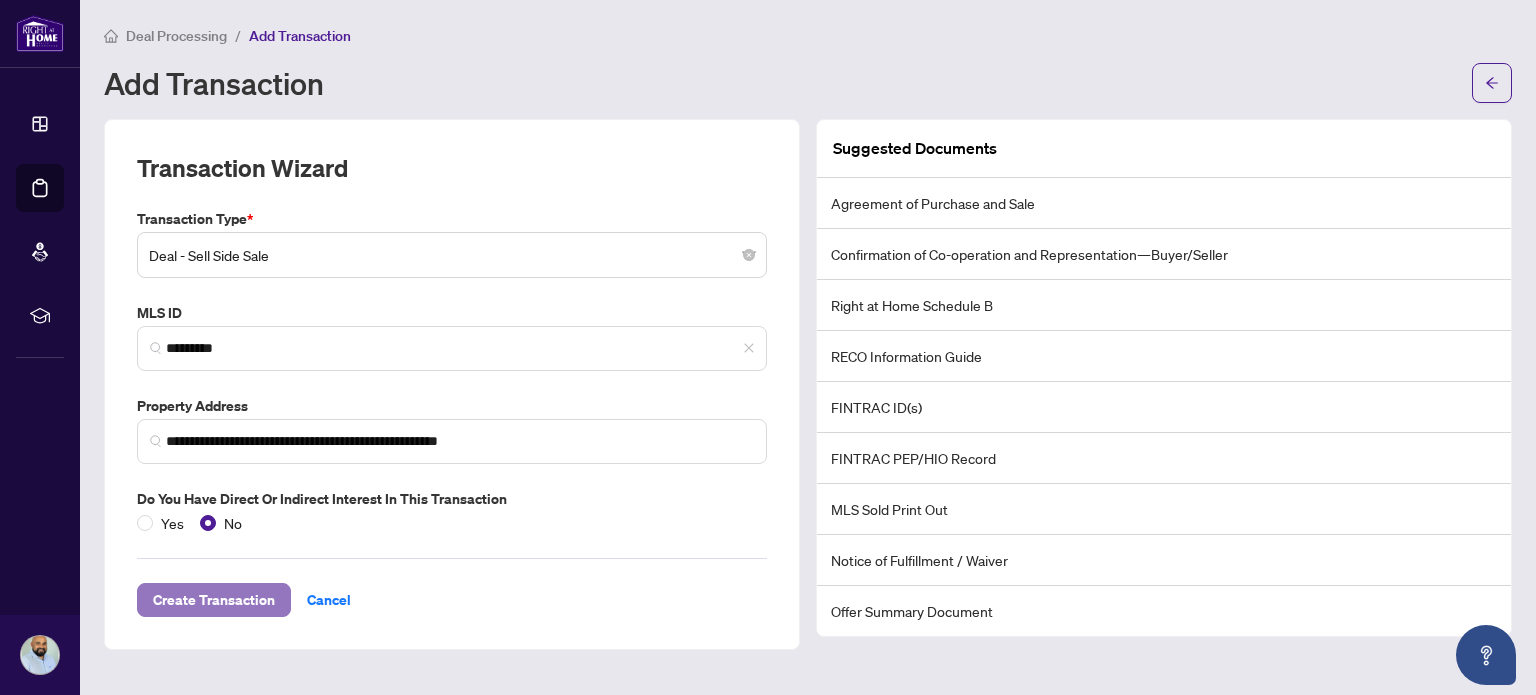 click on "Create Transaction" at bounding box center [214, 600] 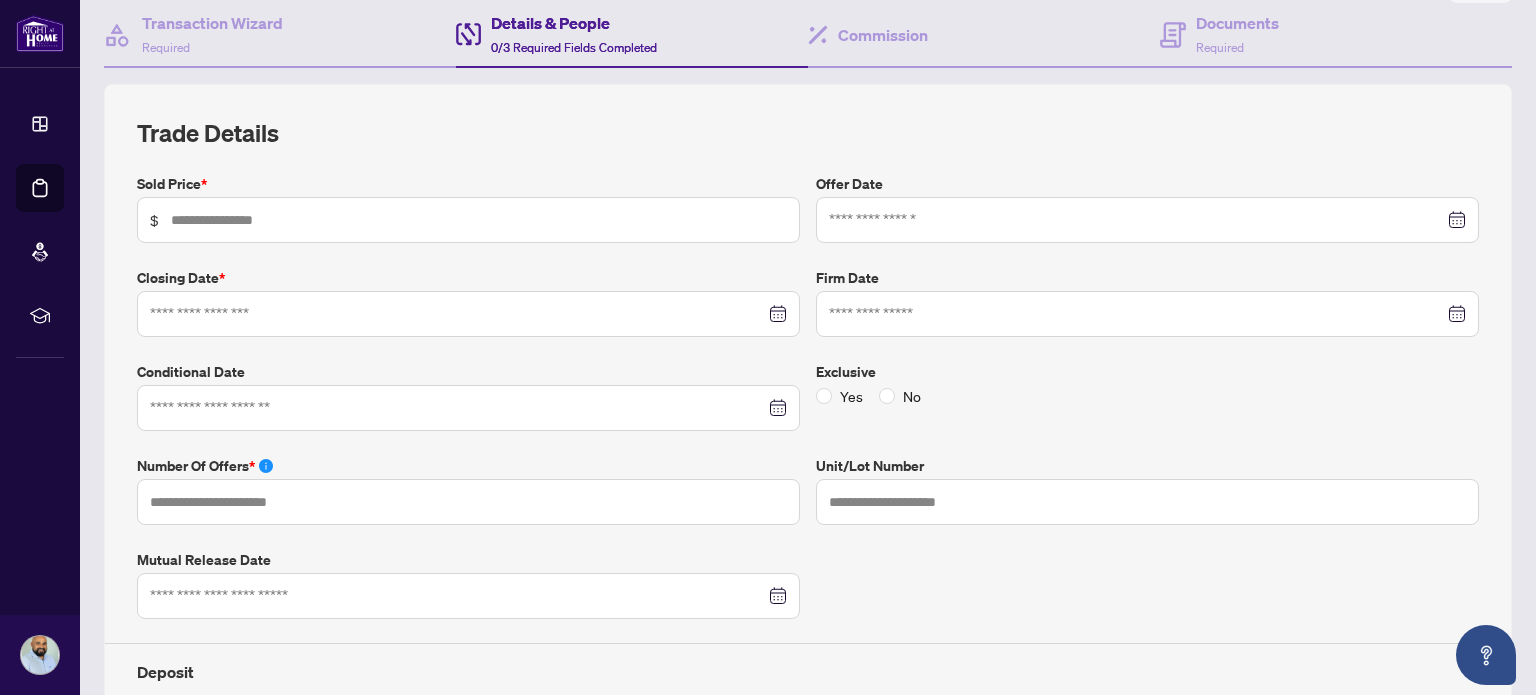 scroll, scrollTop: 200, scrollLeft: 0, axis: vertical 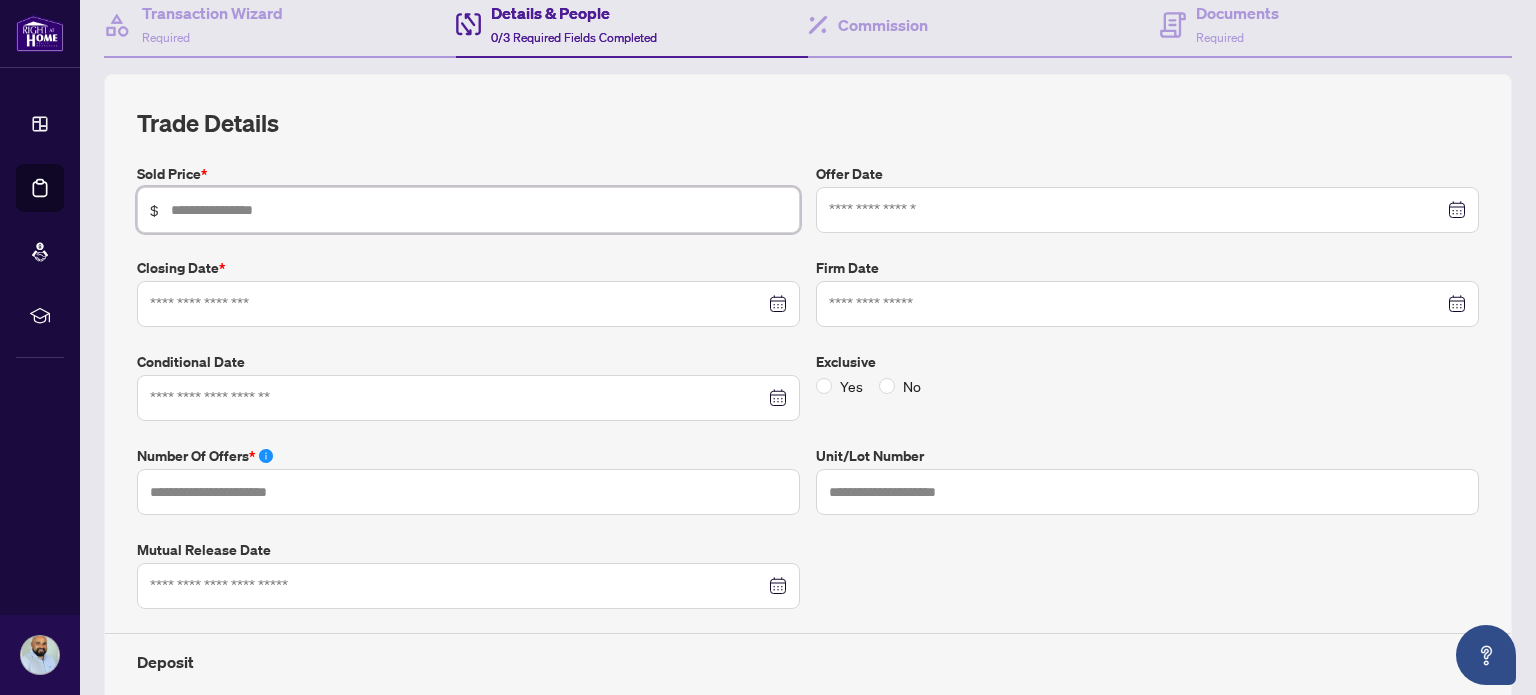 click at bounding box center (479, 210) 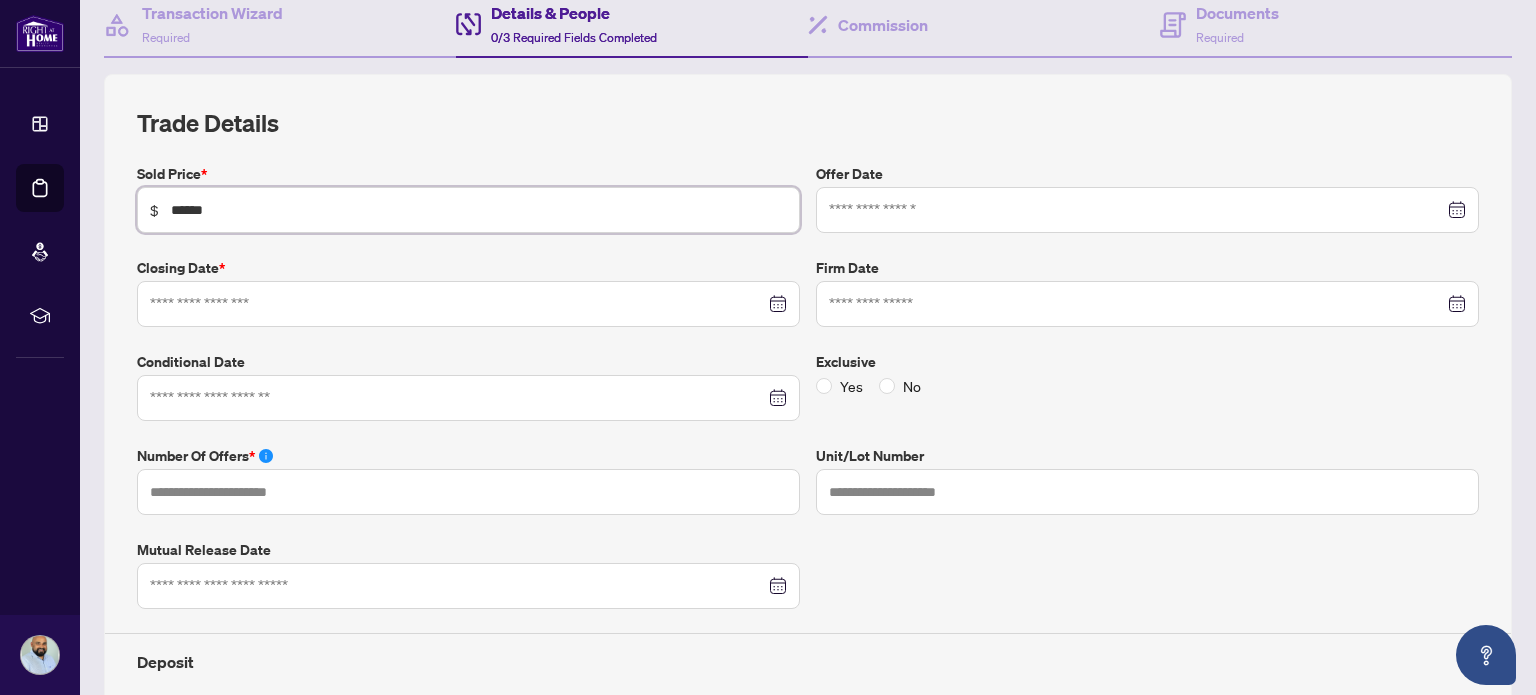 type on "*******" 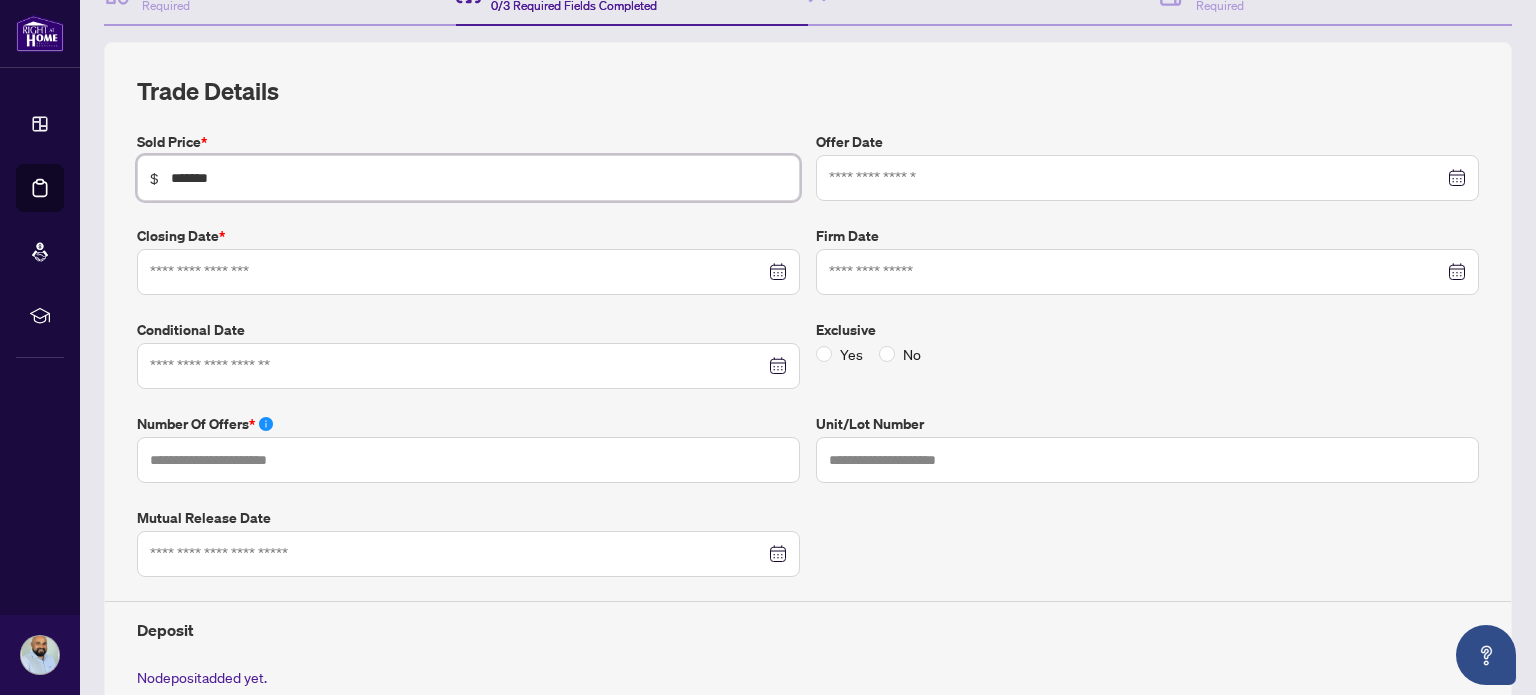 scroll, scrollTop: 0, scrollLeft: 0, axis: both 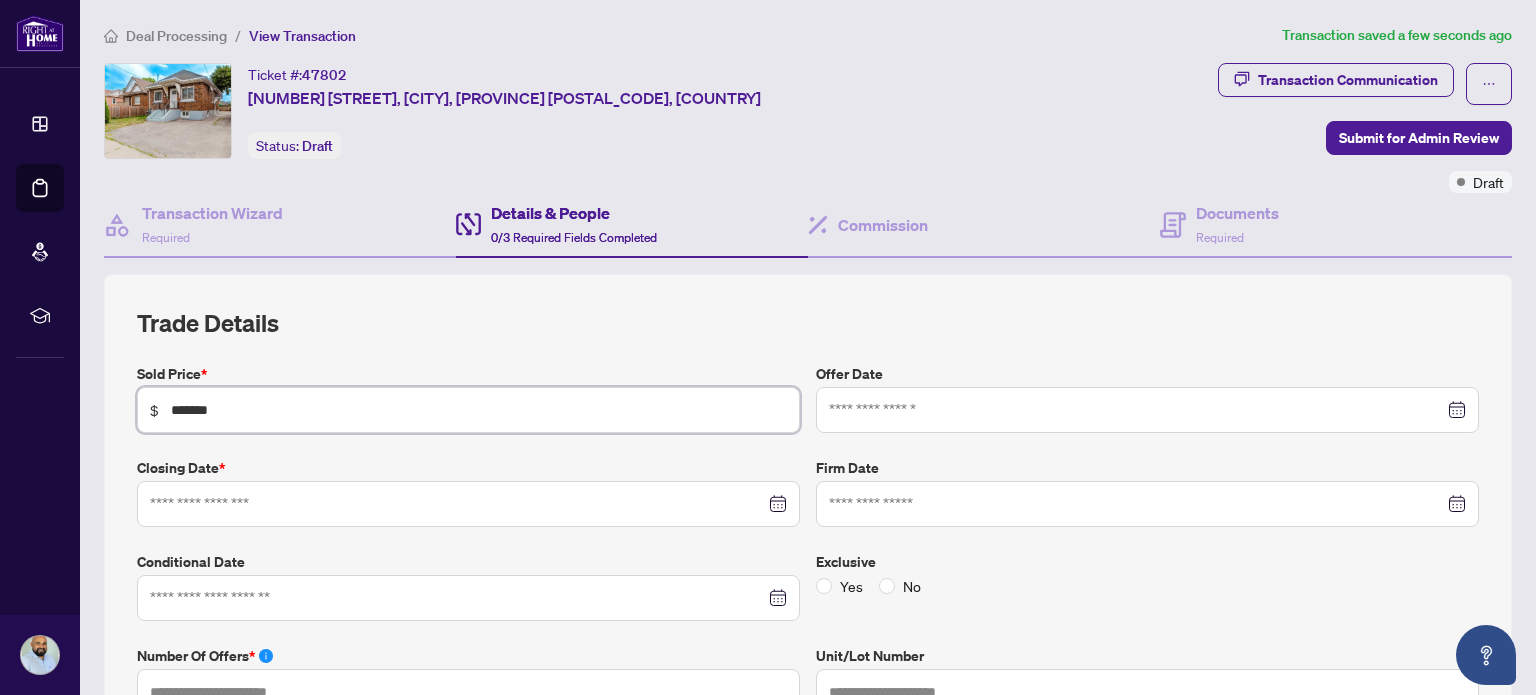 drag, startPoint x: 199, startPoint y: 411, endPoint x: 84, endPoint y: 411, distance: 115 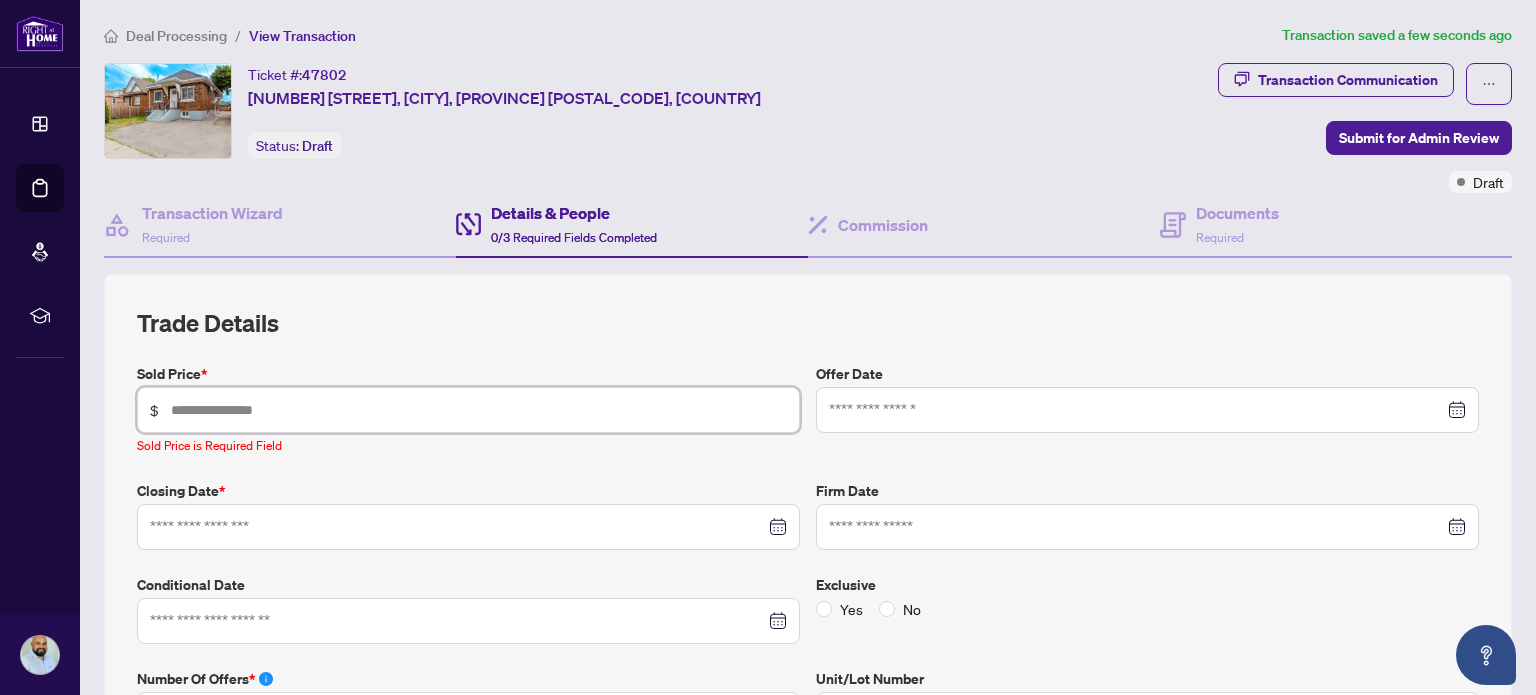 type 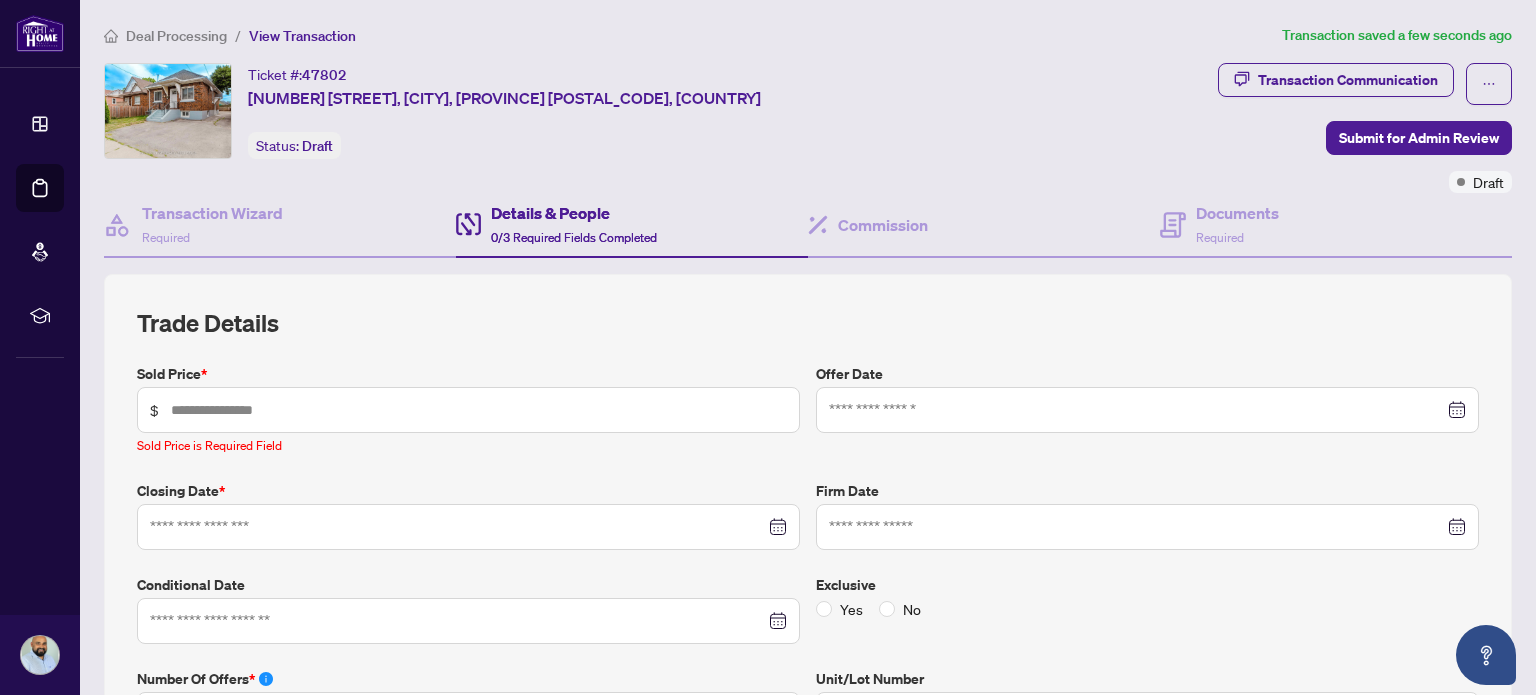 click on "Ticket #:  47802 [NUMBER] [STREET], [CITY], [PROVINCE] [POSTAL_CODE], [COUNTRY] Status:   Draft" at bounding box center (504, 111) 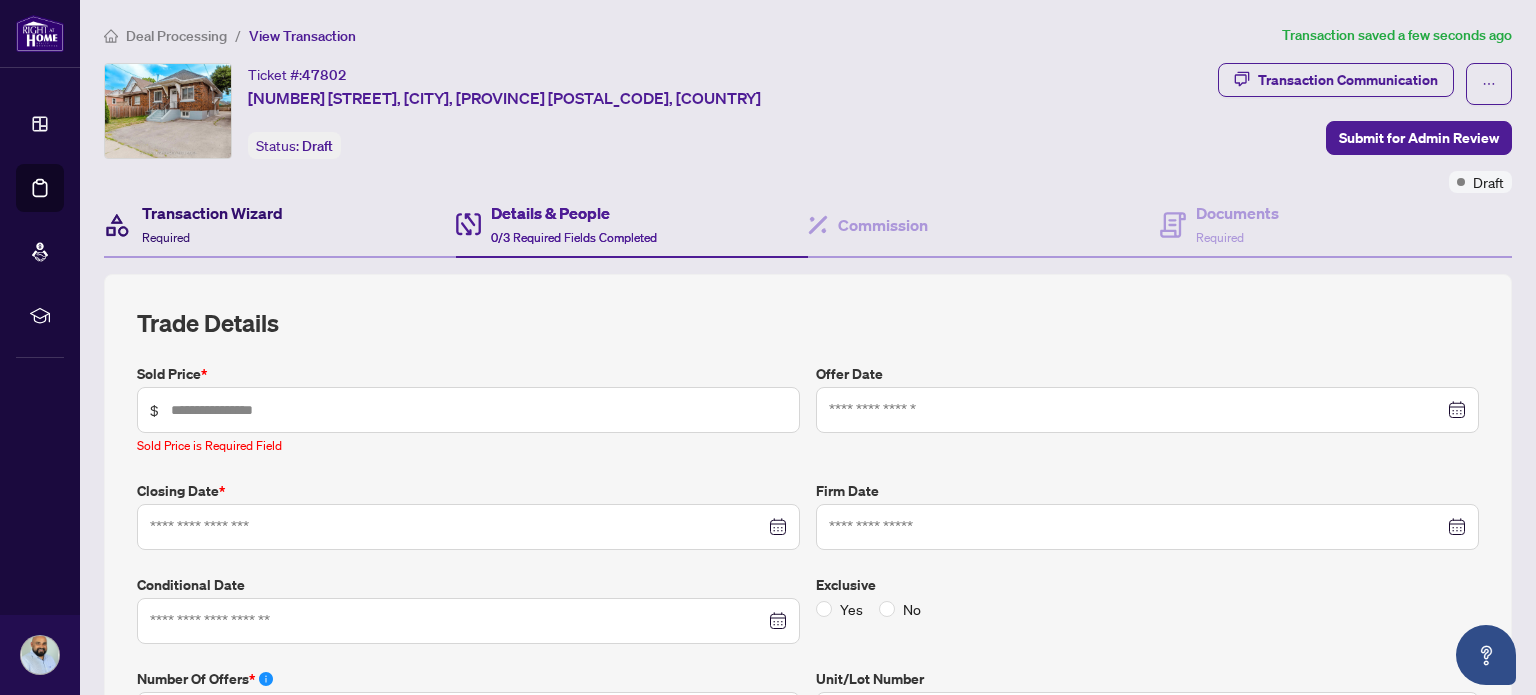 click on "Transaction Wizard Required" at bounding box center (212, 224) 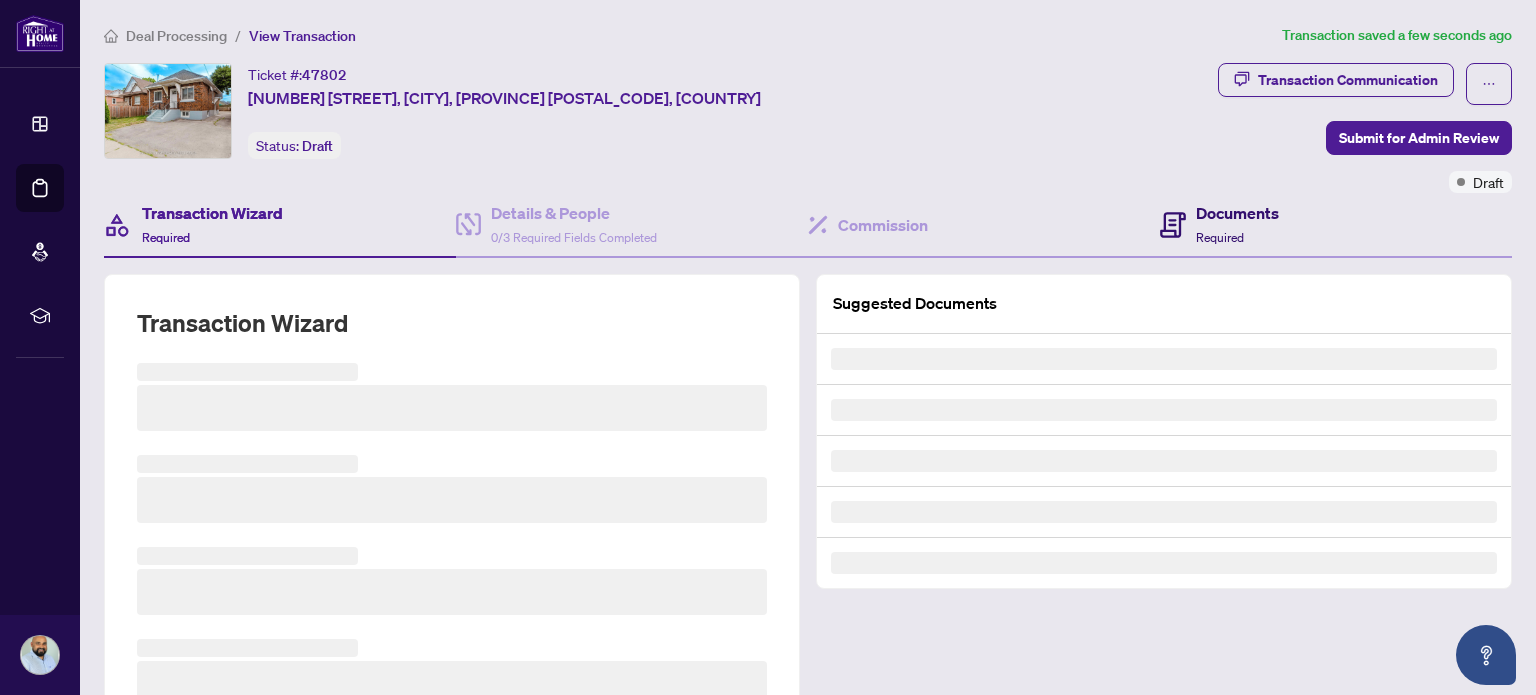 click on "Documents" at bounding box center (1237, 213) 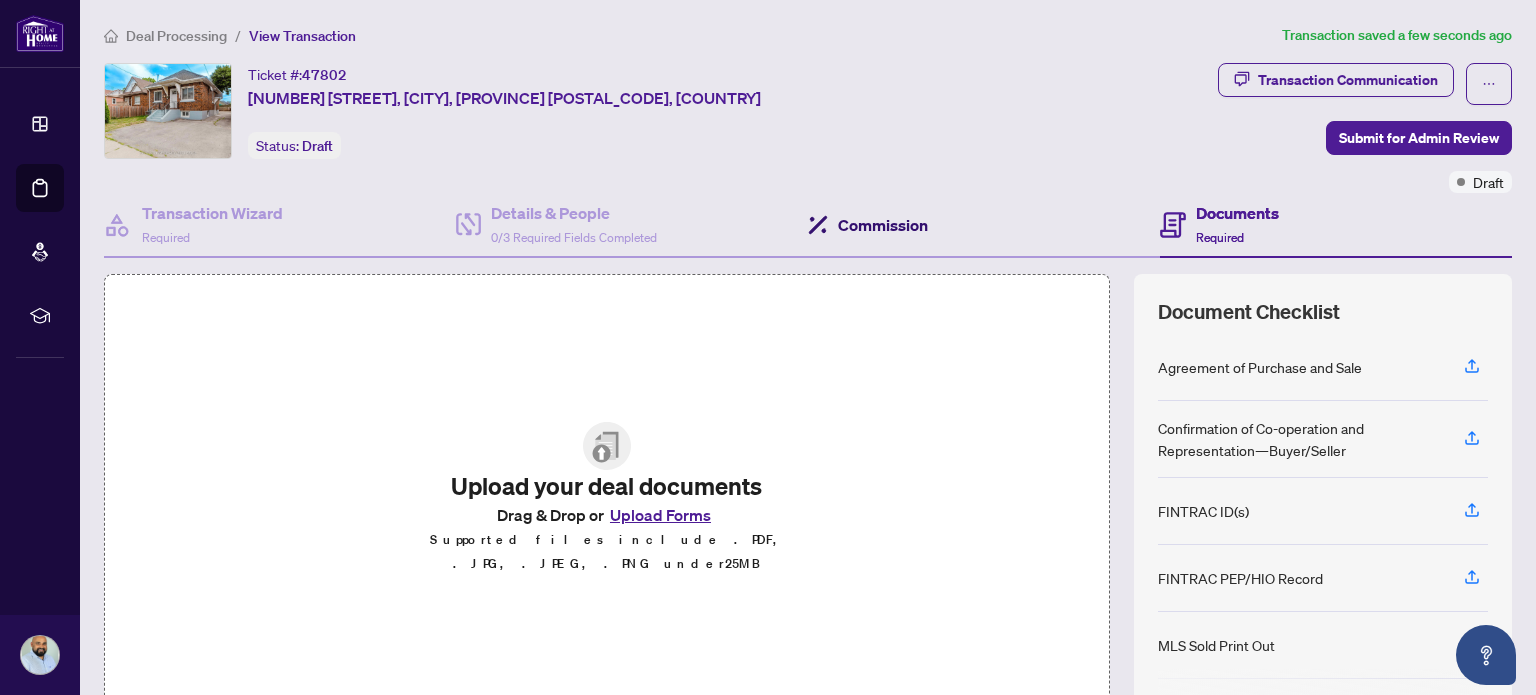 click on "Commission" at bounding box center (883, 225) 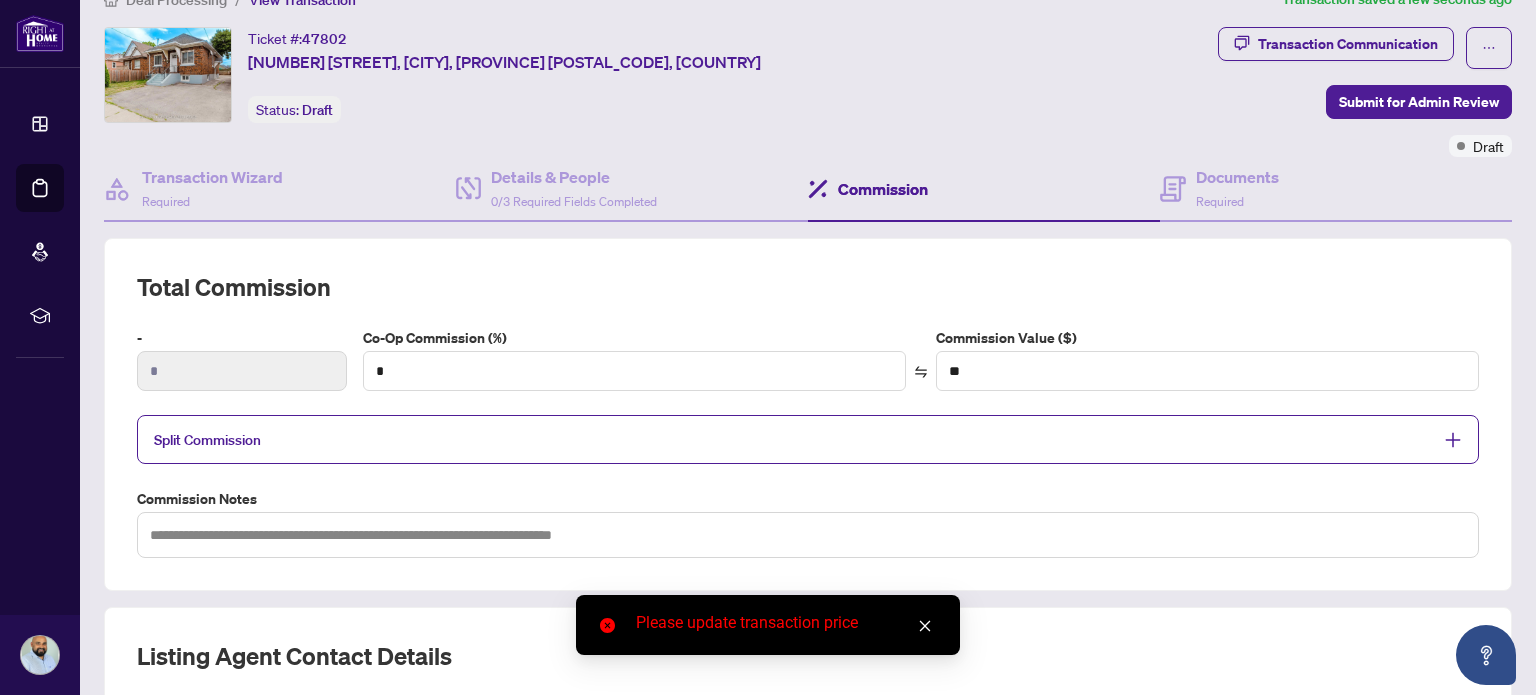 scroll, scrollTop: 0, scrollLeft: 0, axis: both 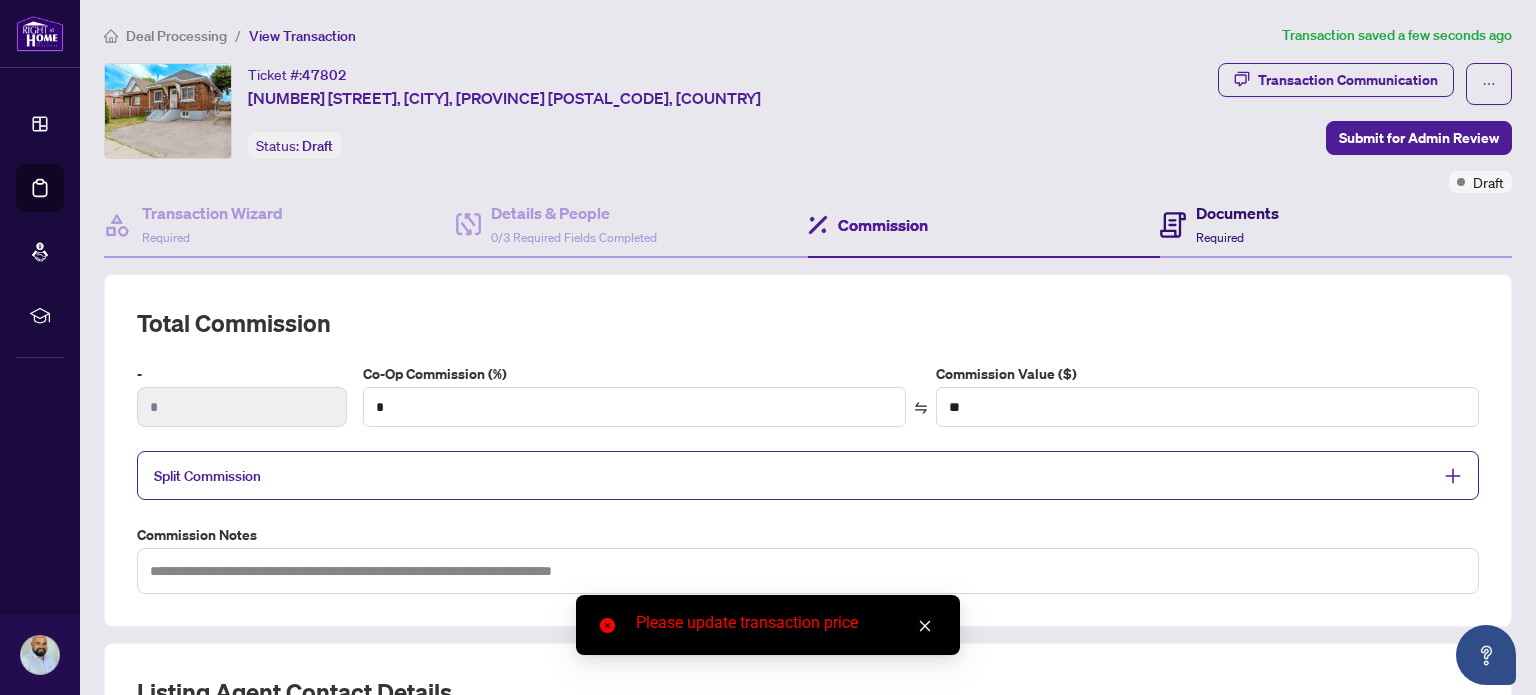 click on "Documents" at bounding box center [1237, 213] 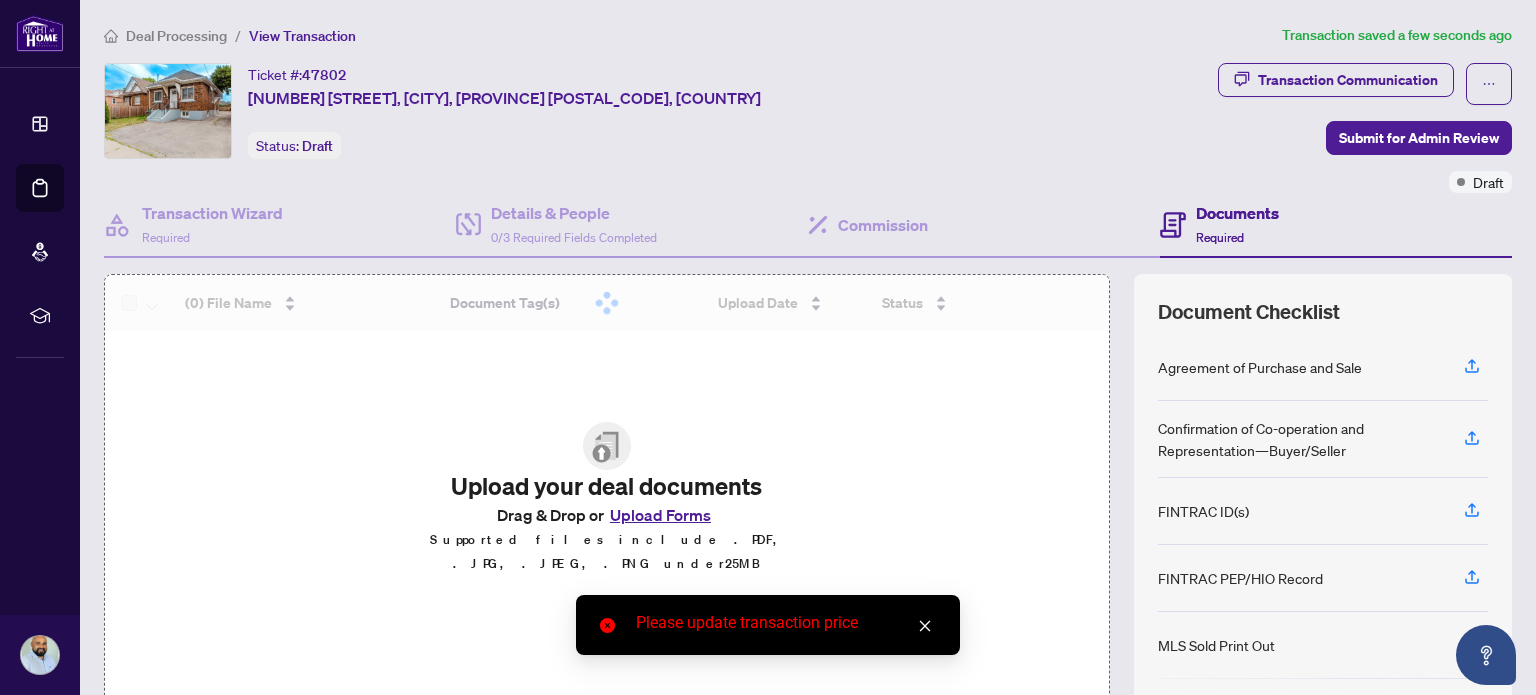 scroll, scrollTop: 169, scrollLeft: 0, axis: vertical 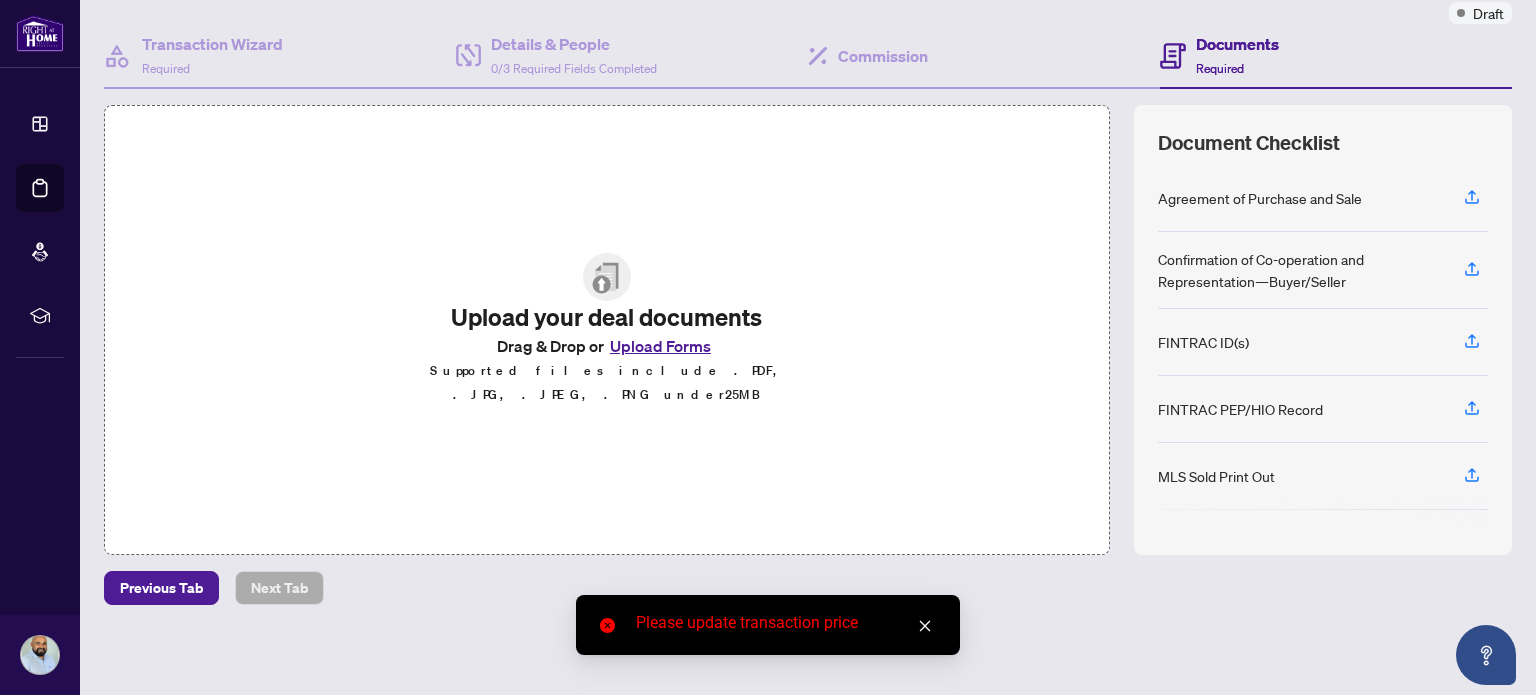 click on "Upload Forms" at bounding box center [660, 346] 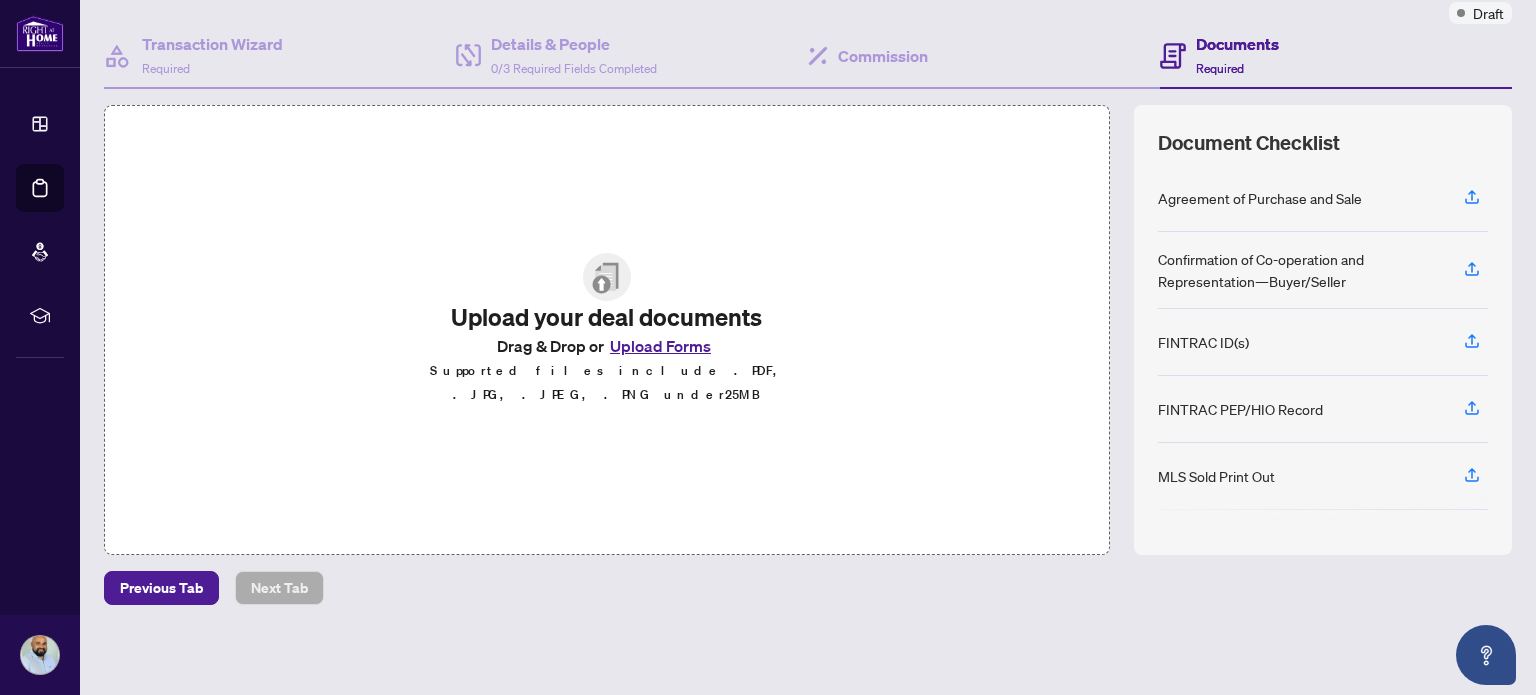 click on "Upload Forms" at bounding box center [660, 346] 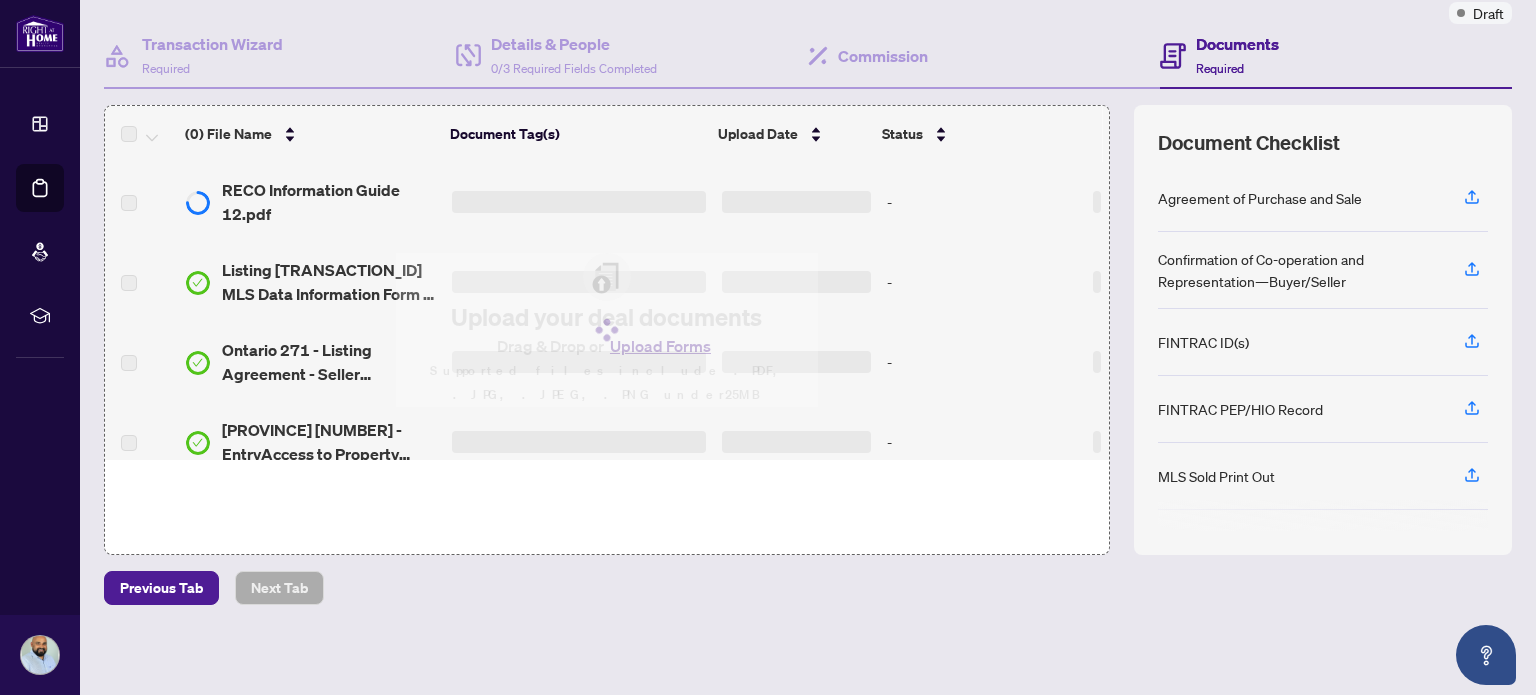 scroll, scrollTop: 217, scrollLeft: 0, axis: vertical 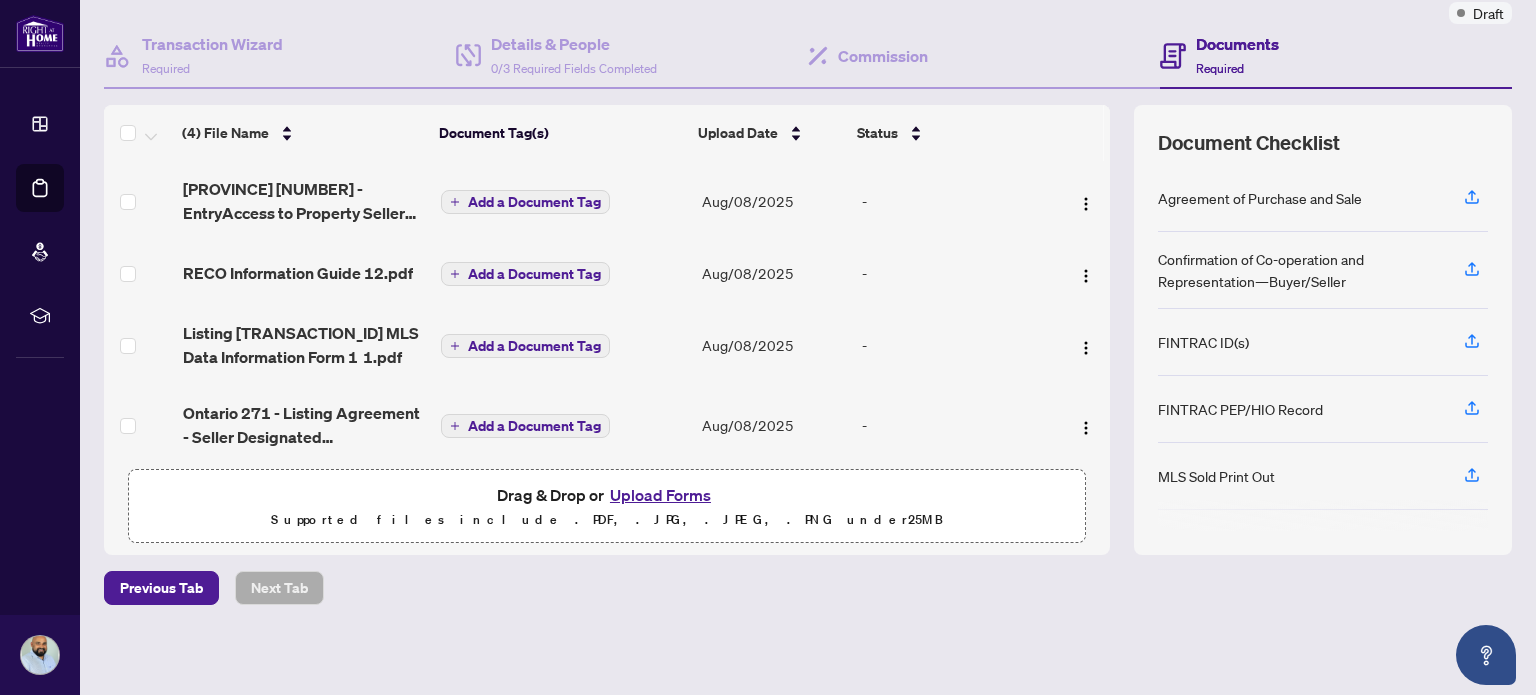 click on "Add a Document Tag" at bounding box center [534, 202] 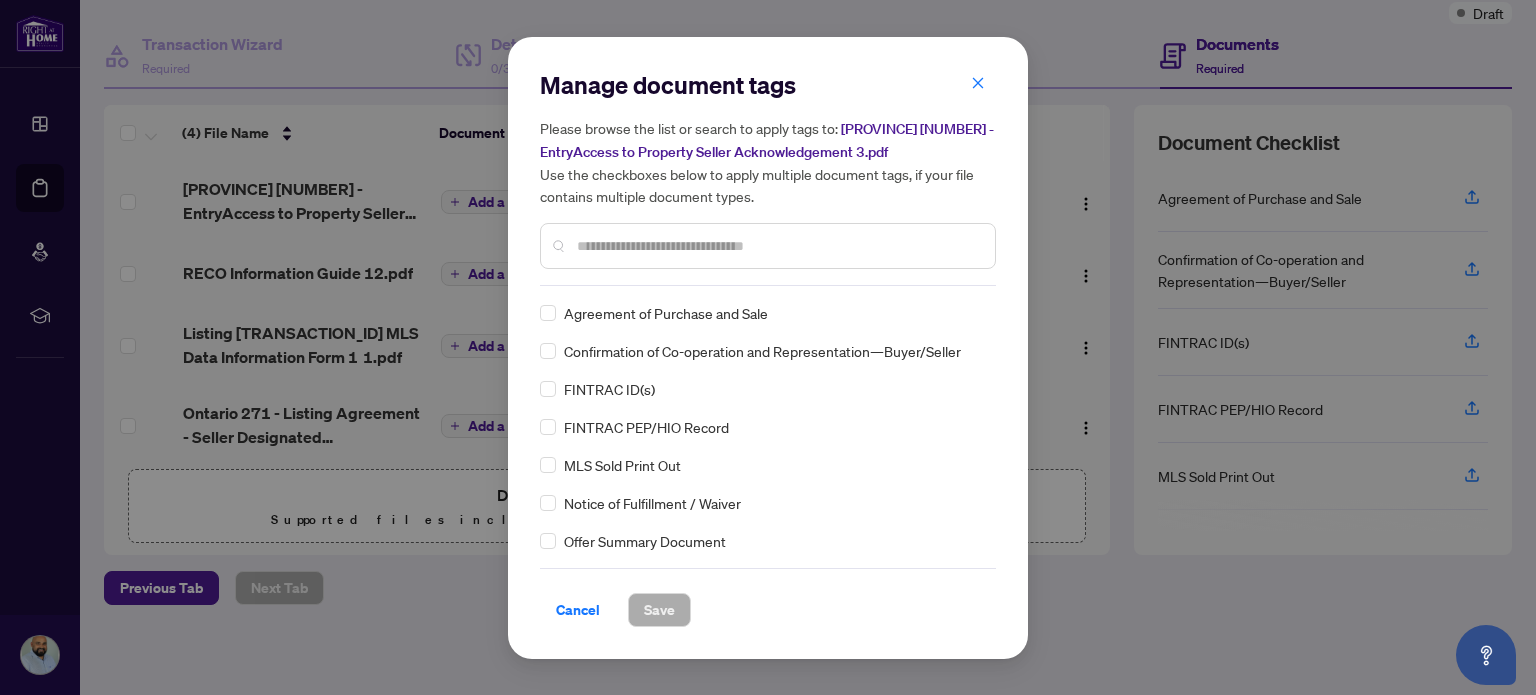 click on "Manage document tags Please browse the list or search to apply tags to:   [PROVINCE] [NUMBER] - EntryAccess to Property  Seller Acknowledgement 3.pdf   Use the checkboxes below to apply multiple document tags, if your file contains multiple document types.   Agreement of Purchase and Sale Confirmation of Co-operation and Representation—Buyer/Seller FINTRAC ID(s) FINTRAC PEP/HIO Record MLS Sold Print Out Notice of Fulfillment / Waiver Offer Summary Document RECO Information Guide Right at Home Schedule B 1st Page of the APS Advance Paperwork Agent Correspondence Agreement of Assignment of Purchase and Sale Agreement to Cooperate /Broker Referral Agreement to Lease Articles of Incorporation Back to Vendor Letter Belongs to Another Transaction Builder's Consent Buyer Designated Representation Agreement Buyer Designated Representation Agreement Buyers Lawyer Information Certificate of Estate Trustee(s) Client Refused to Sign Closing Date Change Co-op Brokerage Commission Statement Co-op EFT Commission Adjustment EFT" at bounding box center [768, 348] 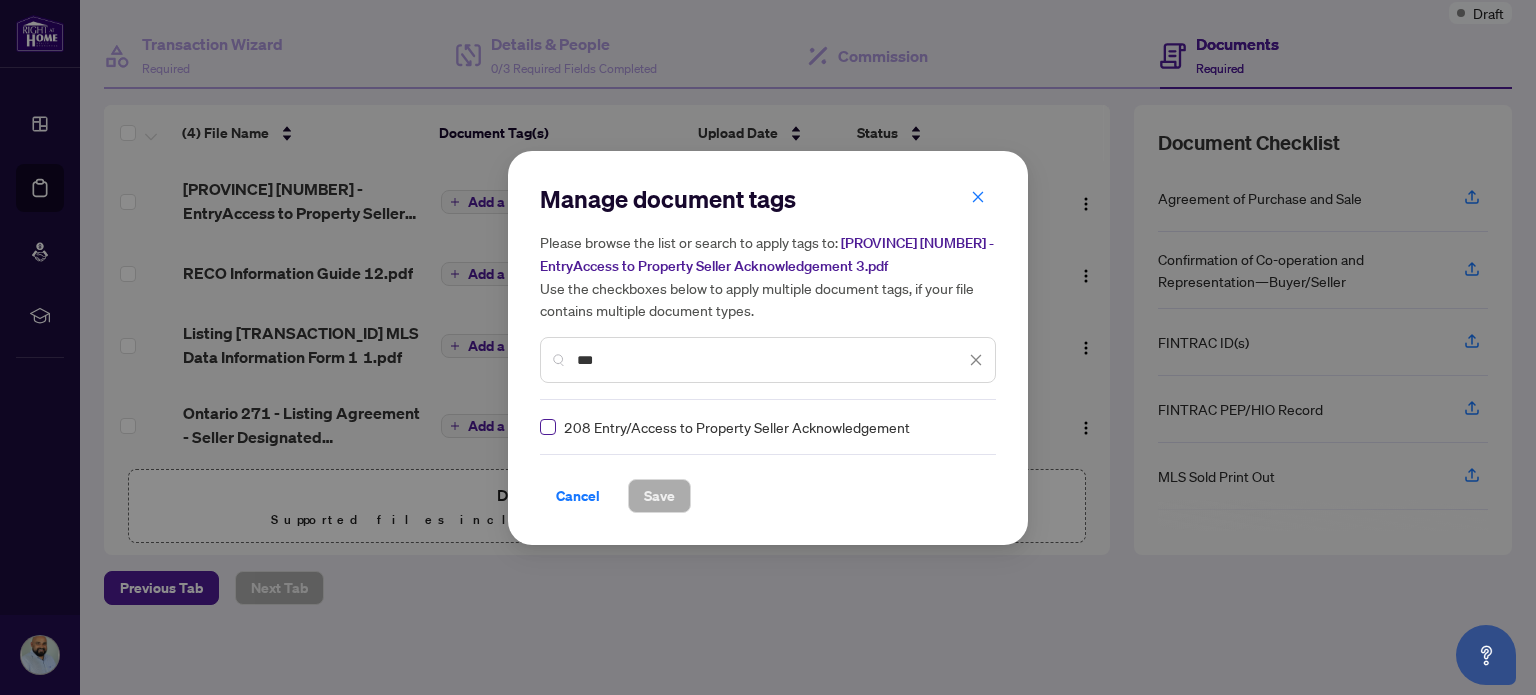 type on "***" 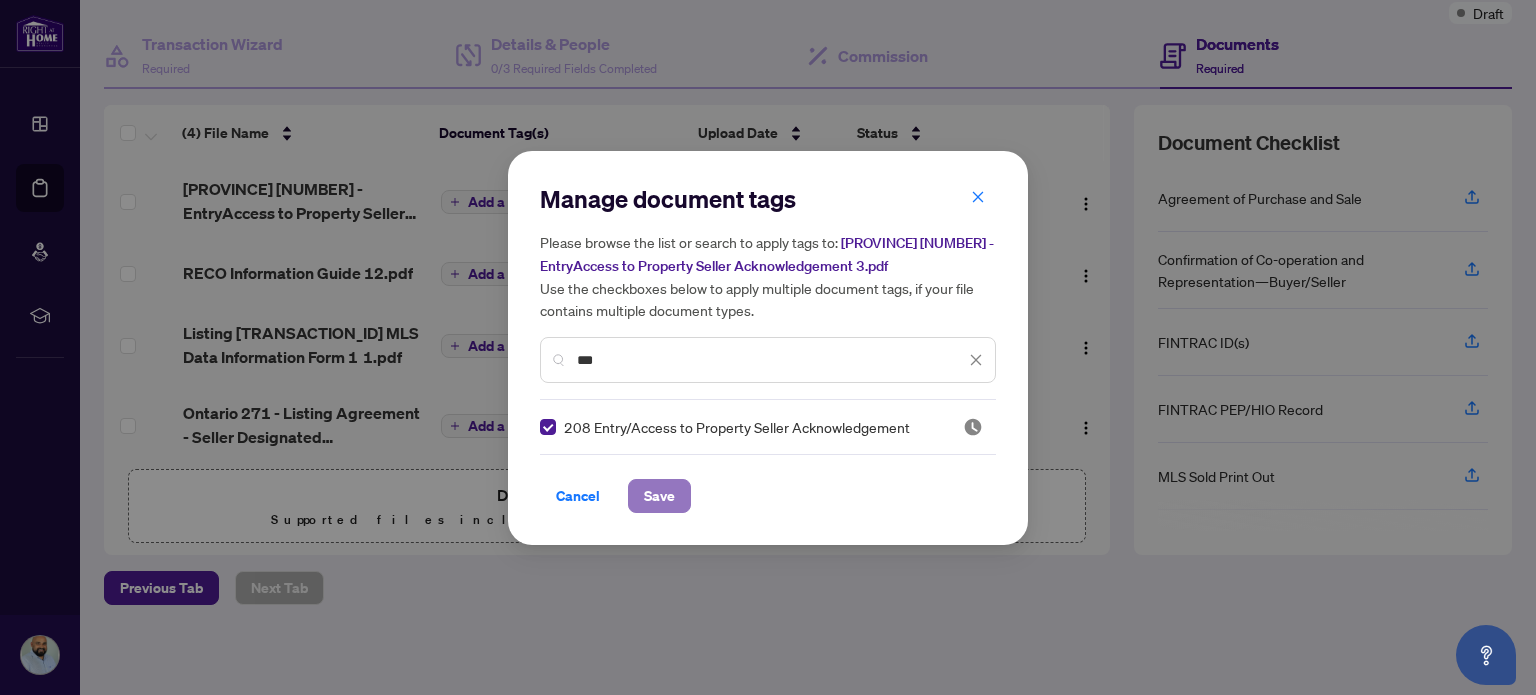 click on "Save" at bounding box center [659, 496] 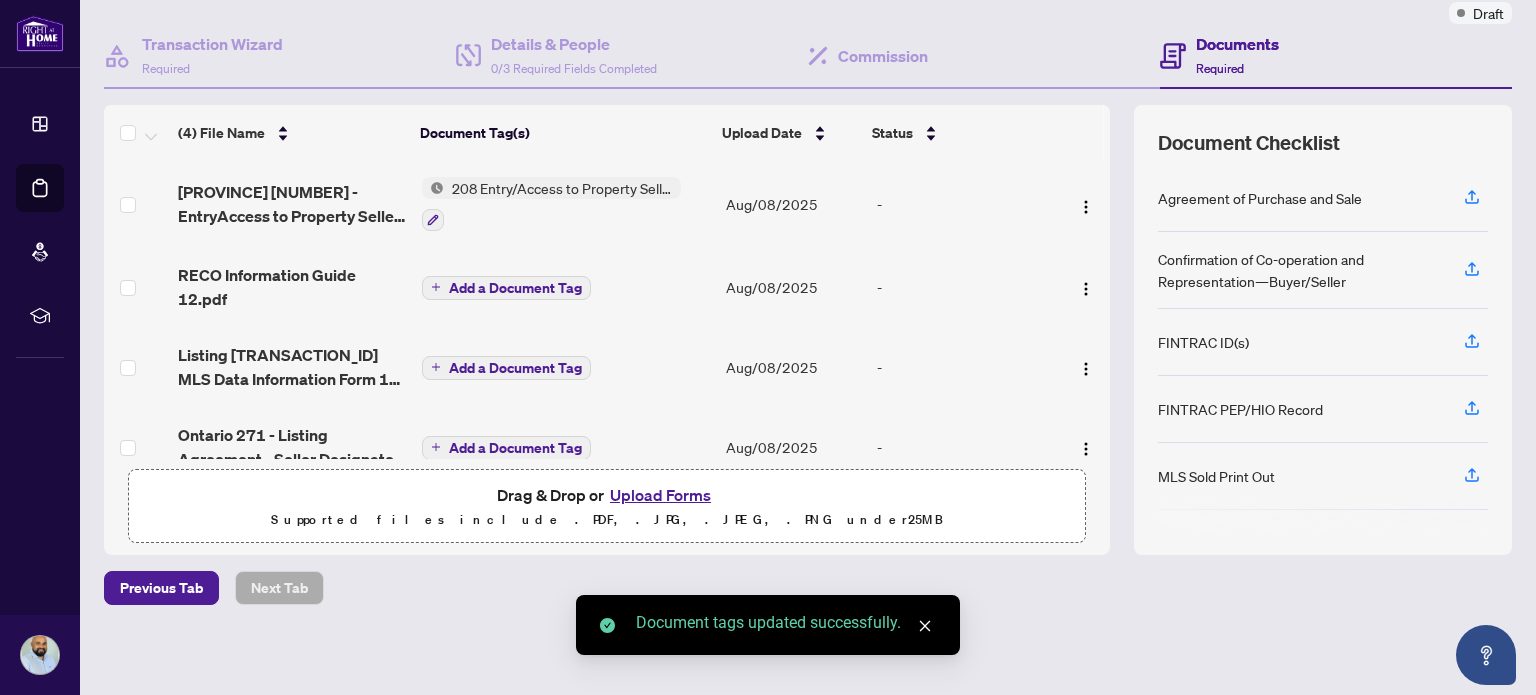click on "Add a Document Tag" at bounding box center (566, 287) 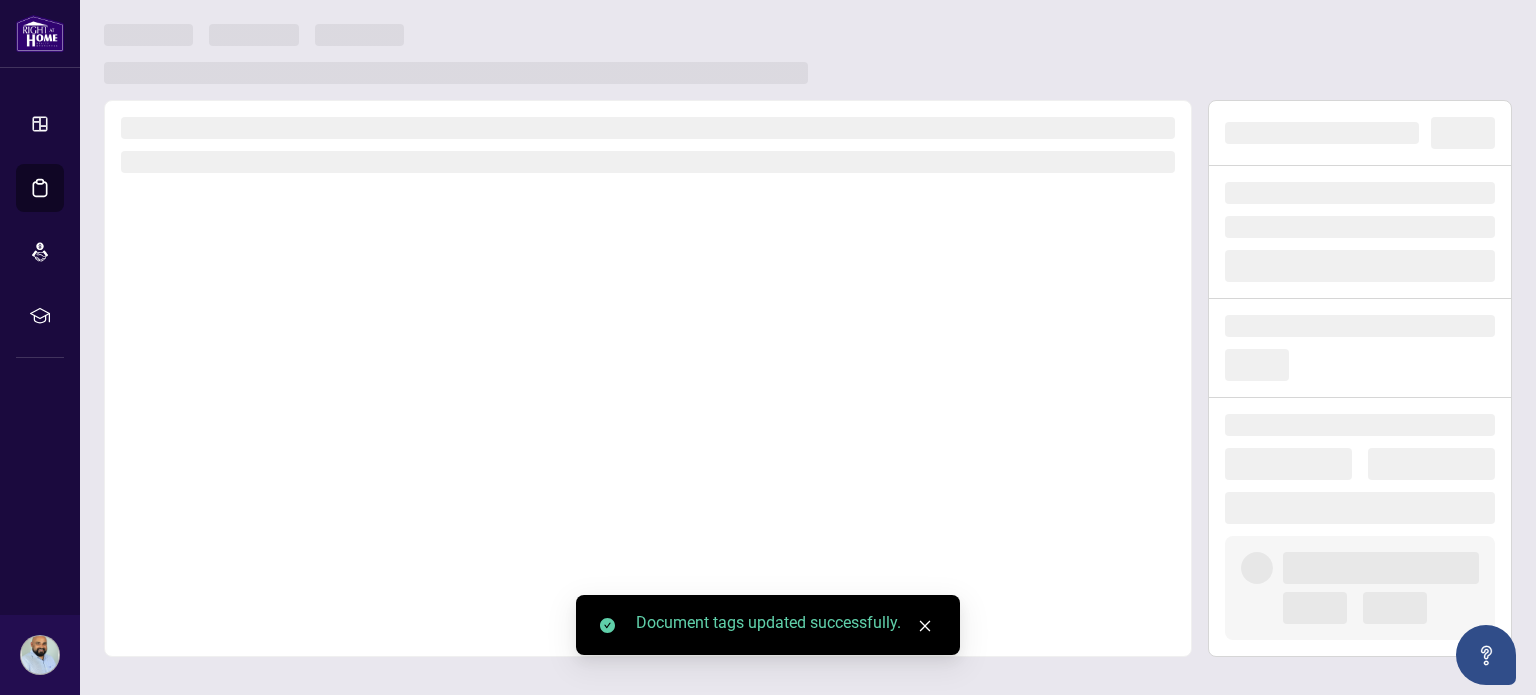 scroll, scrollTop: 0, scrollLeft: 0, axis: both 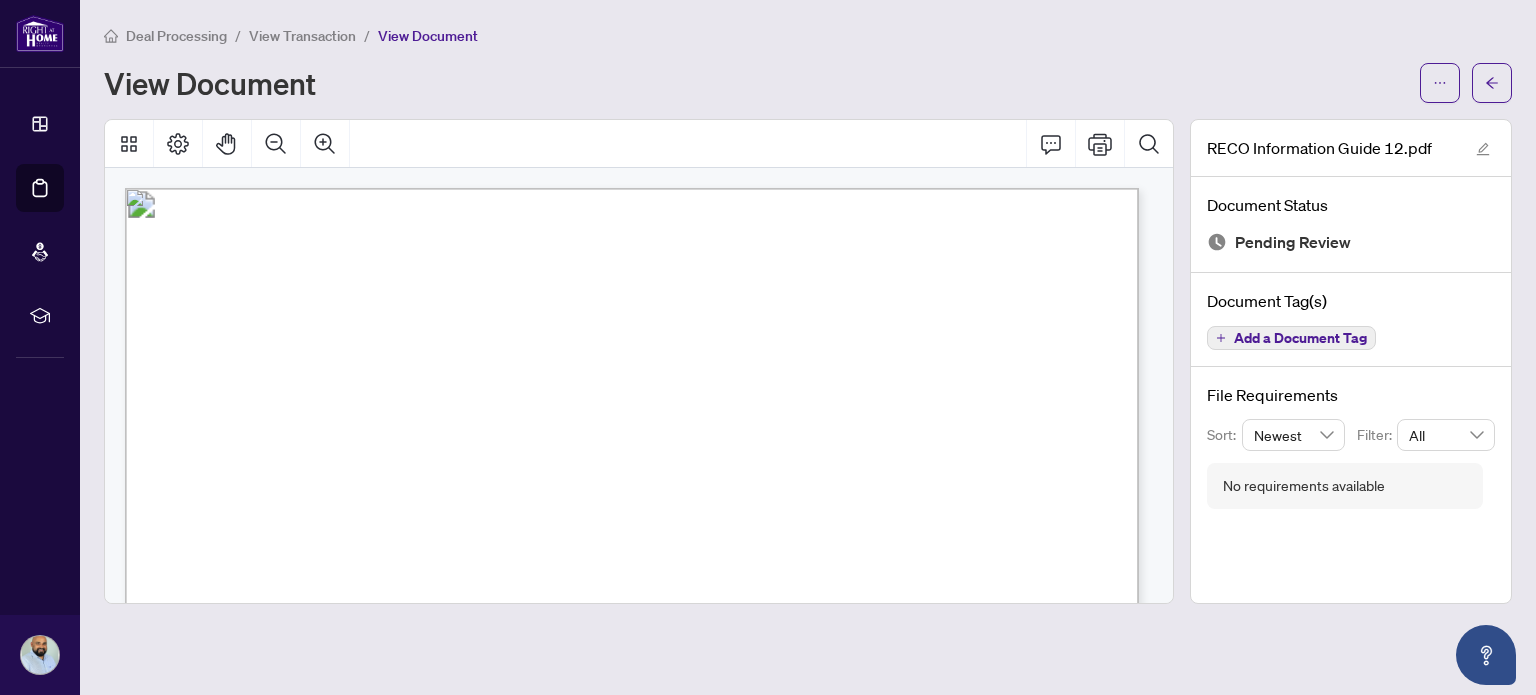 click on "View Transaction" at bounding box center (302, 36) 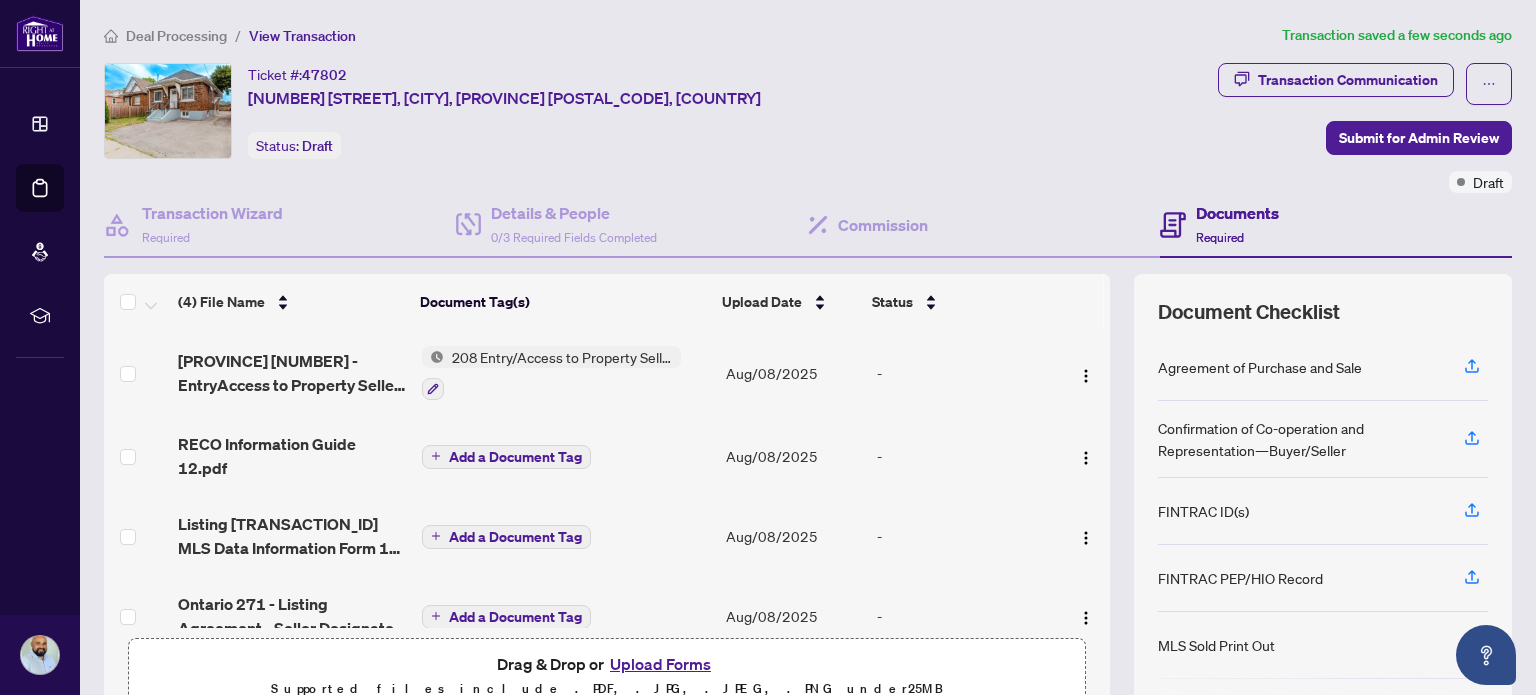 click on "Add a Document Tag" at bounding box center (515, 457) 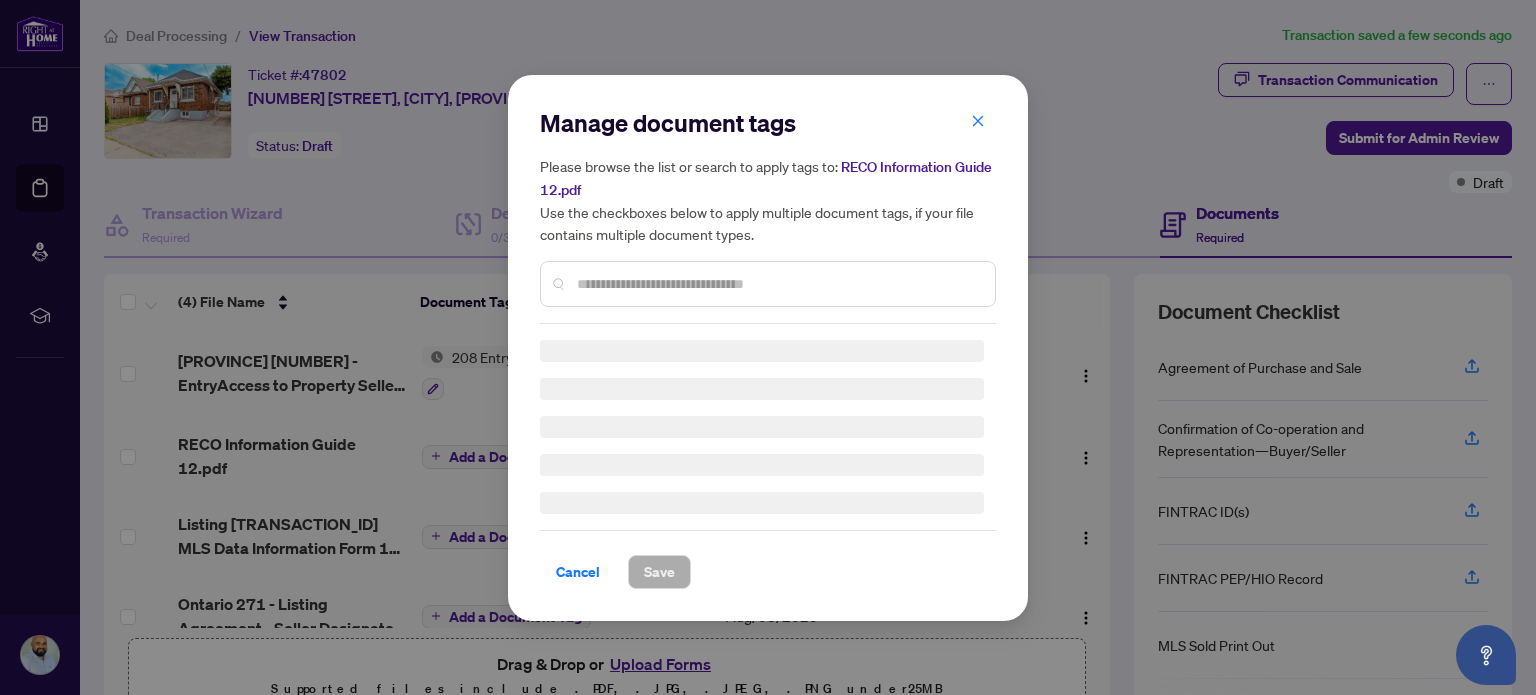 click at bounding box center (778, 284) 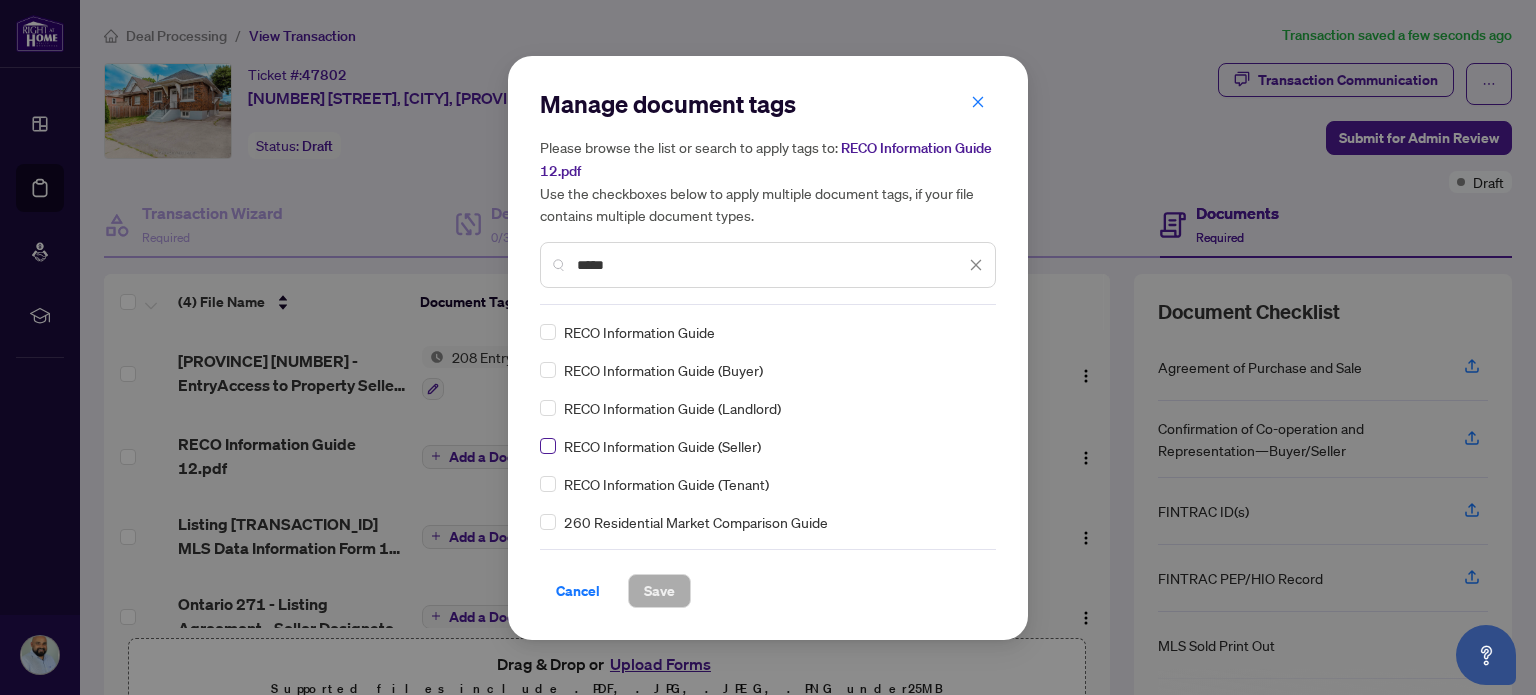 type on "*****" 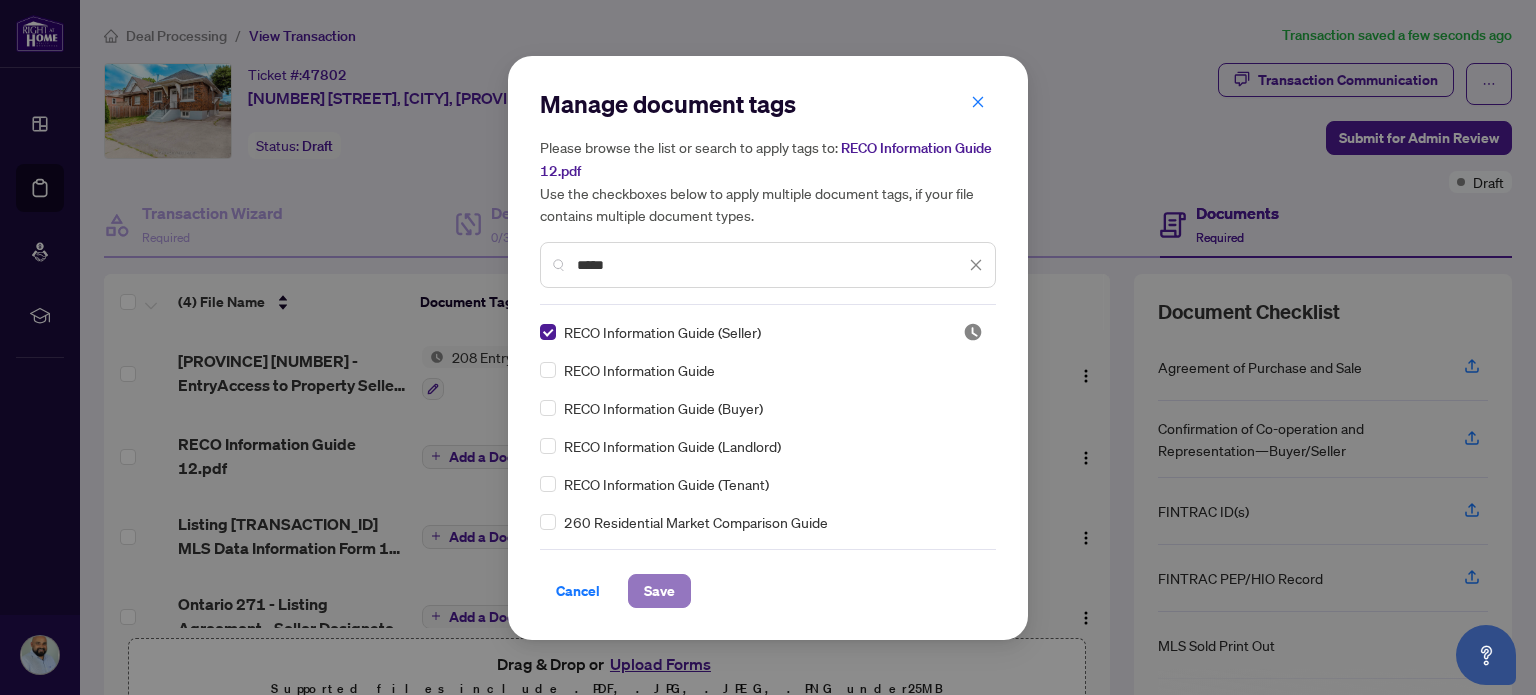 click on "Save" at bounding box center (659, 591) 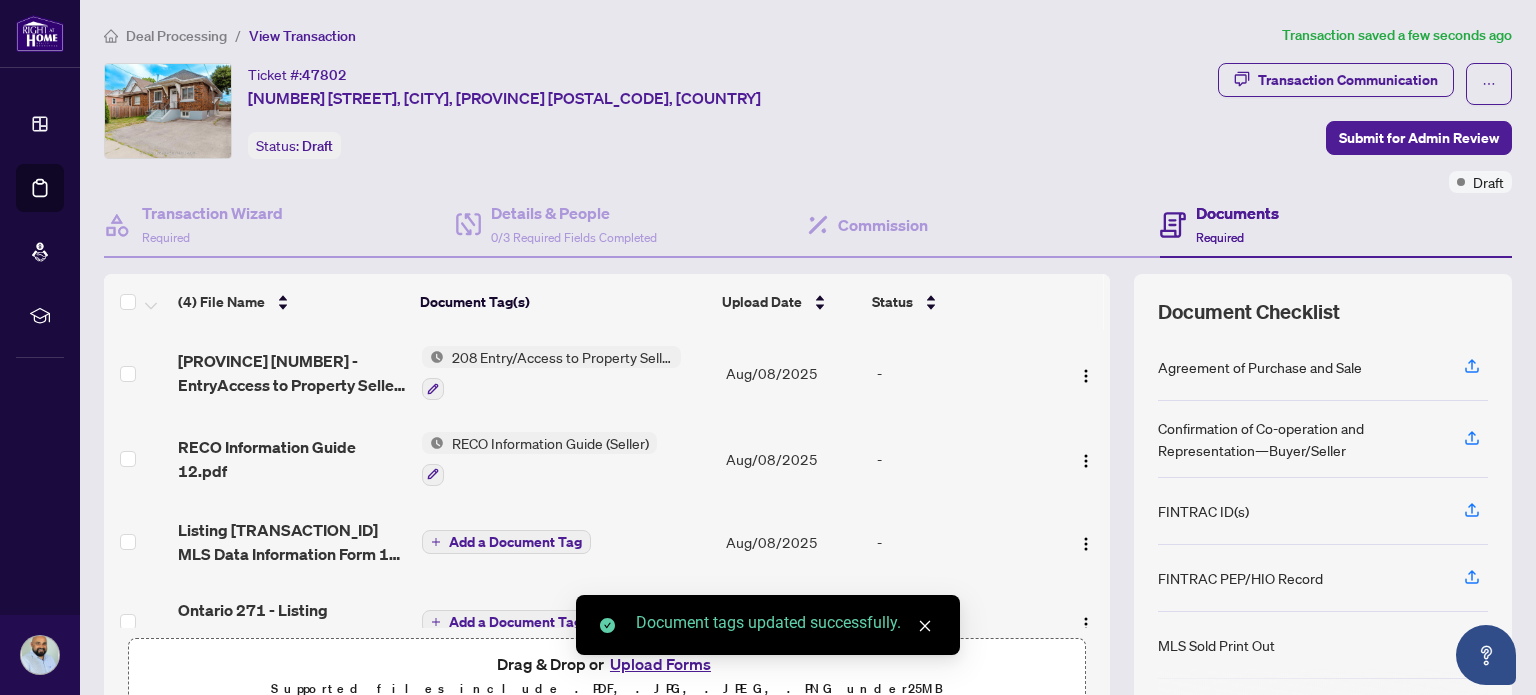scroll, scrollTop: 36, scrollLeft: 0, axis: vertical 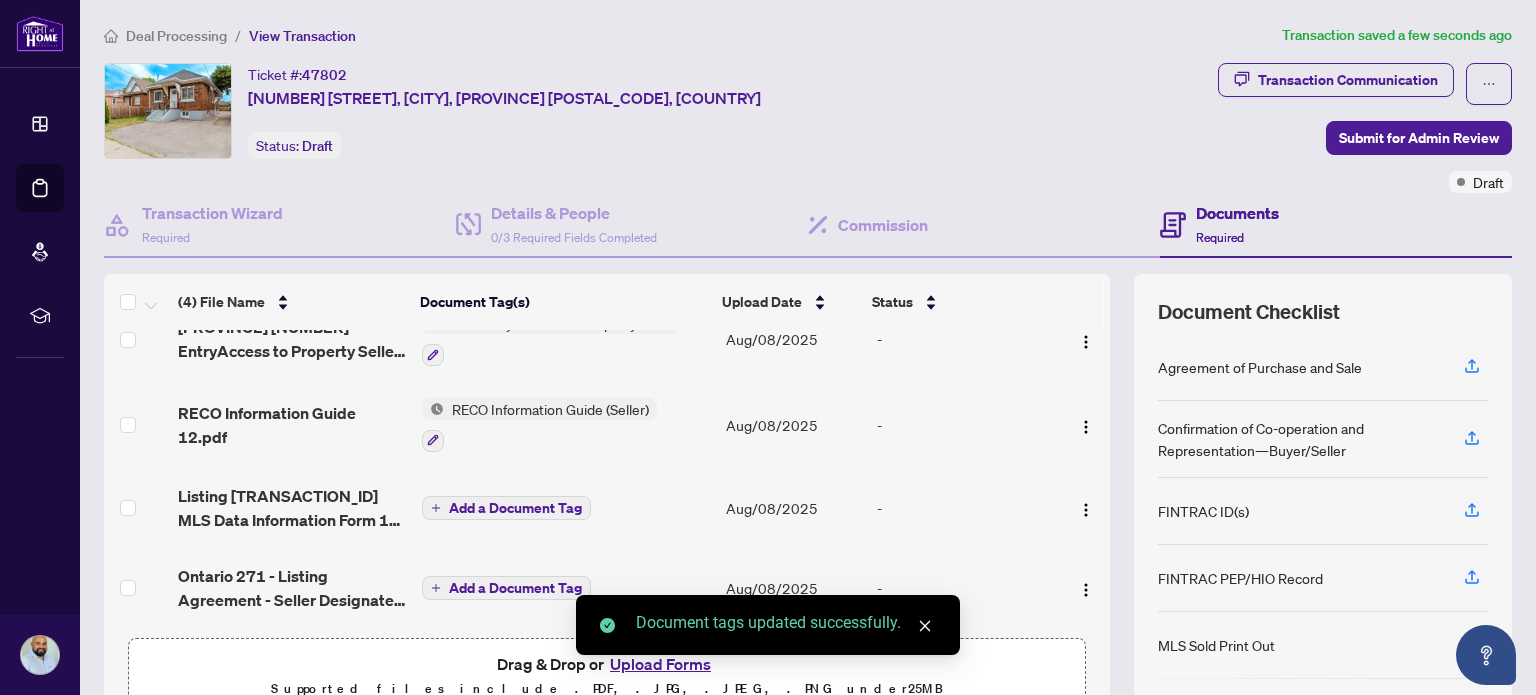 click on "Add a Document Tag" at bounding box center [515, 508] 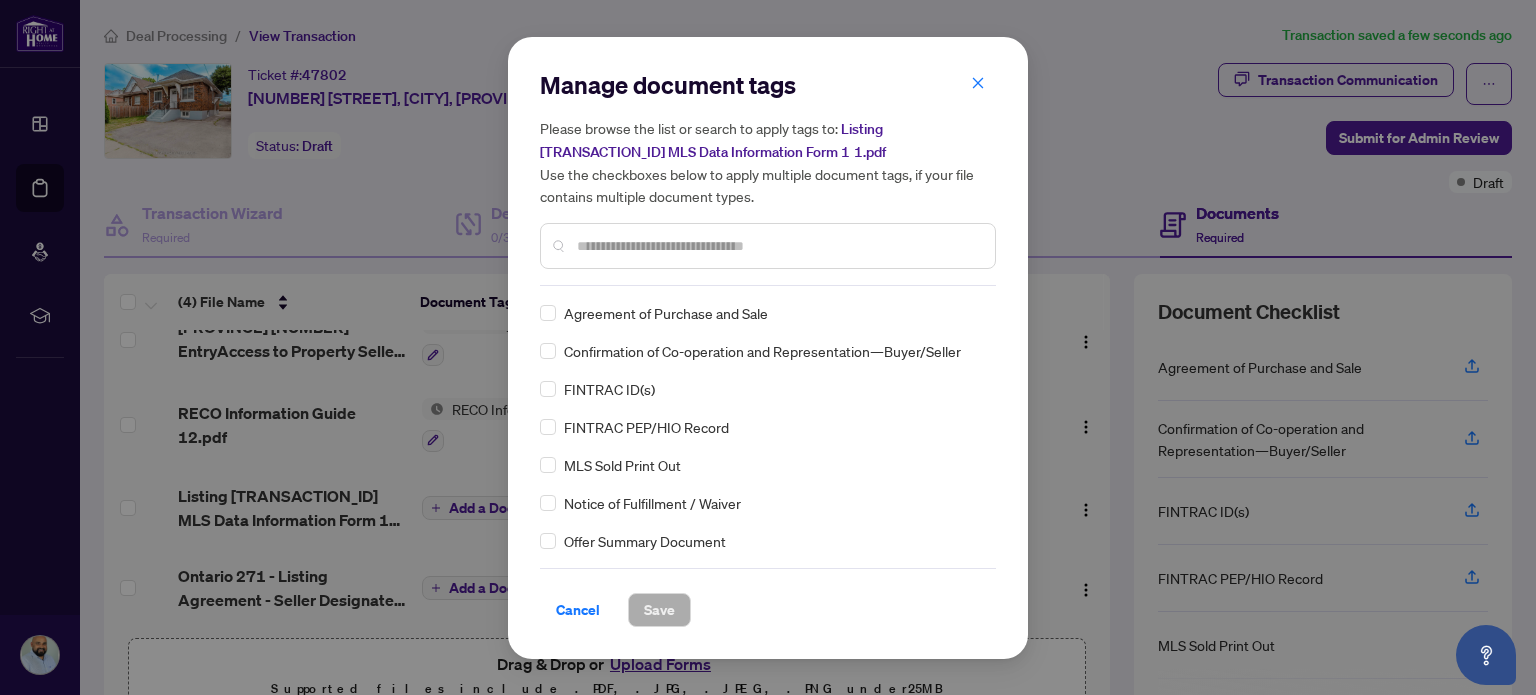 click at bounding box center [778, 246] 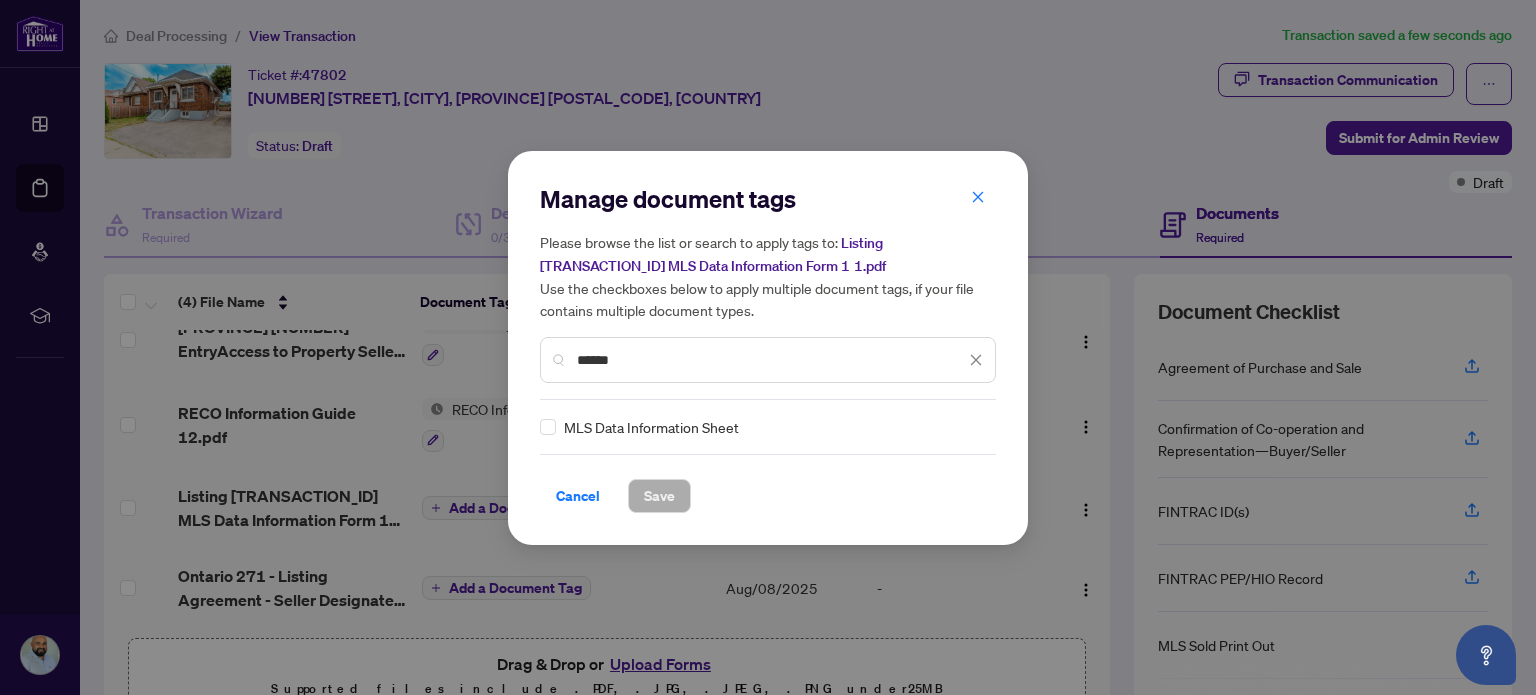 type on "******" 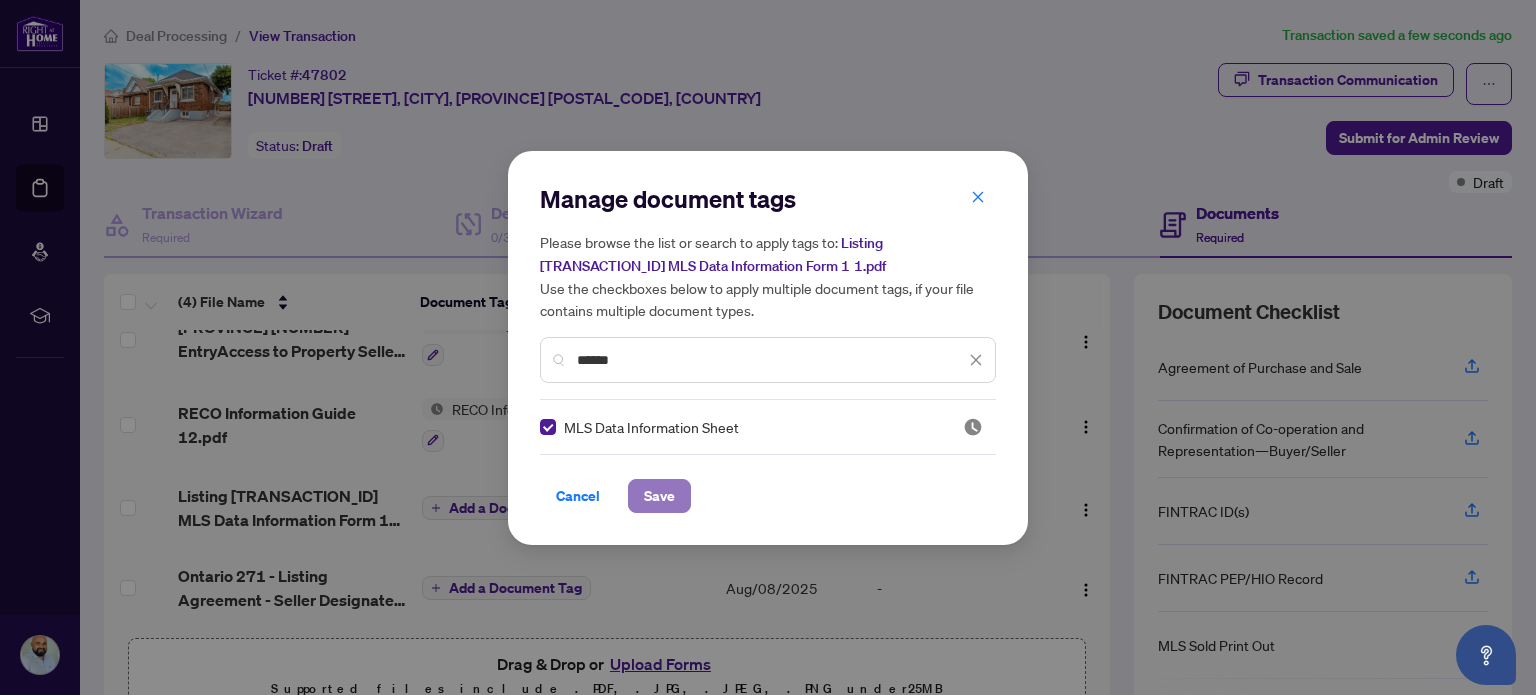 click on "Save" at bounding box center [659, 496] 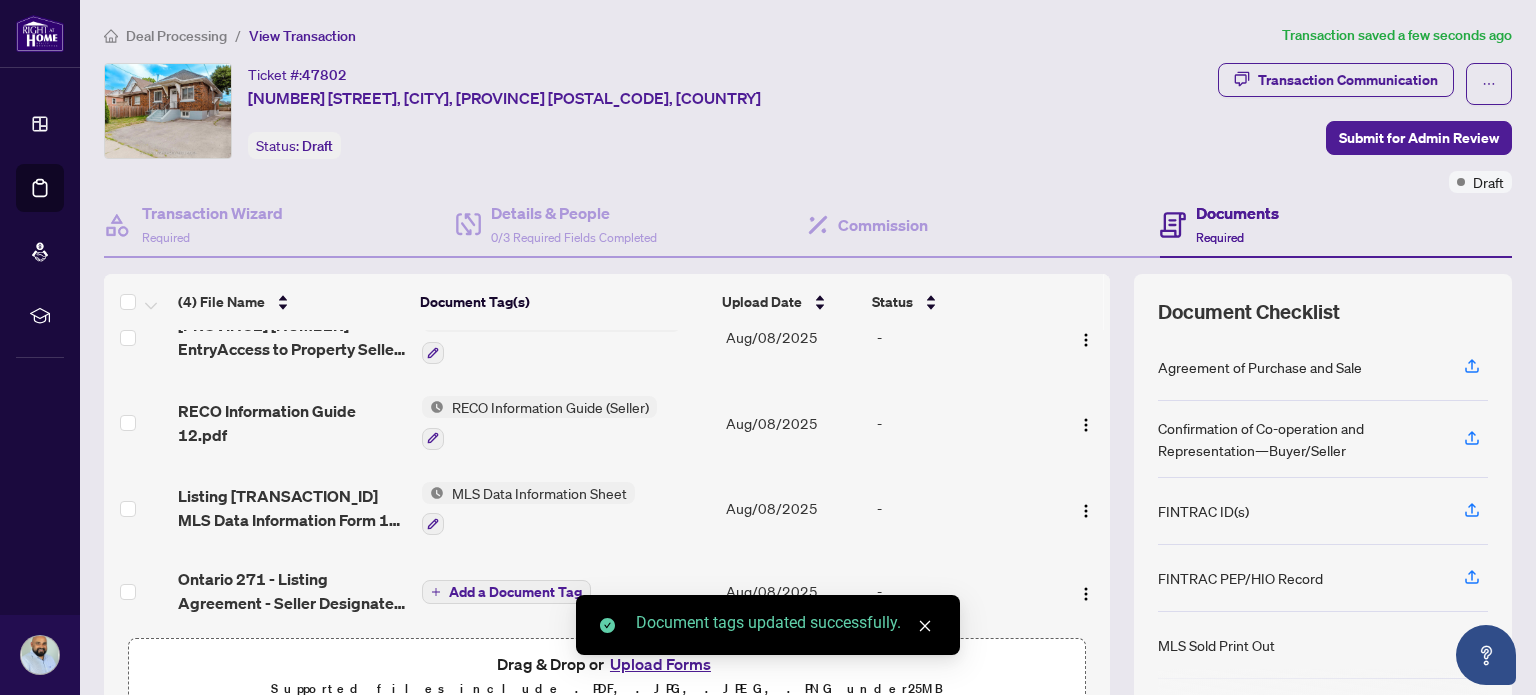 click on "Add a Document Tag" at bounding box center [515, 592] 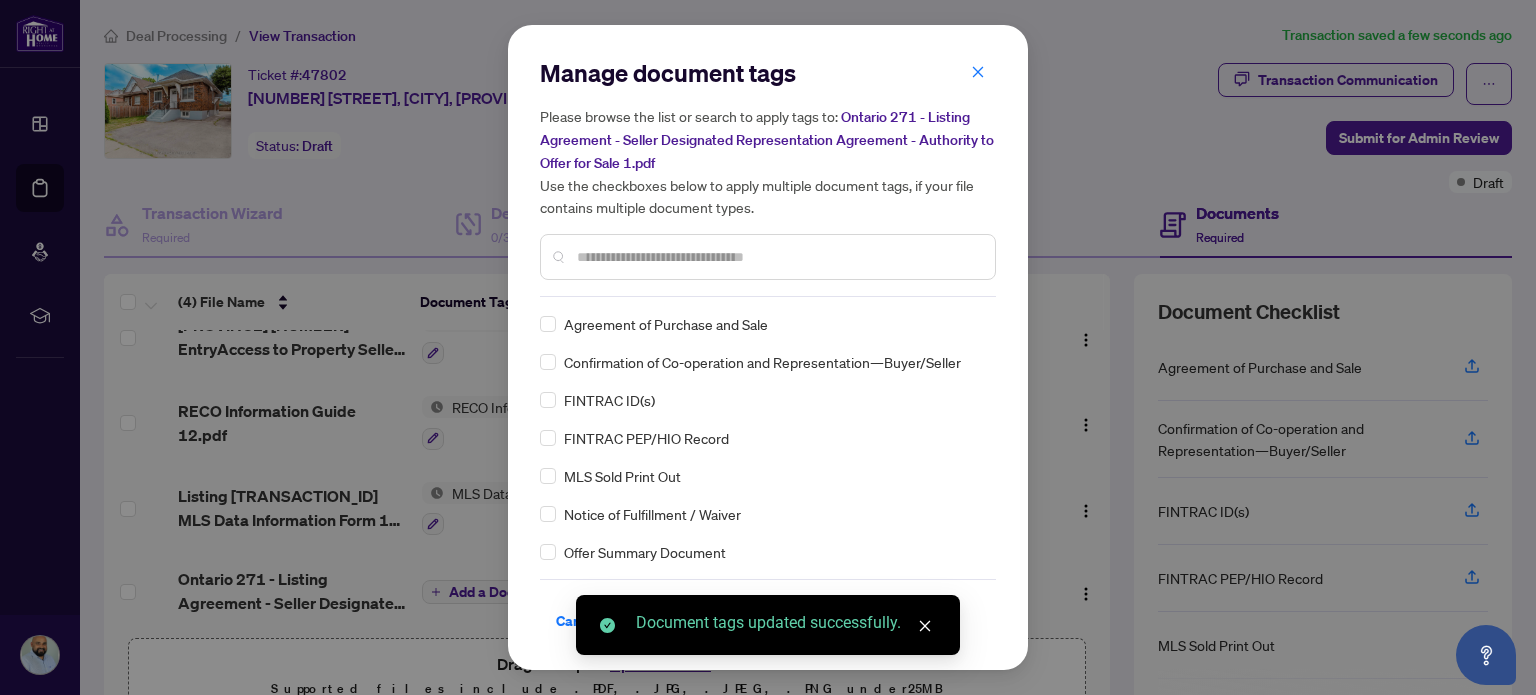click on "Manage document tags Please browse the list or search to apply tags to:   [PROVINCE] [NUMBER] - Listing Agreement - Seller Designated Representation Agreement - Authority to Offer for Sale 1.pdf   Use the checkboxes below to apply multiple document tags, if your file contains multiple document types.   Agreement of Purchase and Sale Confirmation of Co-operation and Representation—Buyer/Seller FINTRAC ID(s) FINTRAC PEP/HIO Record MLS Sold Print Out Notice of Fulfillment / Waiver Offer Summary Document RECO Information Guide Right at Home Schedule B 1st Page of the APS Advance Paperwork Agent Correspondence Agreement of Assignment of Purchase and Sale Agreement to Cooperate /Broker Referral Agreement to Lease Articles of Incorporation Back to Vendor Letter Belongs to Another Transaction Builder's Consent Buyer Designated Representation Agreement Buyer Designated Representation Agreement Buyers Lawyer Information Certificate of Estate Trustee(s) Client Refused to Sign Closing Date Change Co-op EFT Commission Agreement" at bounding box center [768, 347] 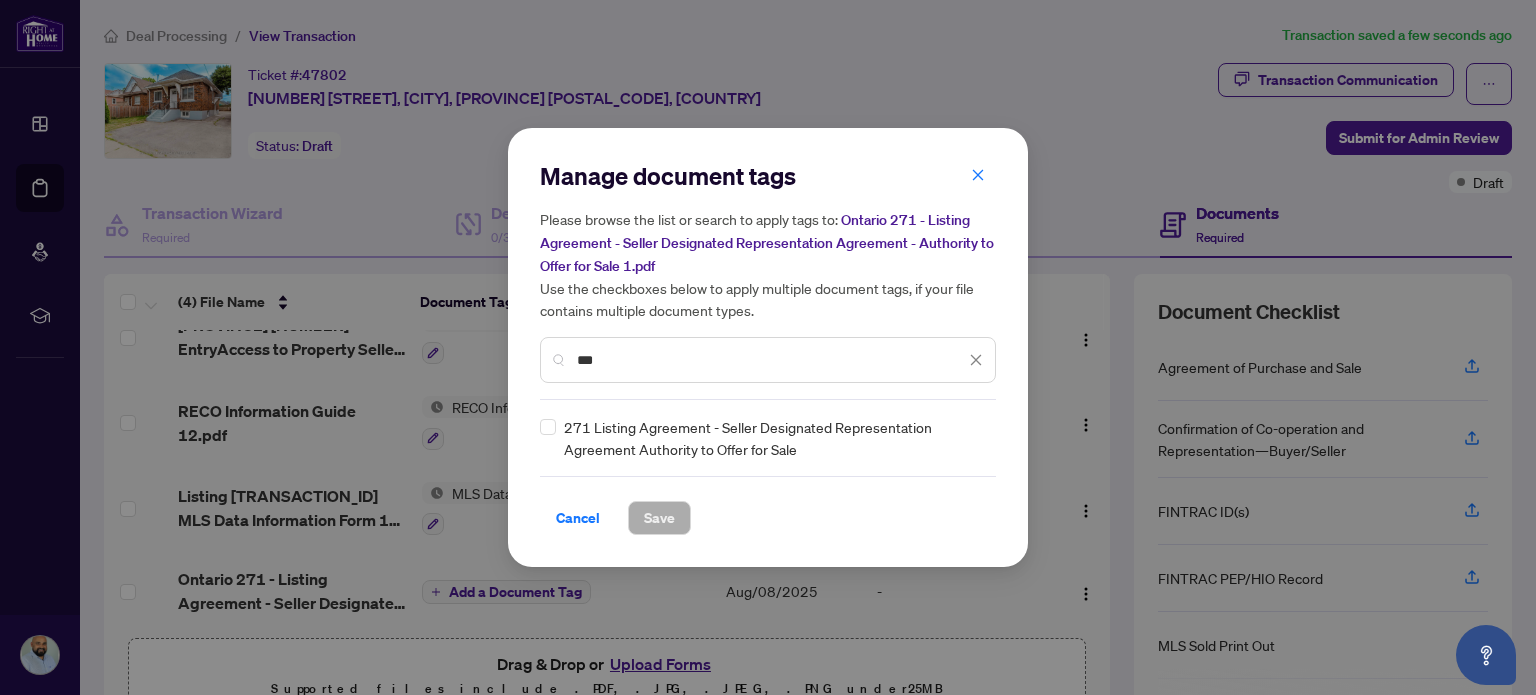 type on "***" 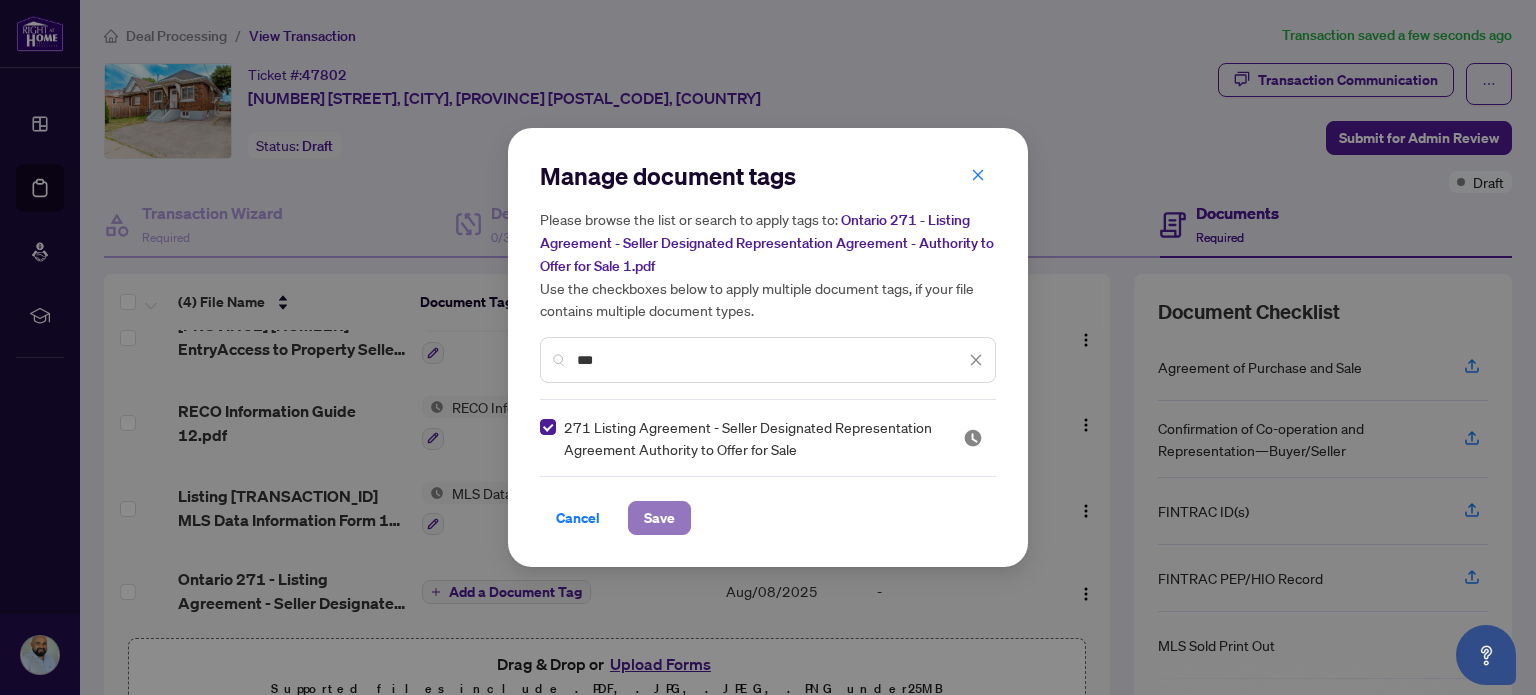click on "Save" at bounding box center (659, 518) 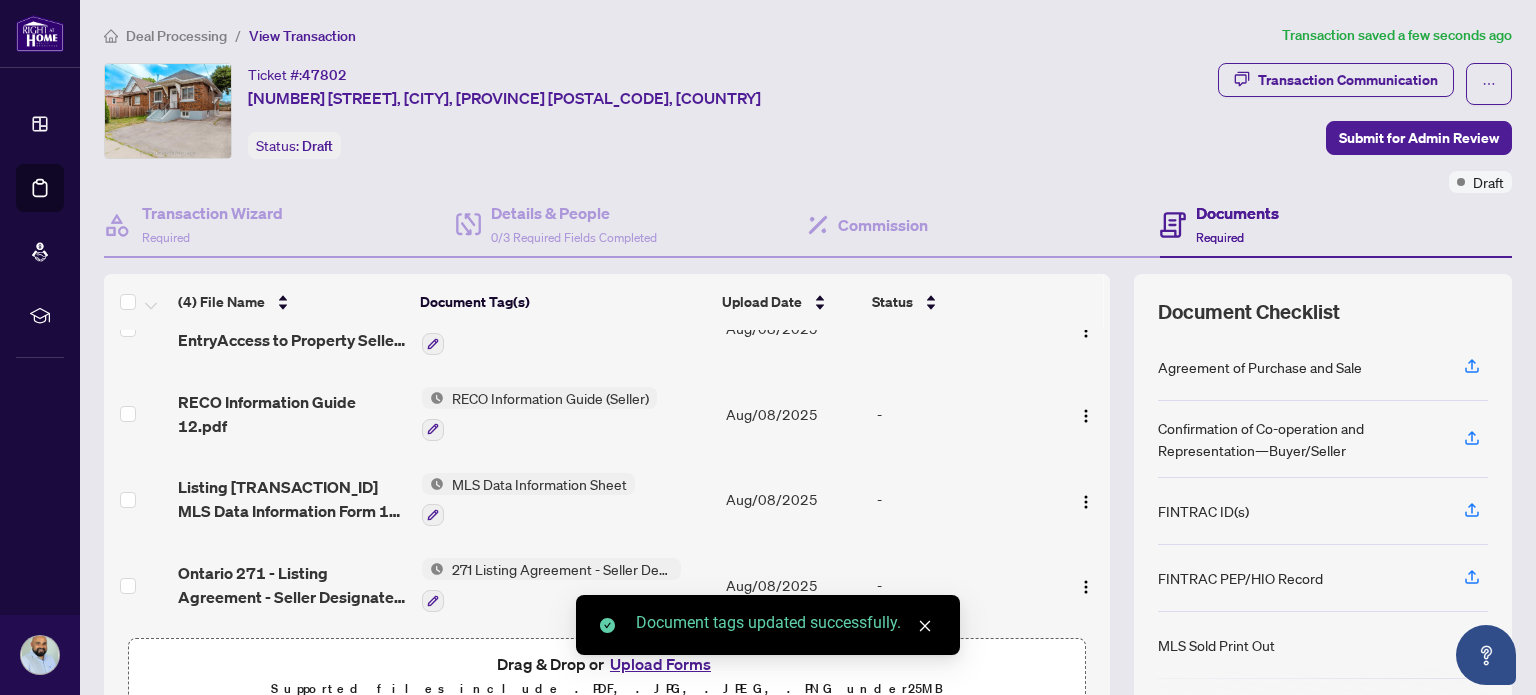 scroll, scrollTop: 0, scrollLeft: 0, axis: both 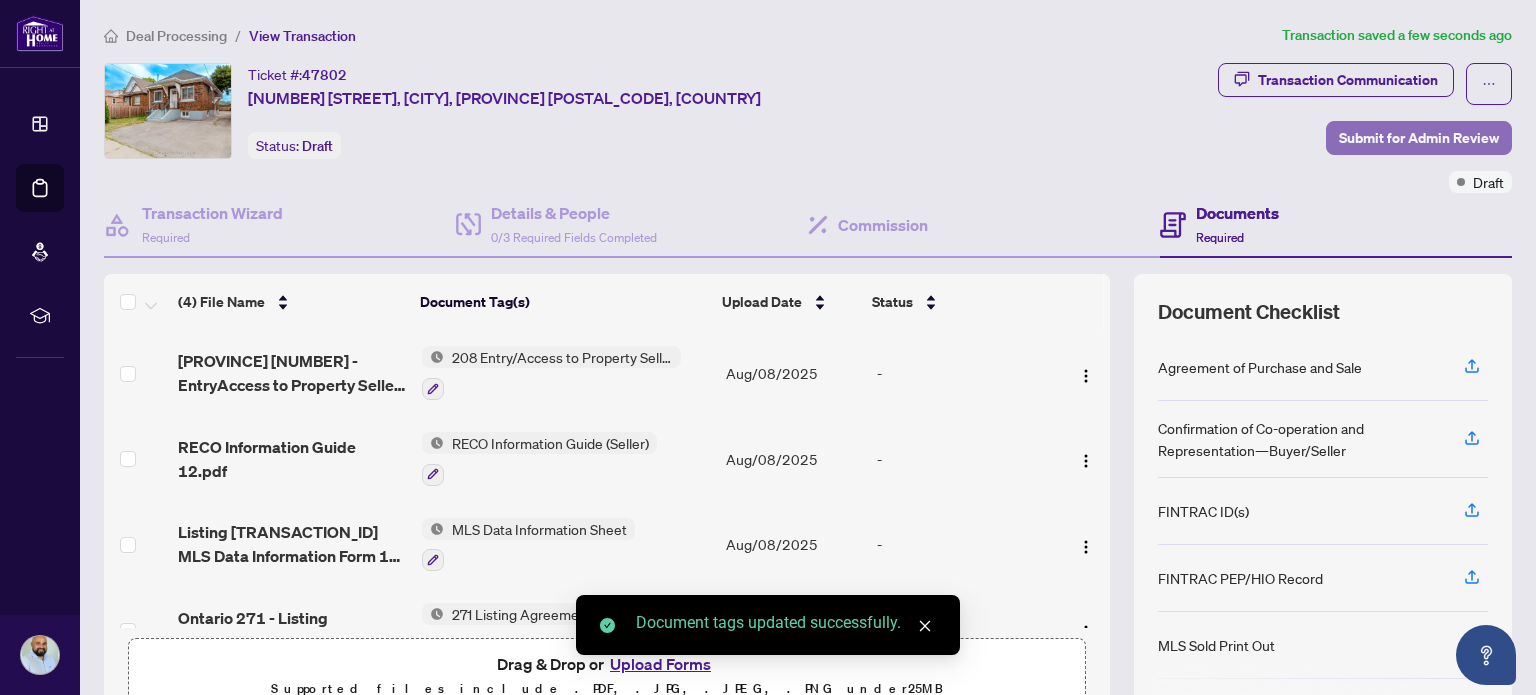 click on "Submit for Admin Review" at bounding box center (1419, 138) 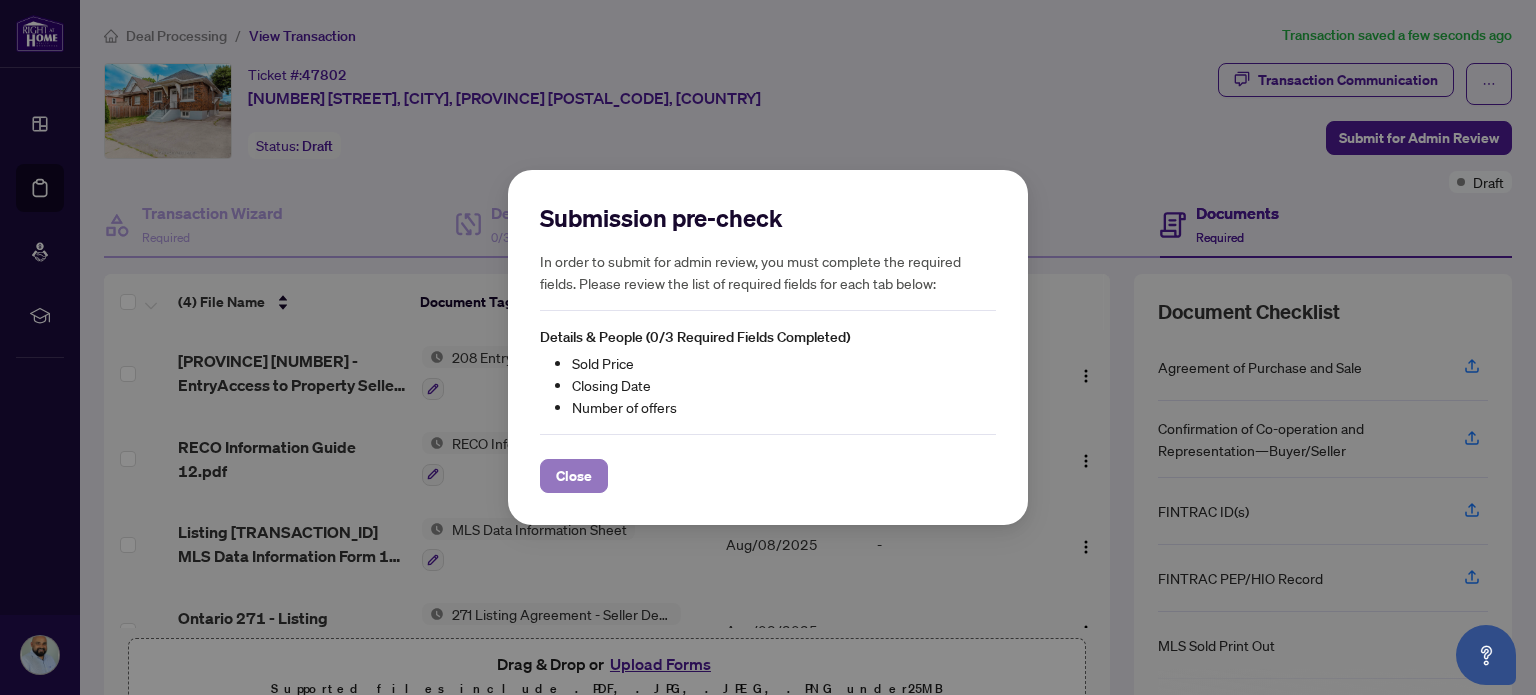 click on "Close" at bounding box center (574, 476) 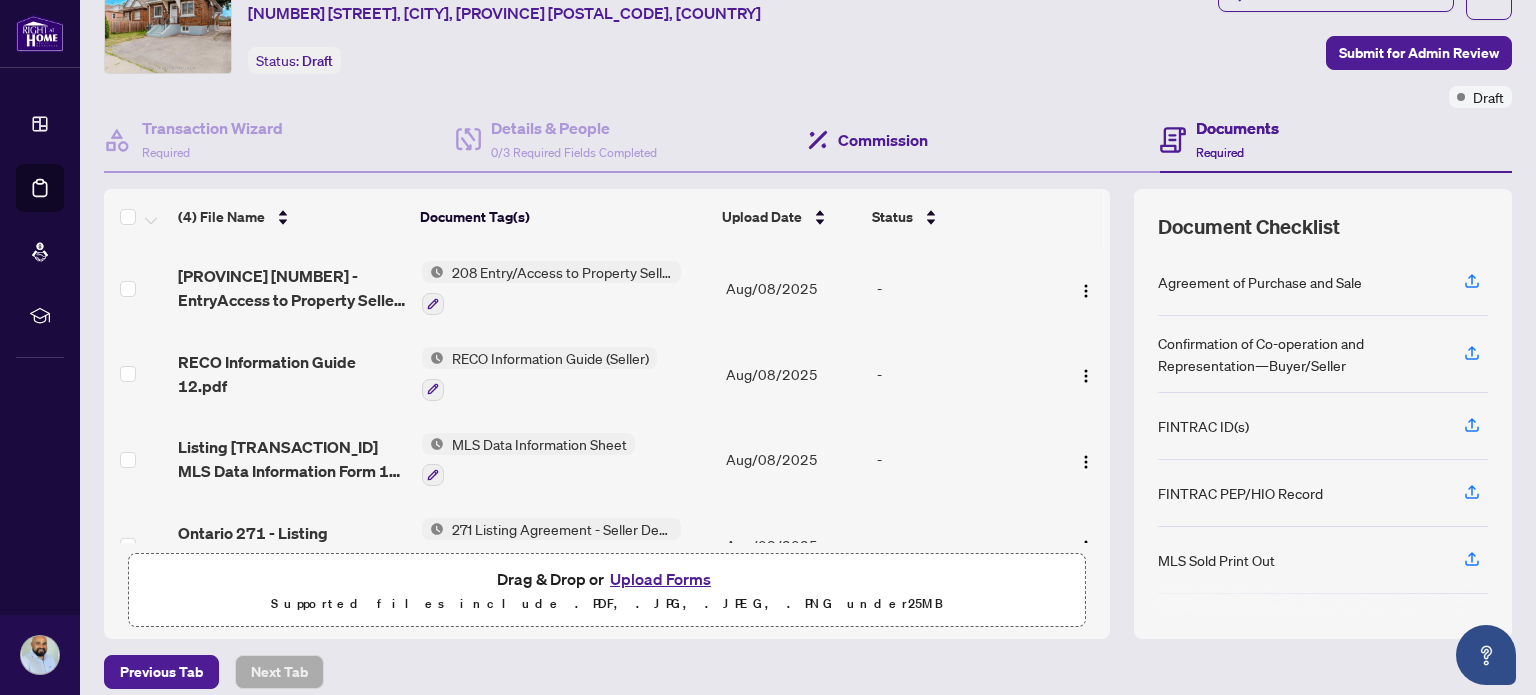 scroll, scrollTop: 0, scrollLeft: 0, axis: both 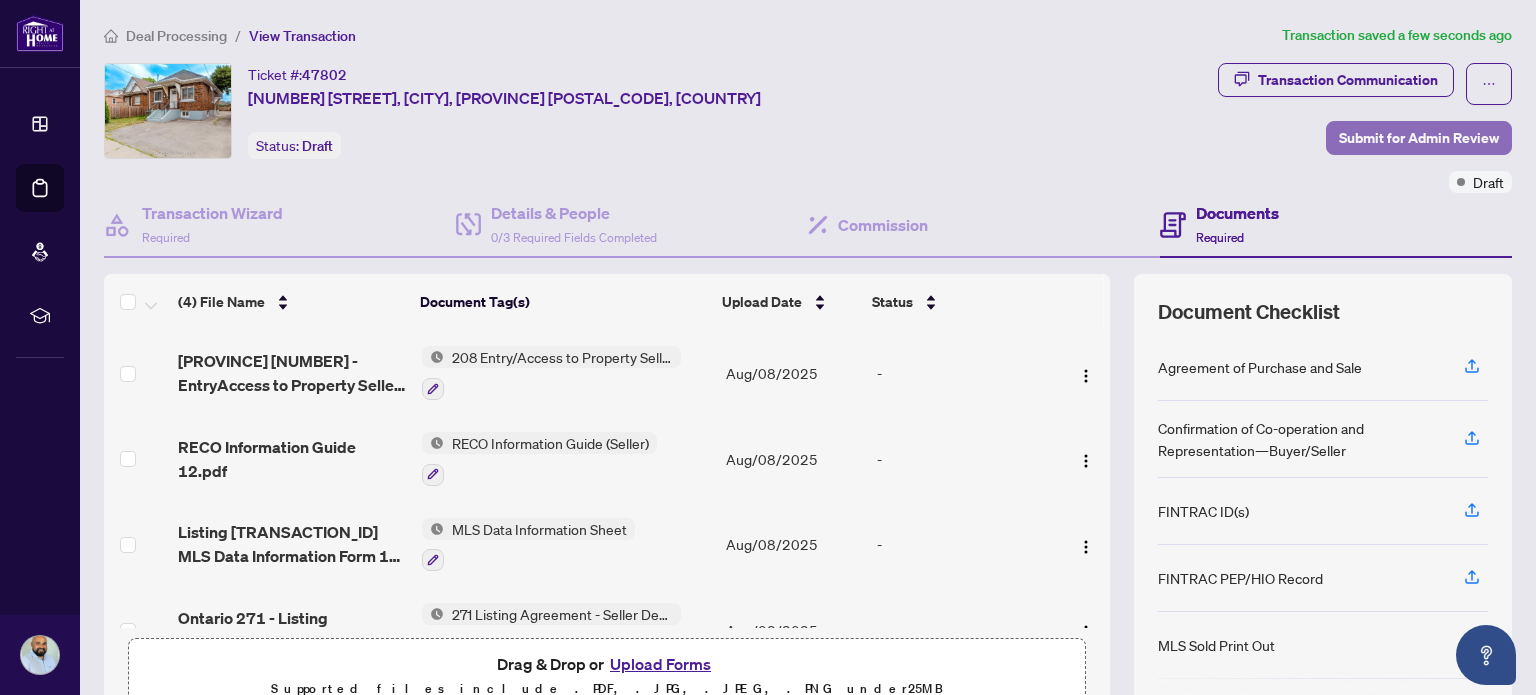 click on "Submit for Admin Review" at bounding box center [1419, 138] 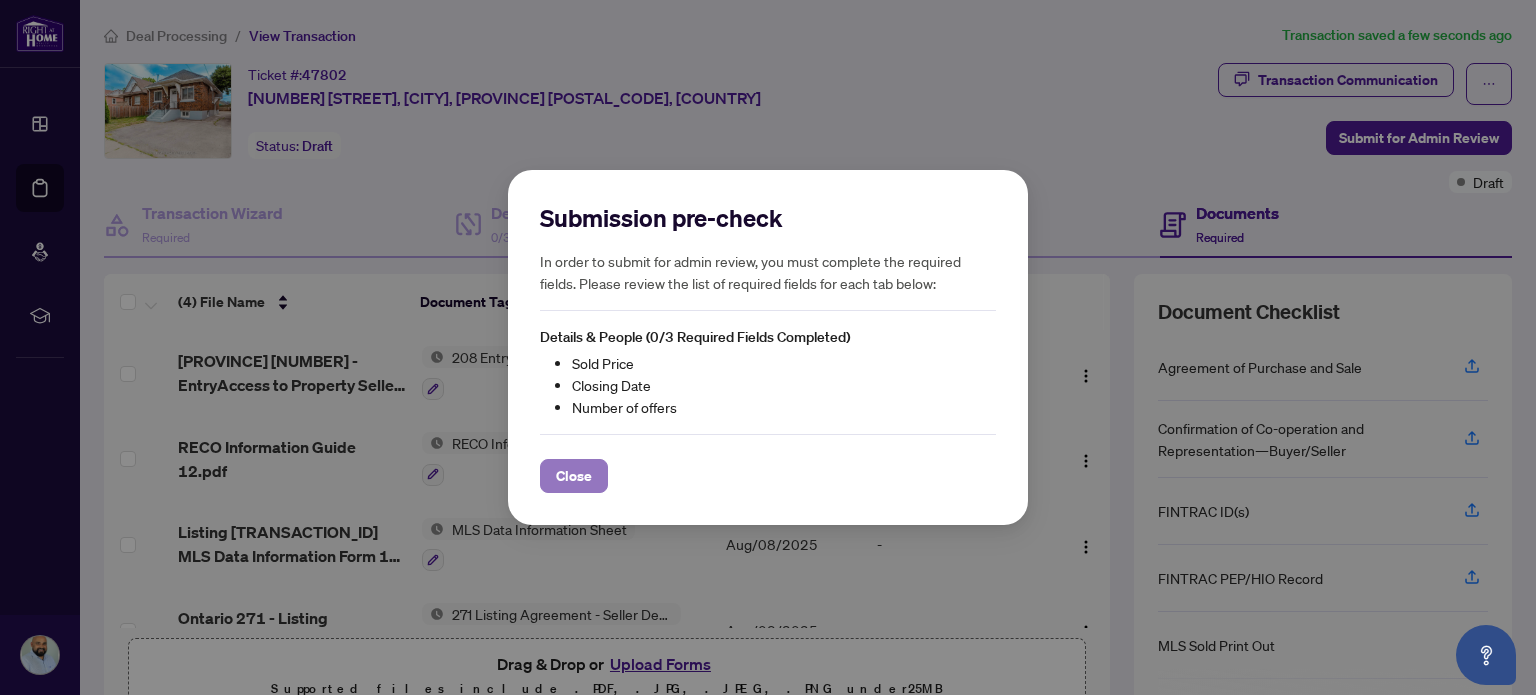 click on "Close" at bounding box center [574, 476] 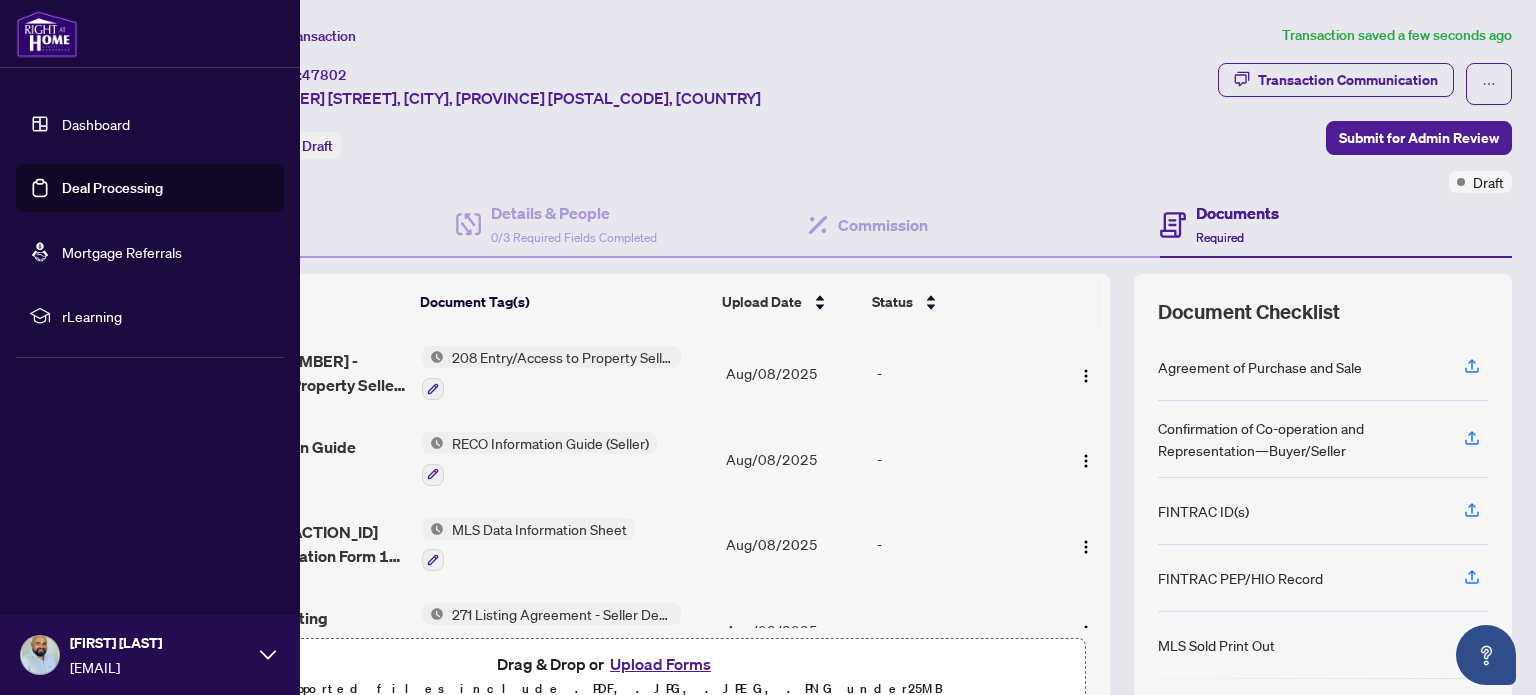 click on "Dashboard" at bounding box center (96, 124) 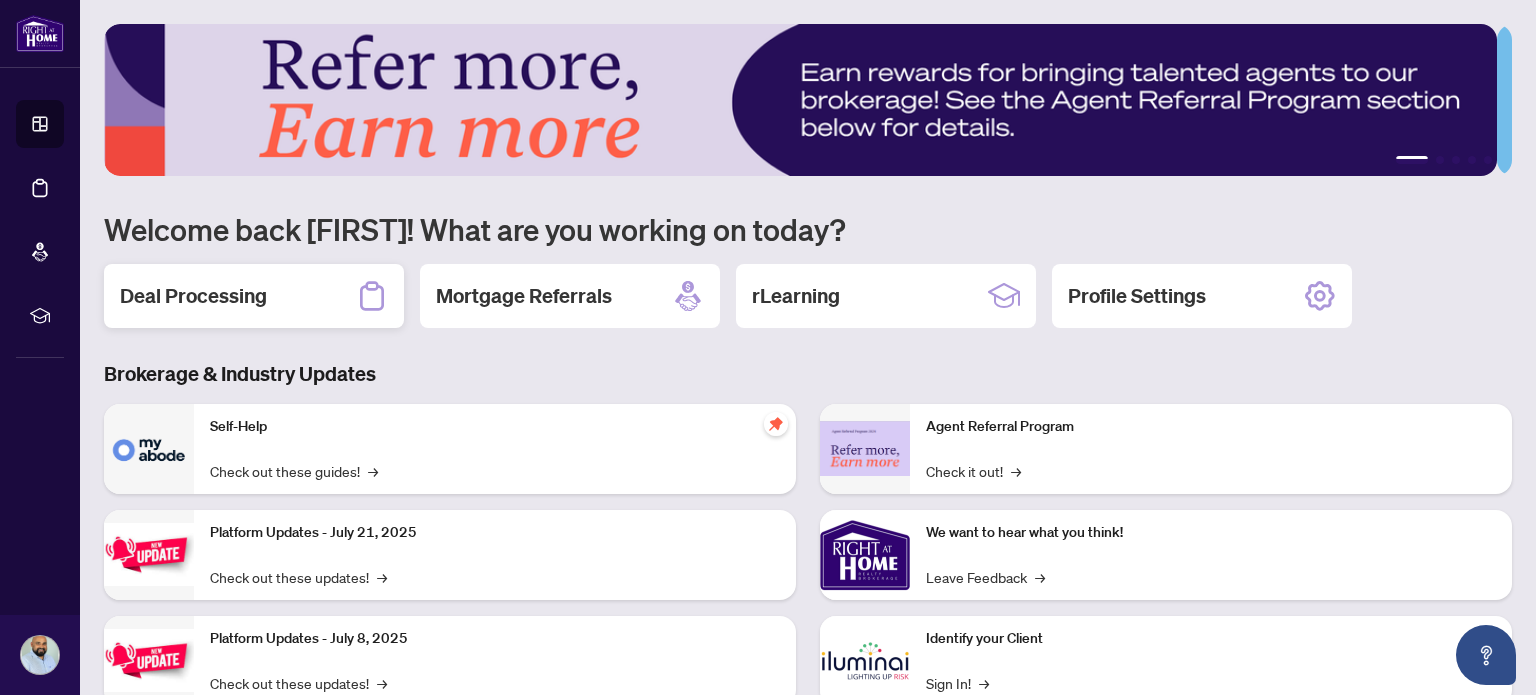 click on "Deal Processing" at bounding box center (254, 296) 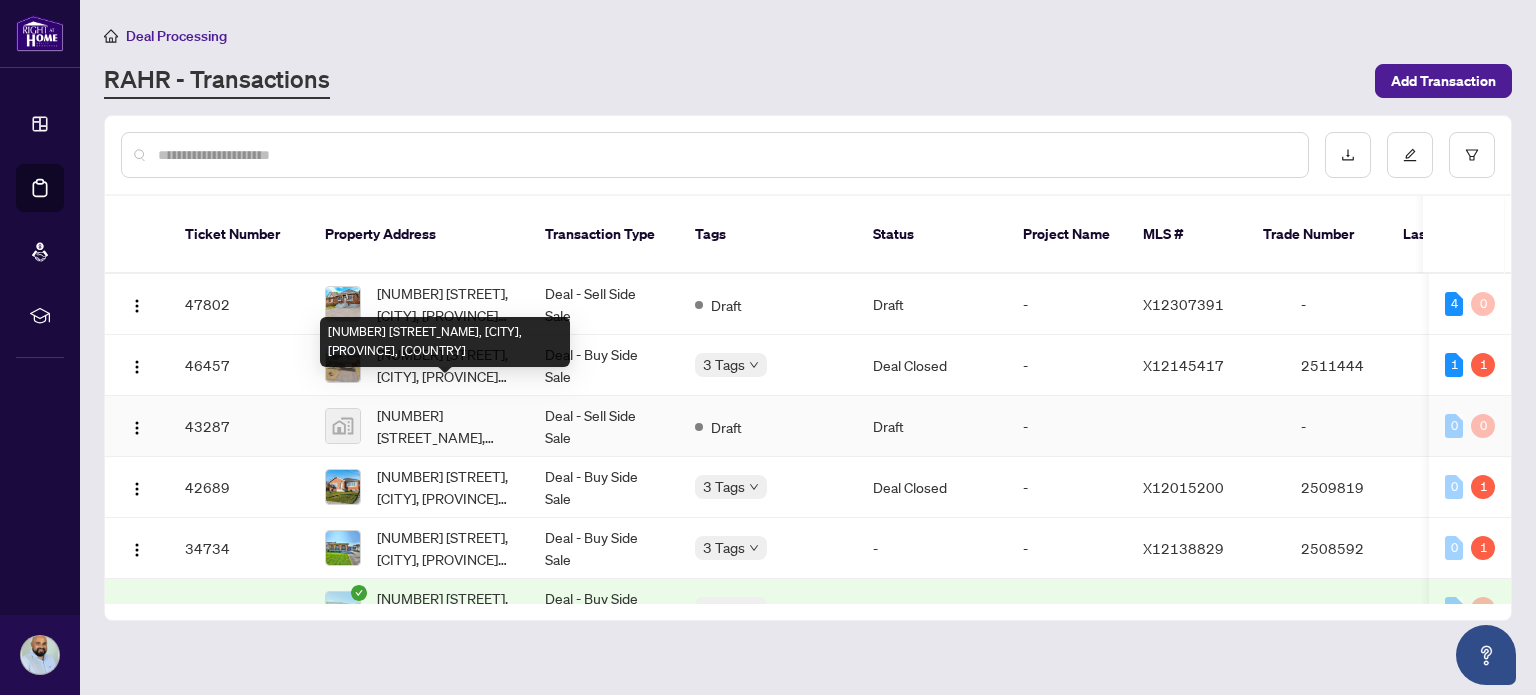 click on "[NUMBER] [STREET_NAME], [CITY], [PROVINCE], [COUNTRY]" at bounding box center [445, 426] 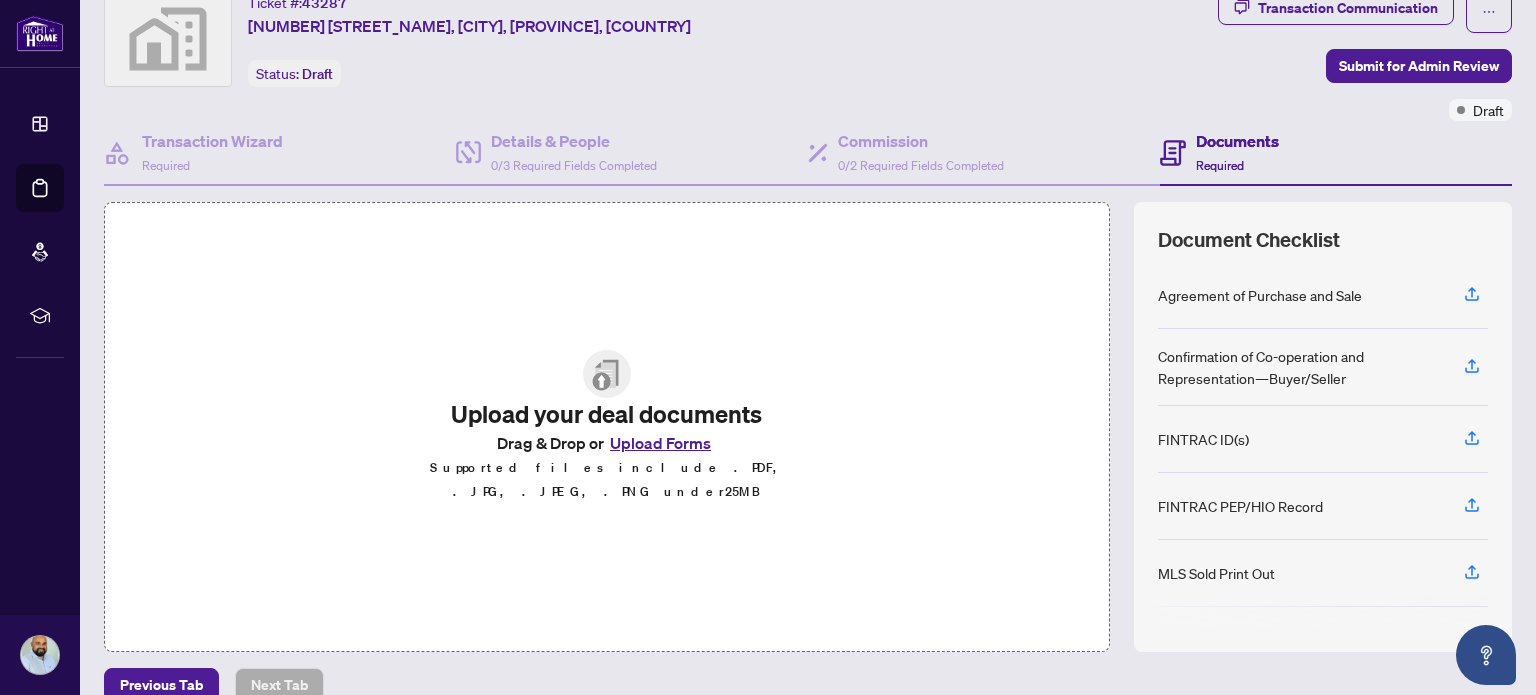 scroll, scrollTop: 100, scrollLeft: 0, axis: vertical 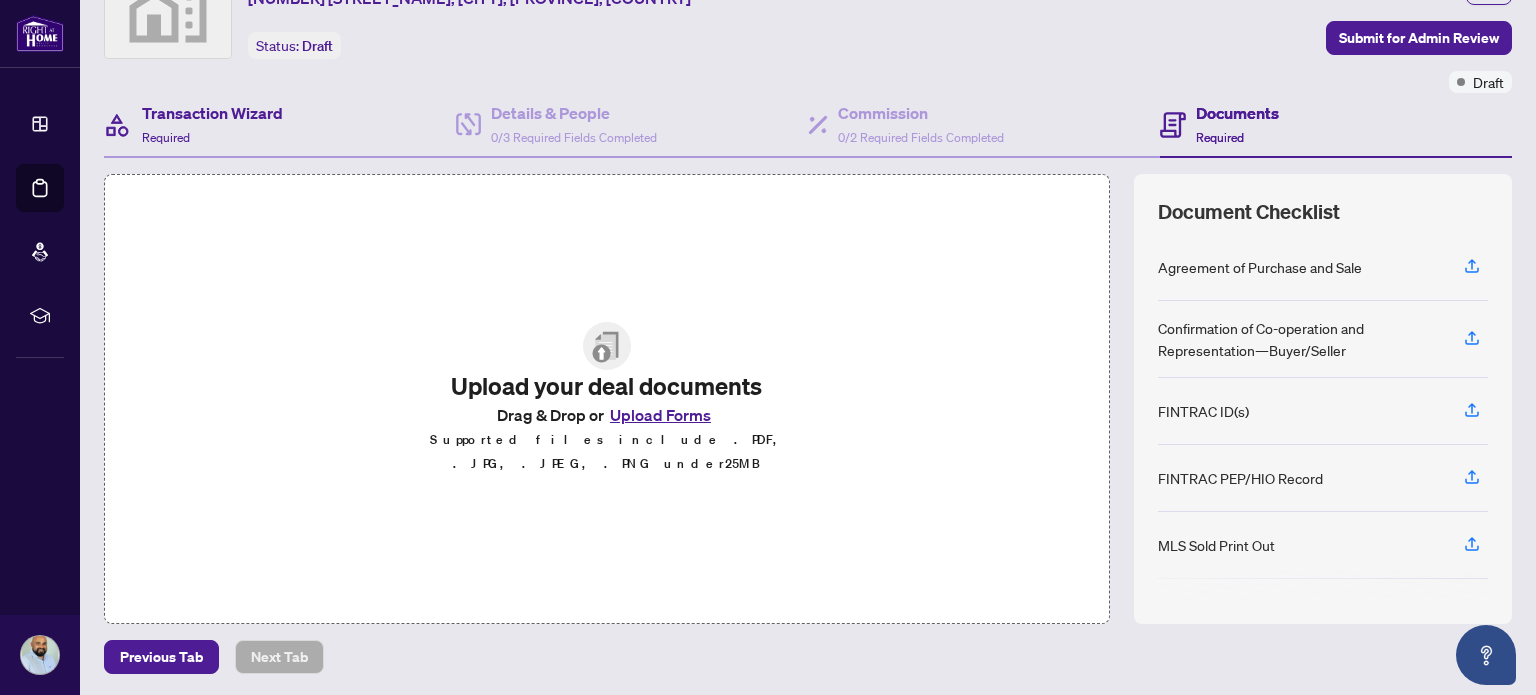 click on "Transaction Wizard Required" at bounding box center (280, 125) 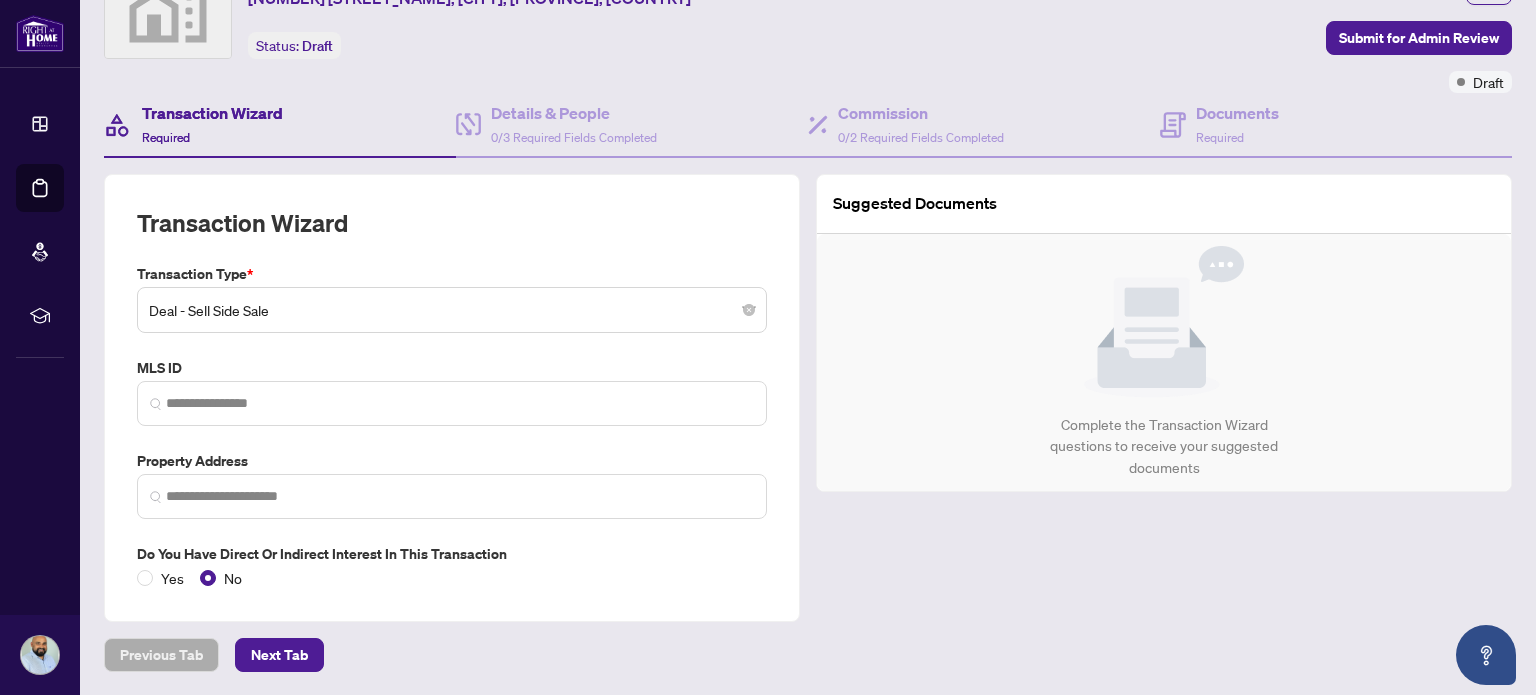 type on "**********" 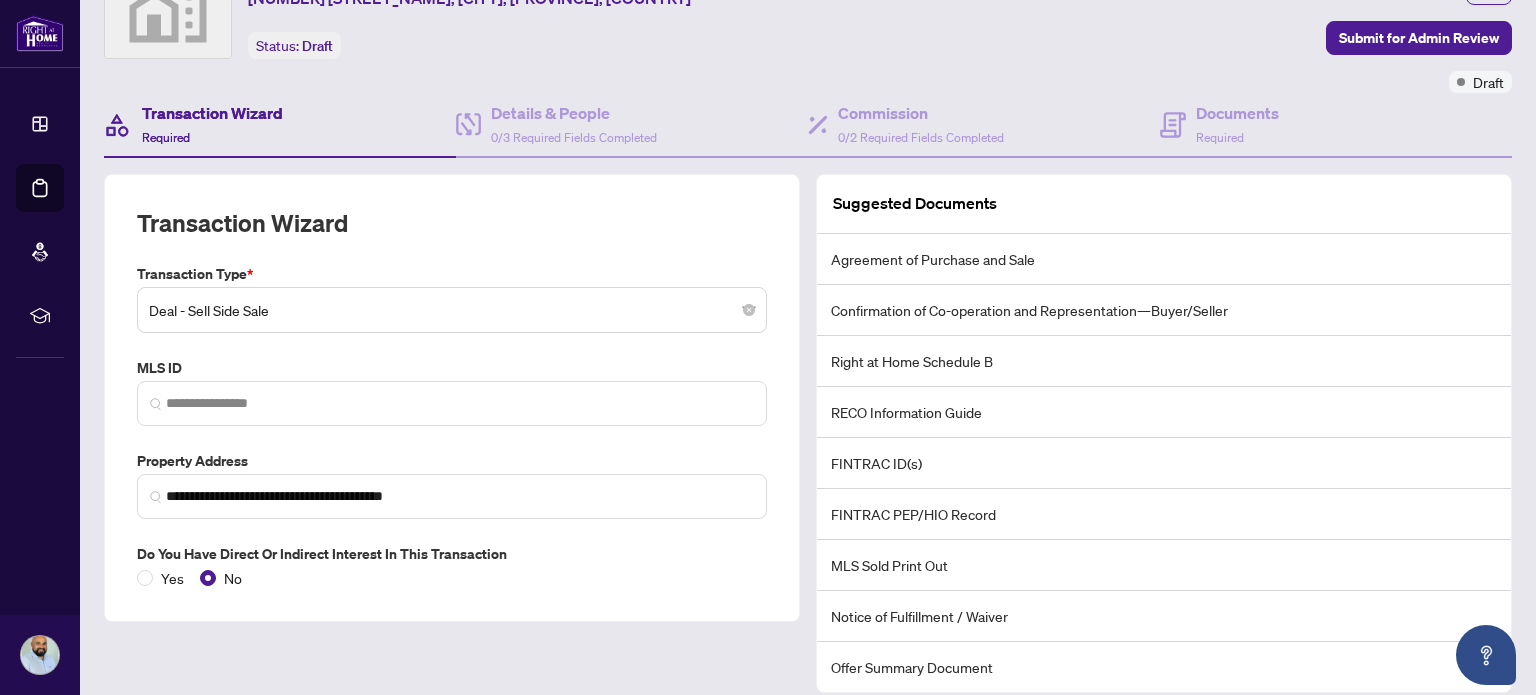 scroll, scrollTop: 0, scrollLeft: 0, axis: both 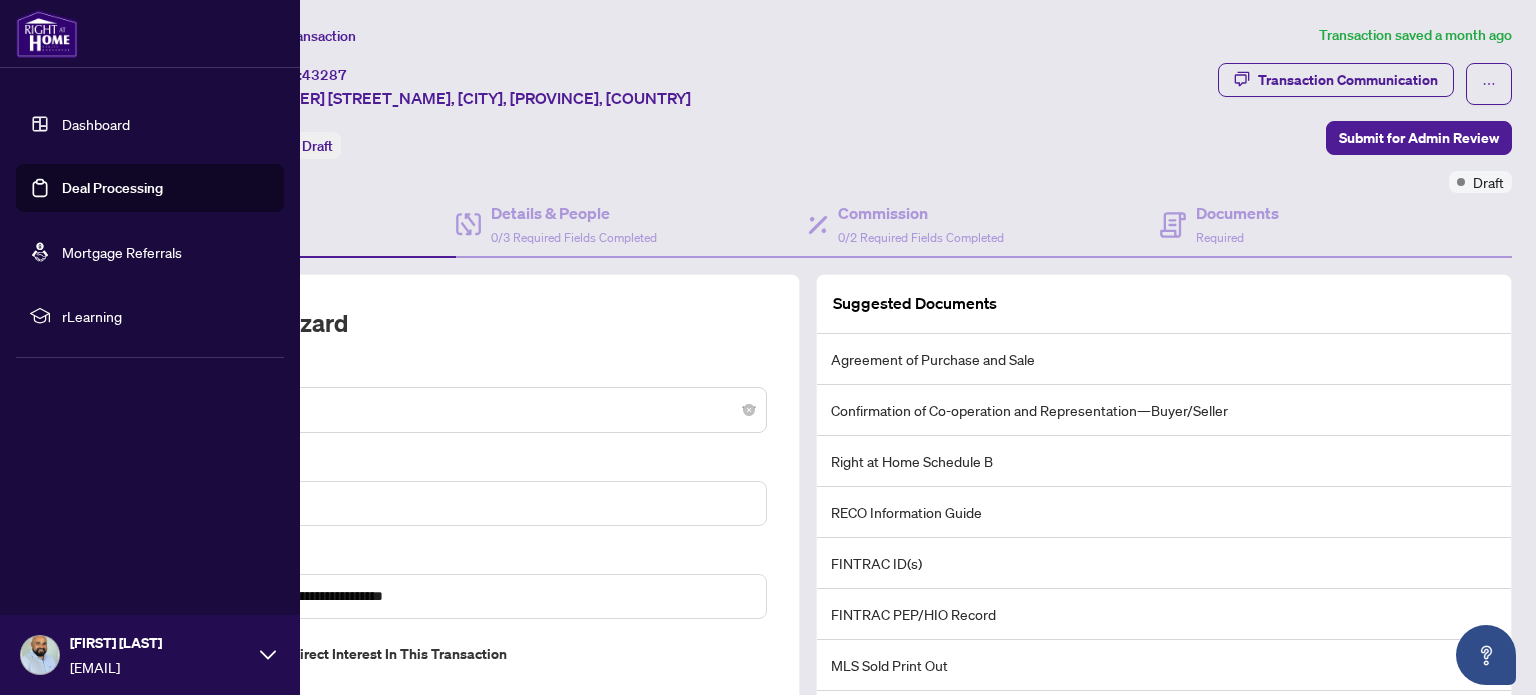 click on "Dashboard" at bounding box center [96, 124] 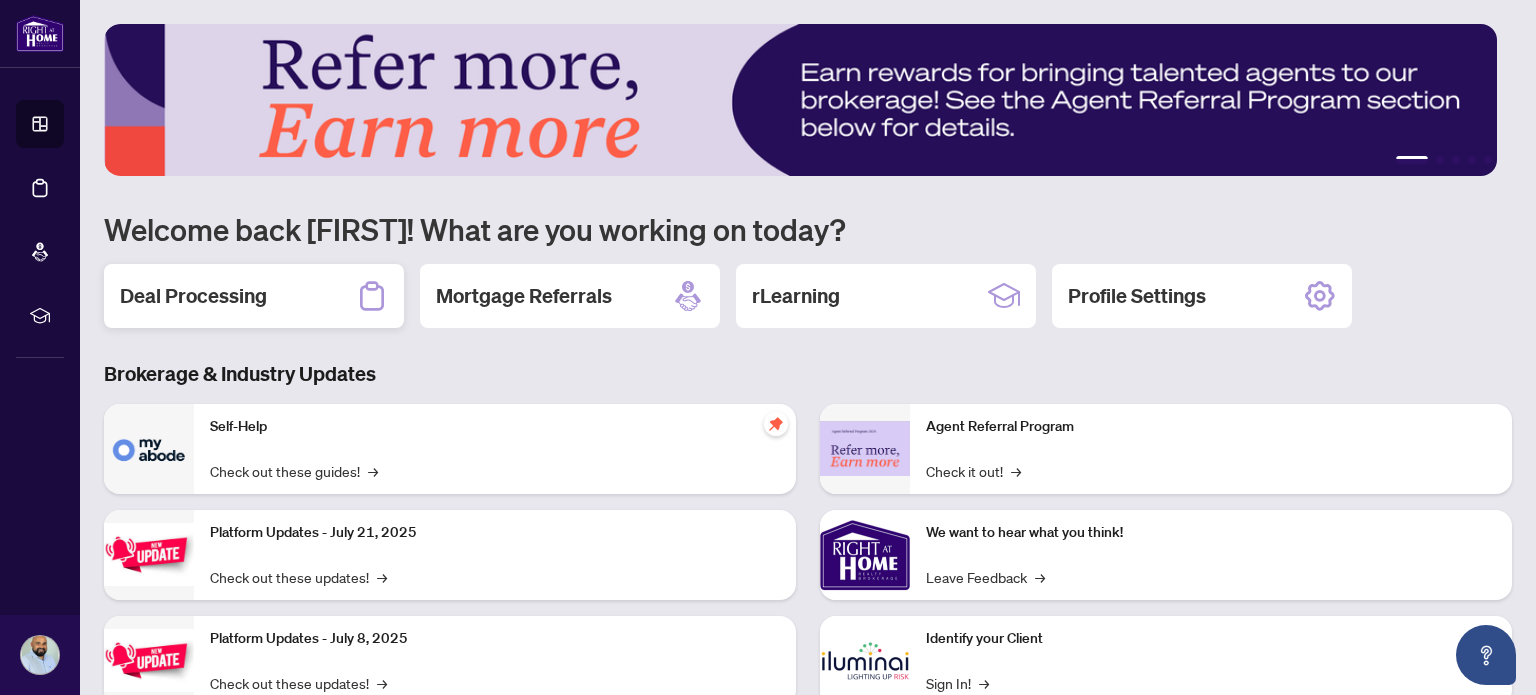 click on "Deal Processing" at bounding box center (254, 296) 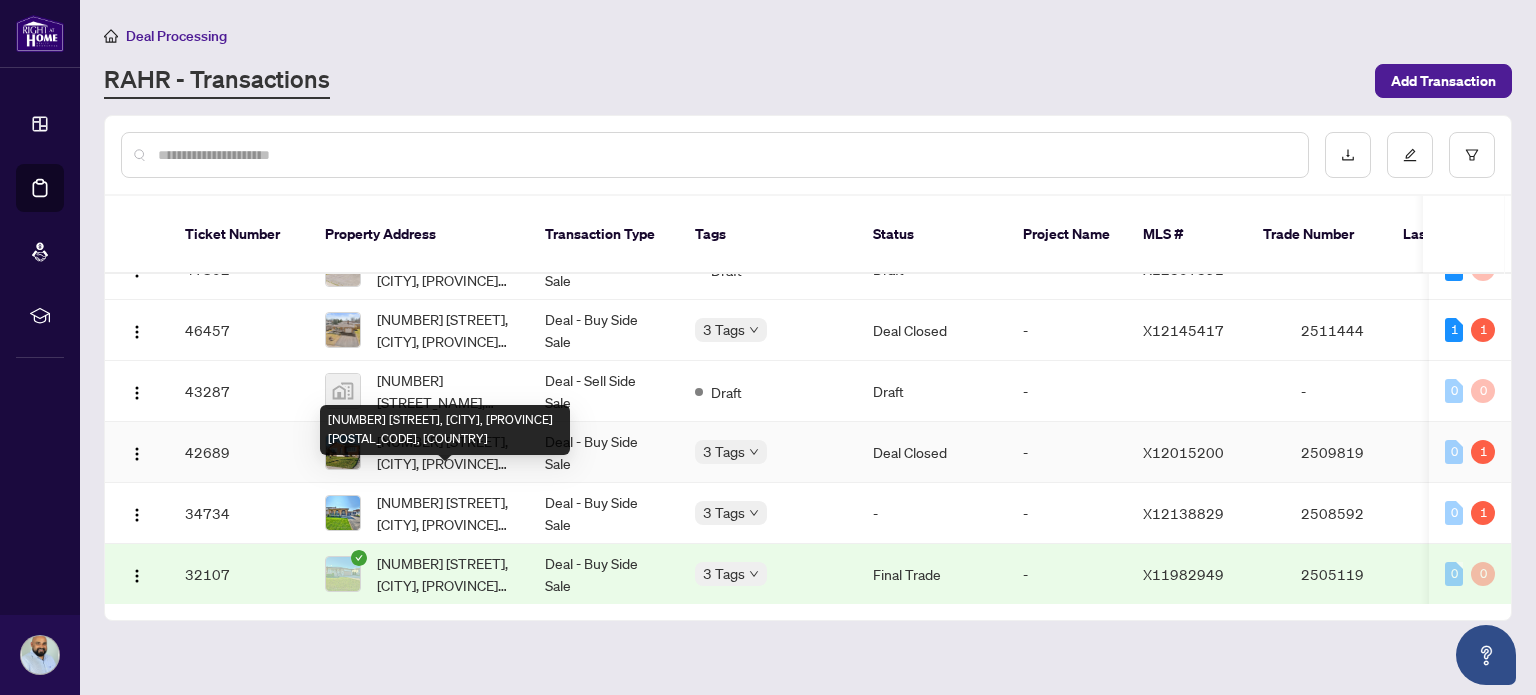 scroll, scrollTop: 0, scrollLeft: 0, axis: both 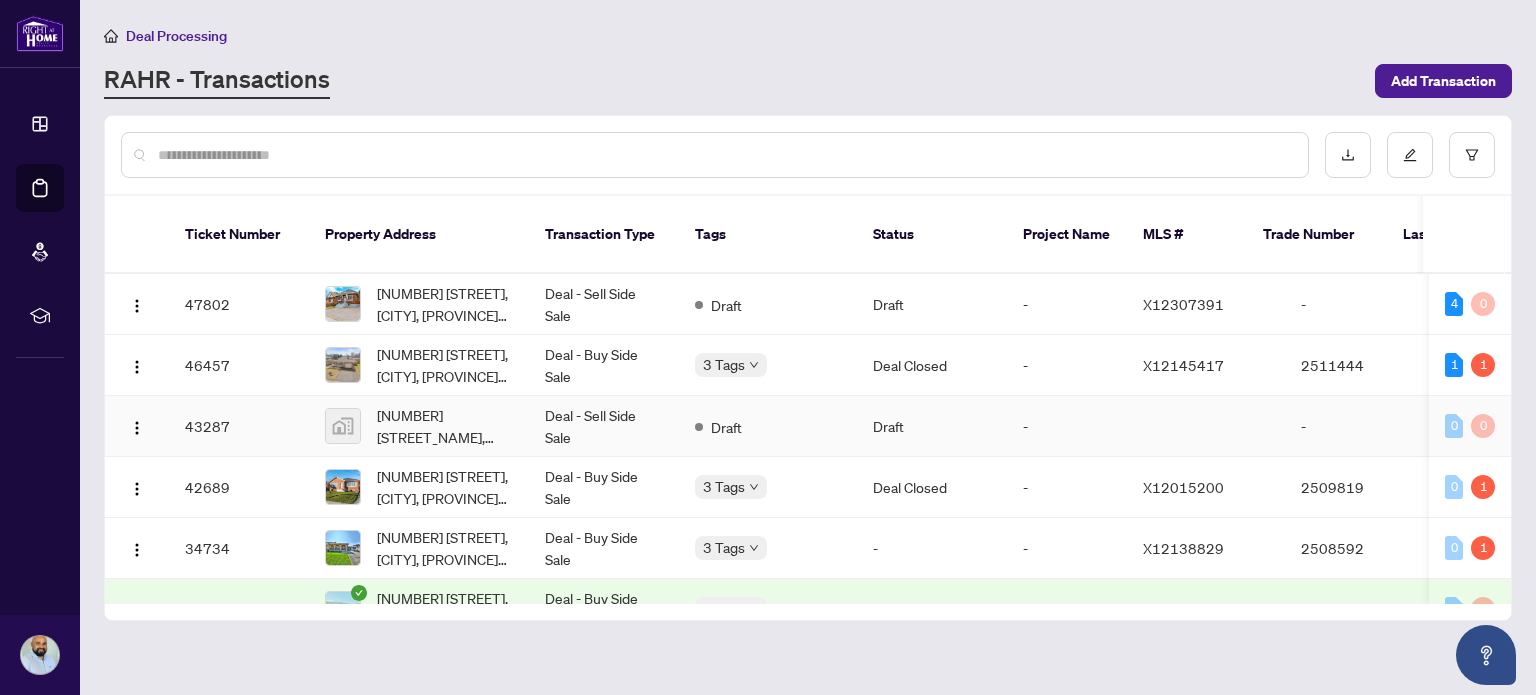 click on "Draft" at bounding box center (932, 426) 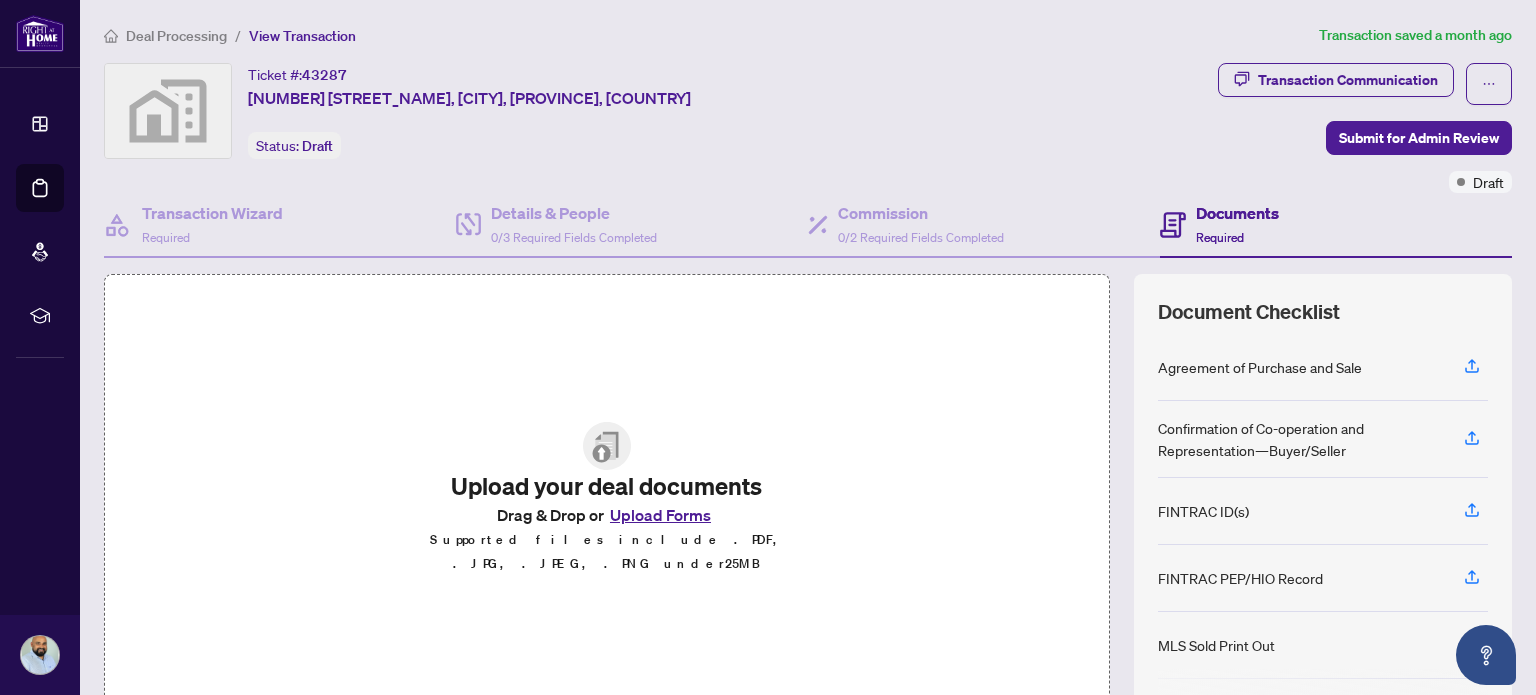 click on "Upload Forms" at bounding box center (660, 515) 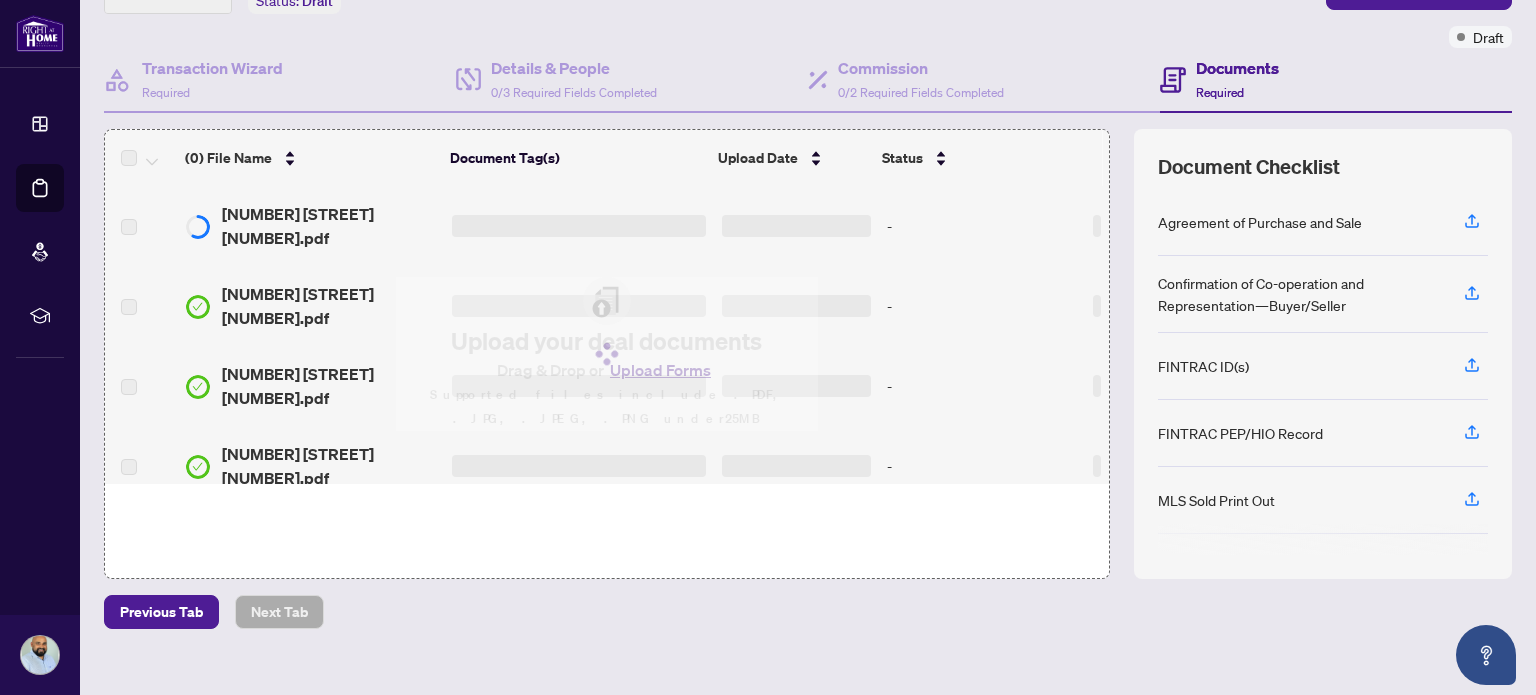 scroll, scrollTop: 169, scrollLeft: 0, axis: vertical 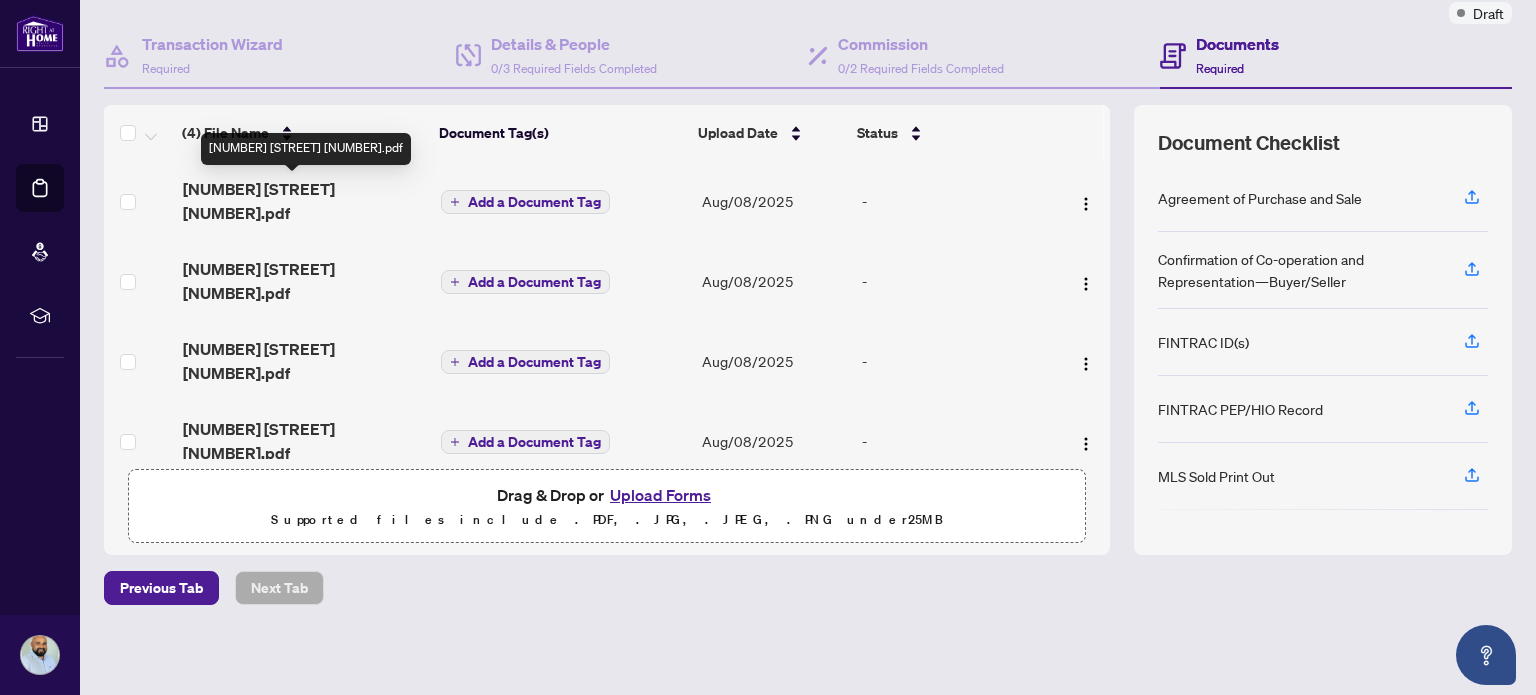 click on "[NUMBER] [STREET] [NUMBER].pdf" at bounding box center (304, 201) 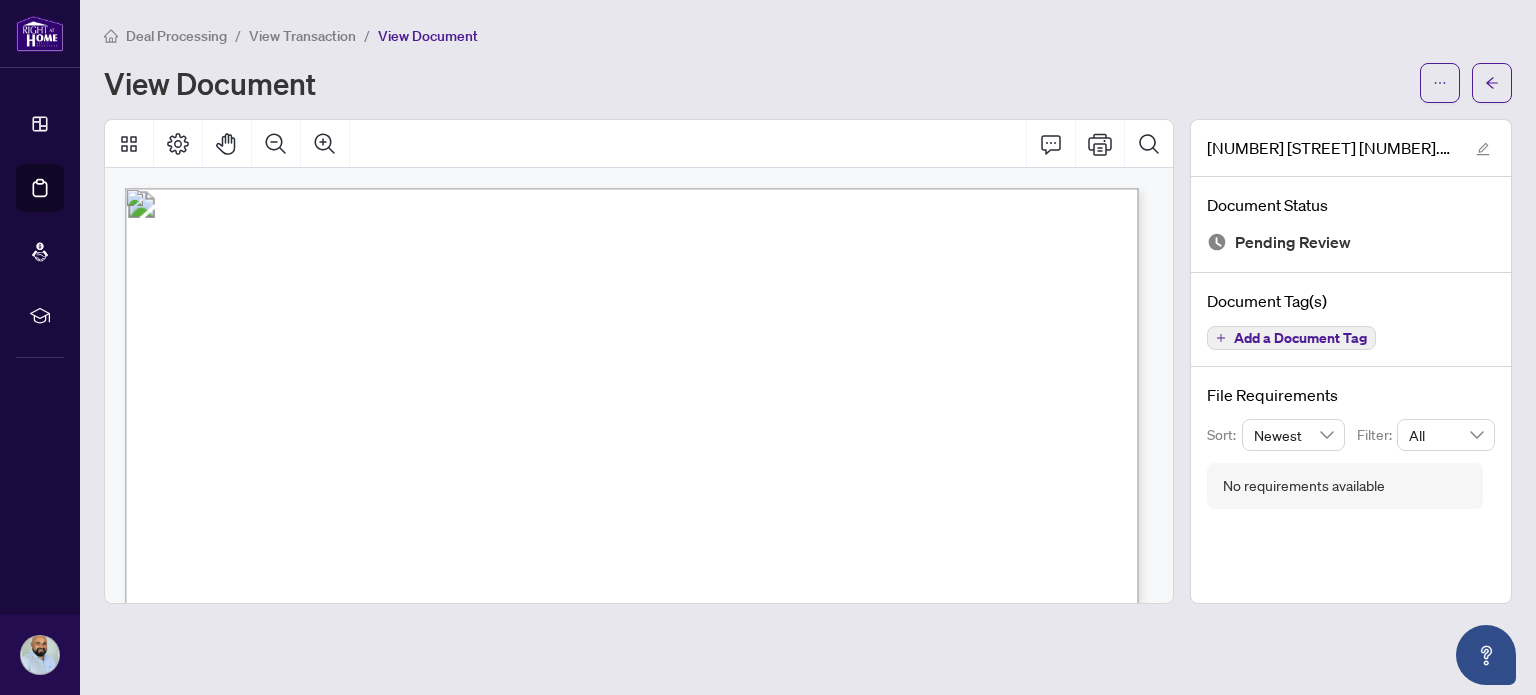 click on "Add a Document Tag" at bounding box center (1300, 338) 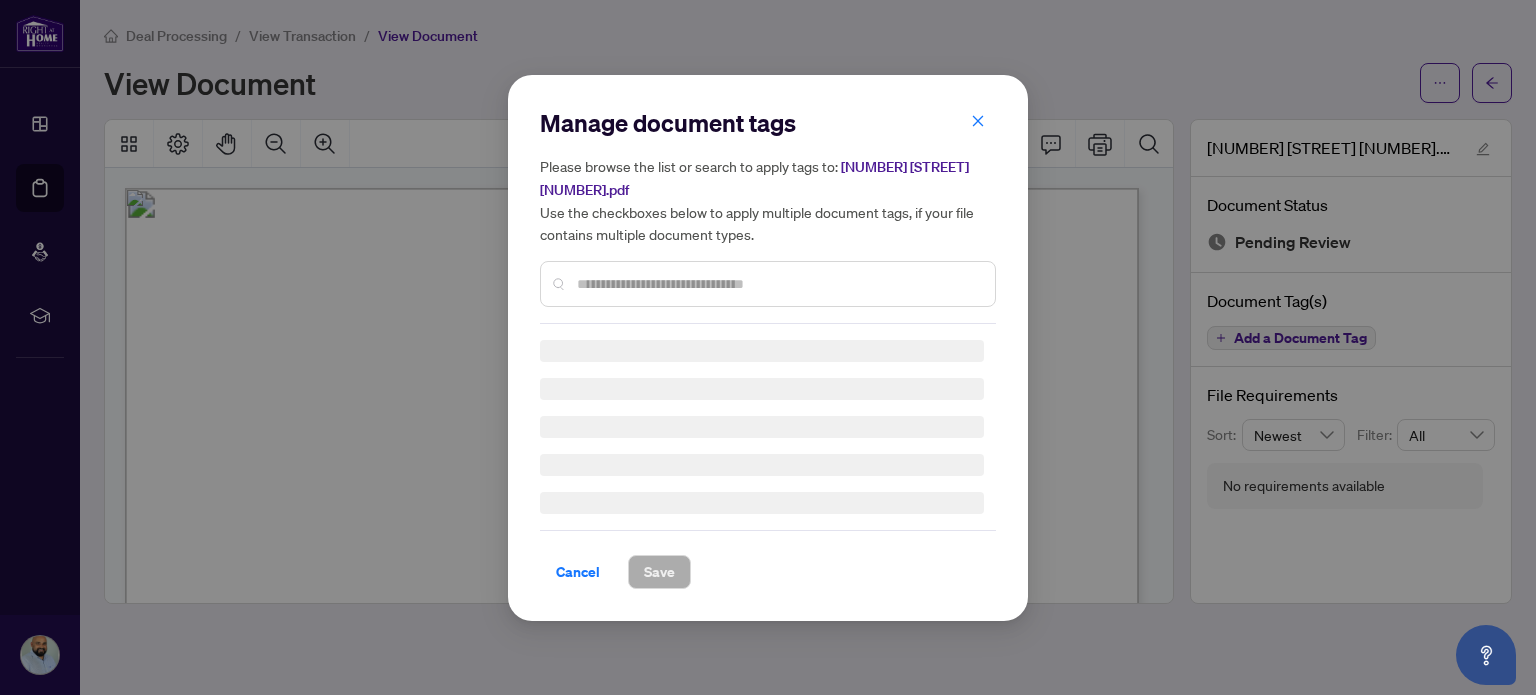 click on "Manage document tags Please browse the list or search to apply tags to:   [NUMBER] [STREET] [NUMBER].pdf   Use the checkboxes below to apply multiple document tags, if your file contains multiple document types.   Cancel Save" at bounding box center (768, 348) 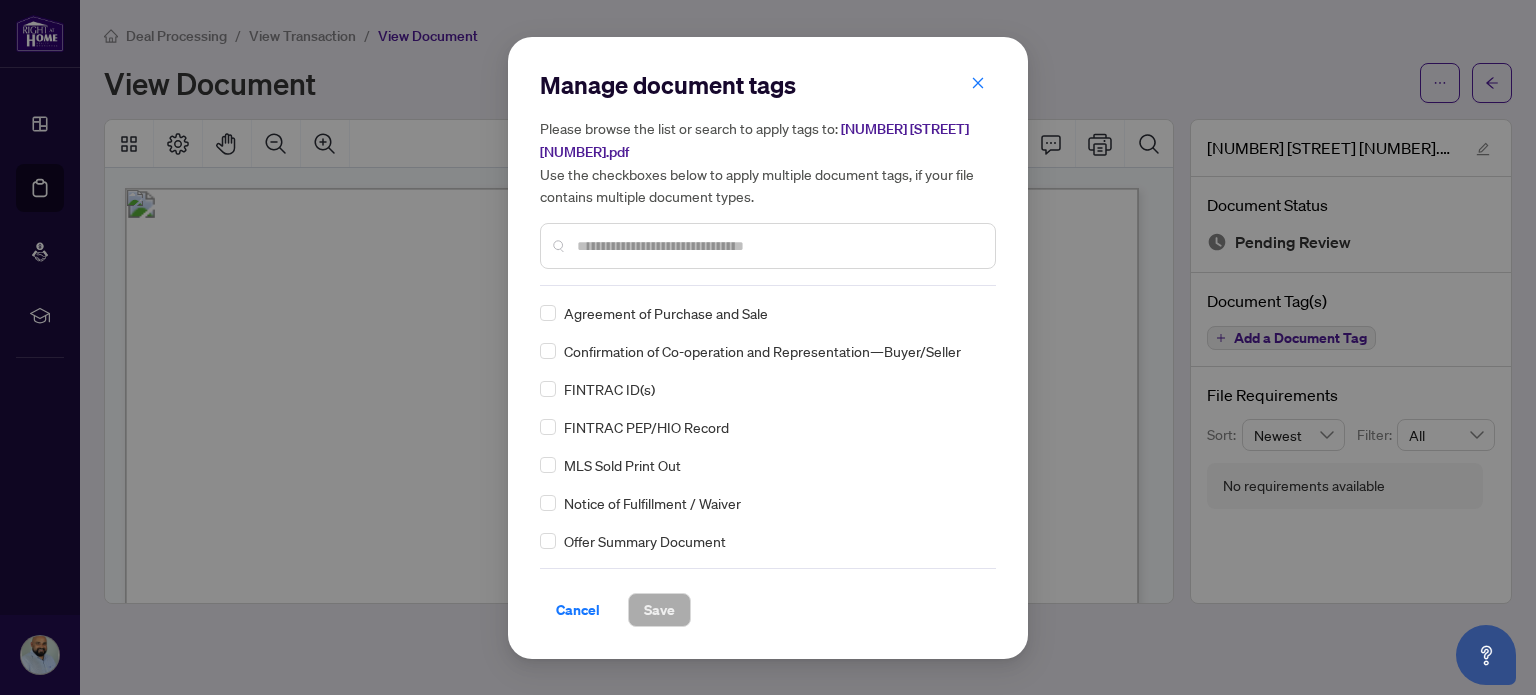 click at bounding box center (778, 246) 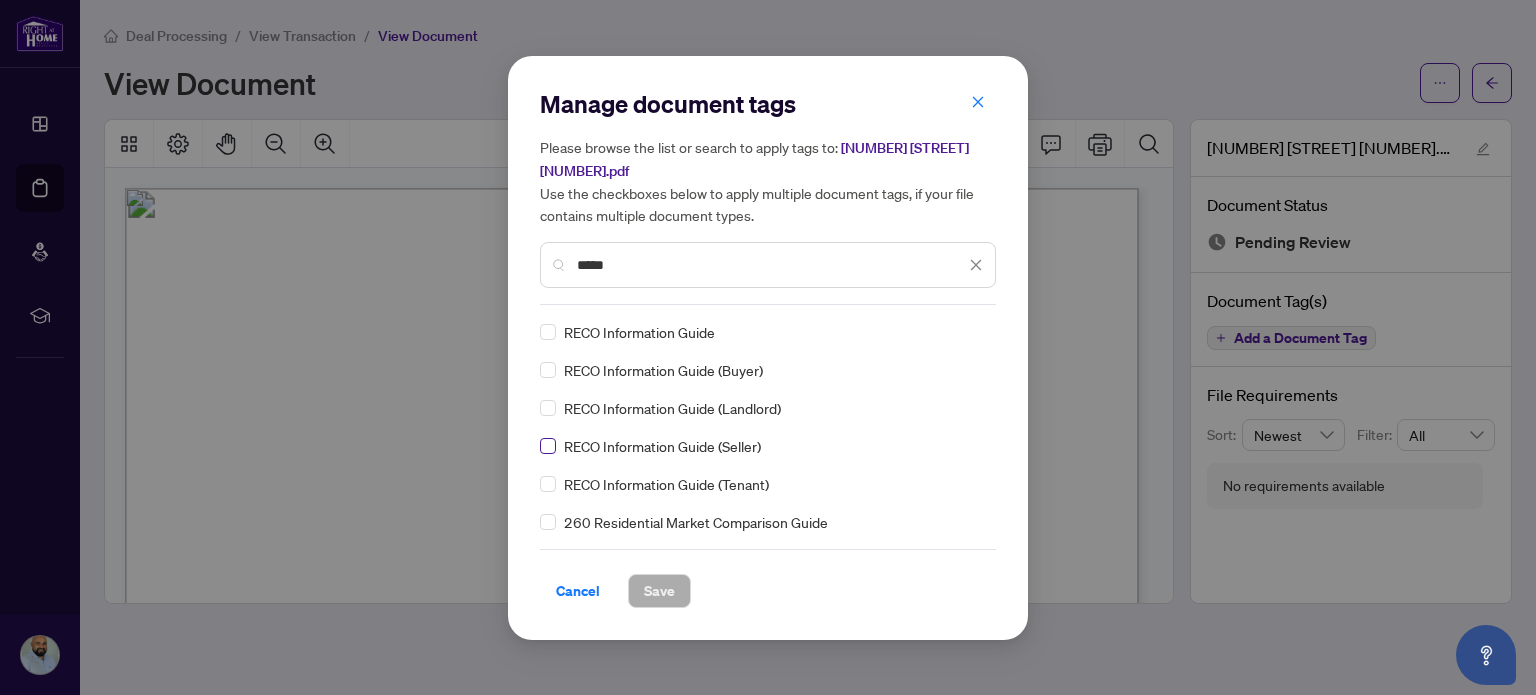 type on "*****" 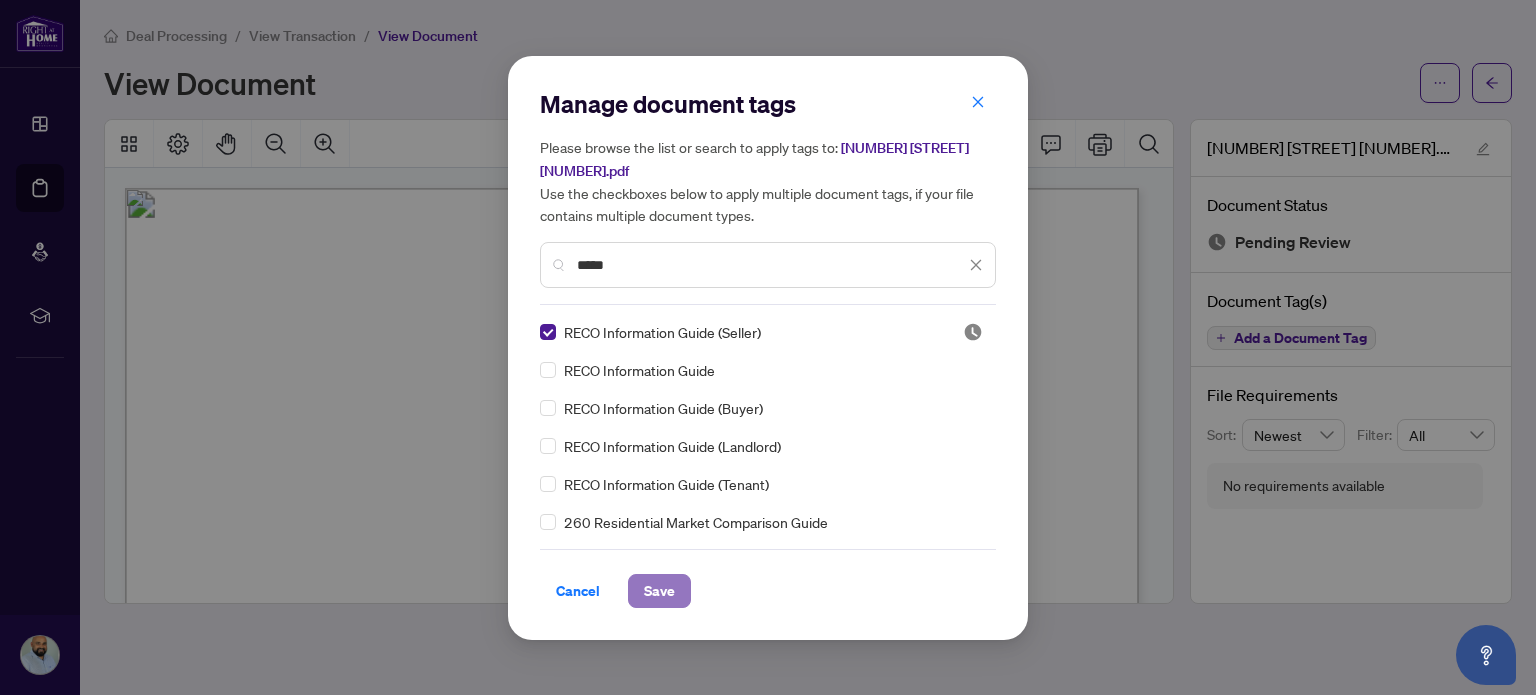 click on "Save" at bounding box center (659, 591) 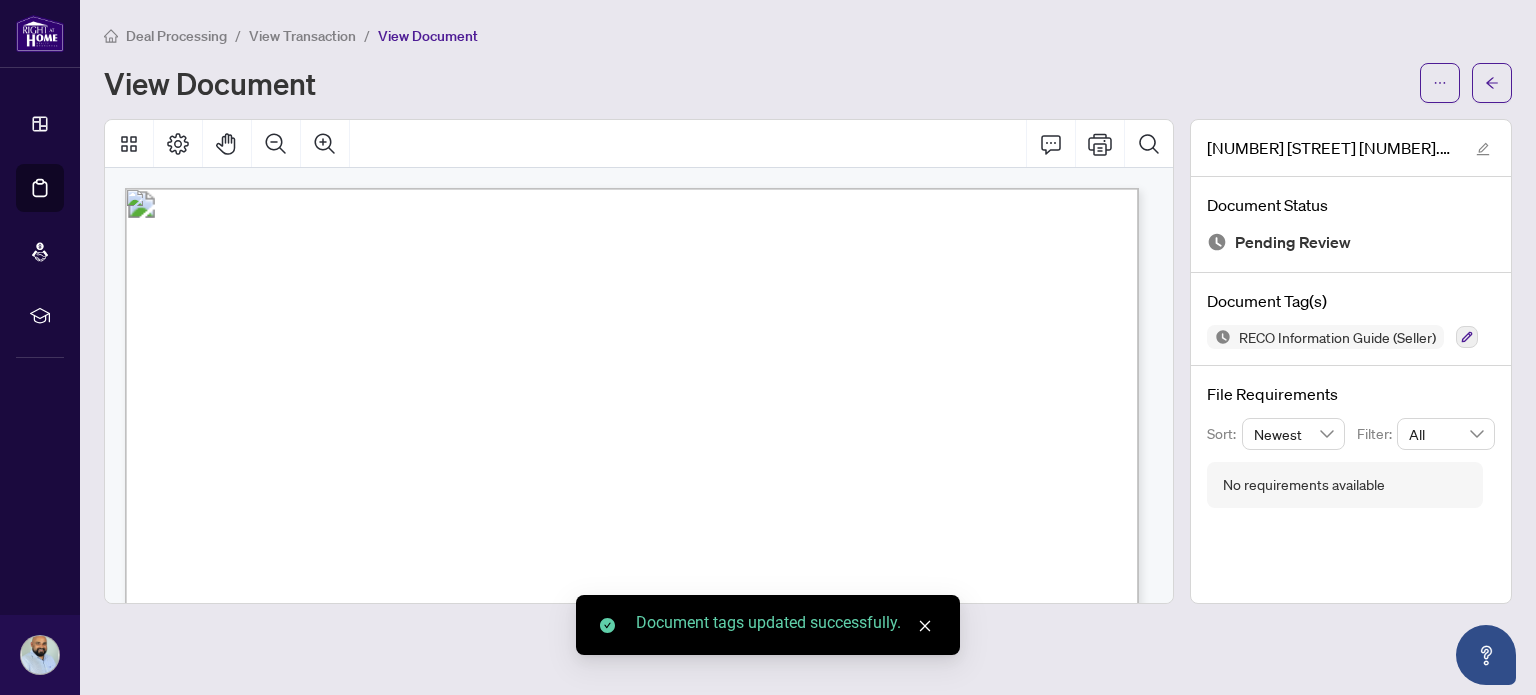 click on "View Transaction" at bounding box center (302, 36) 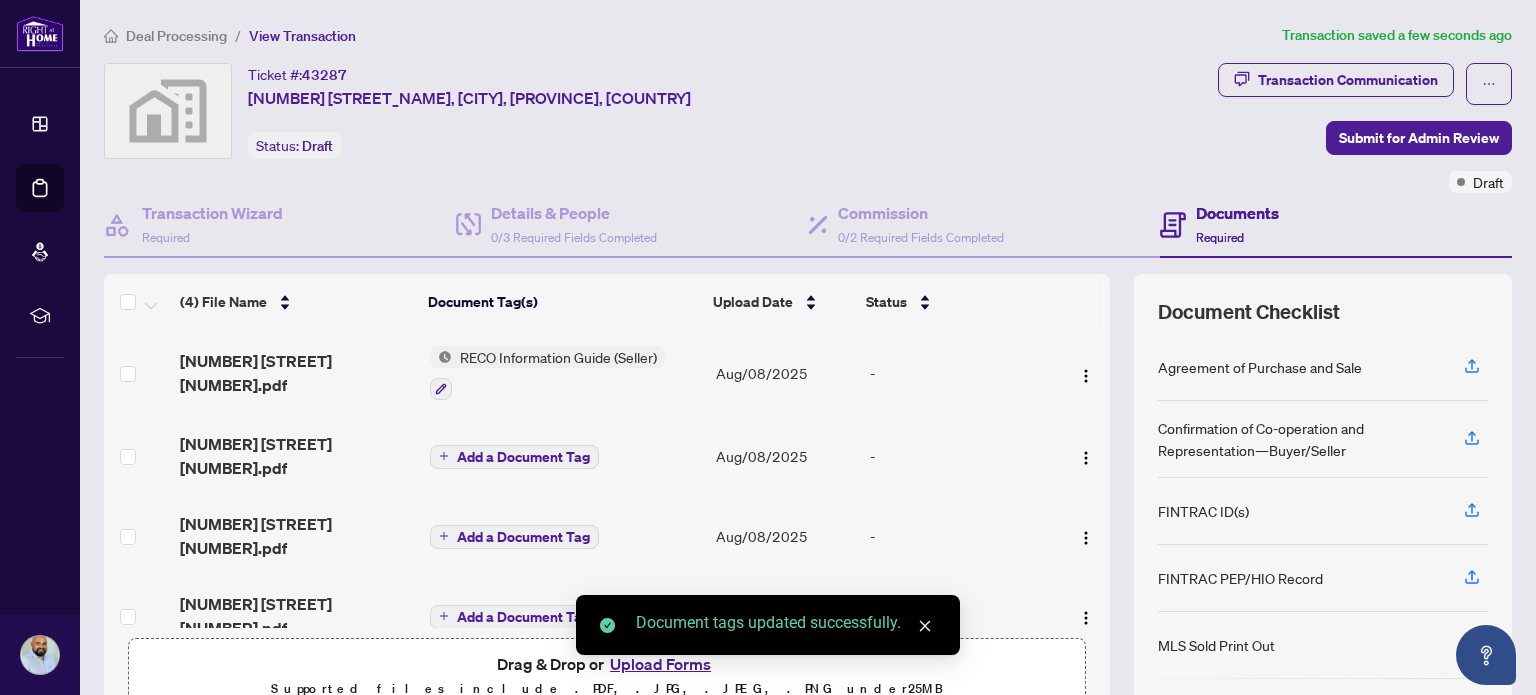 click on "Add a Document Tag" at bounding box center [523, 457] 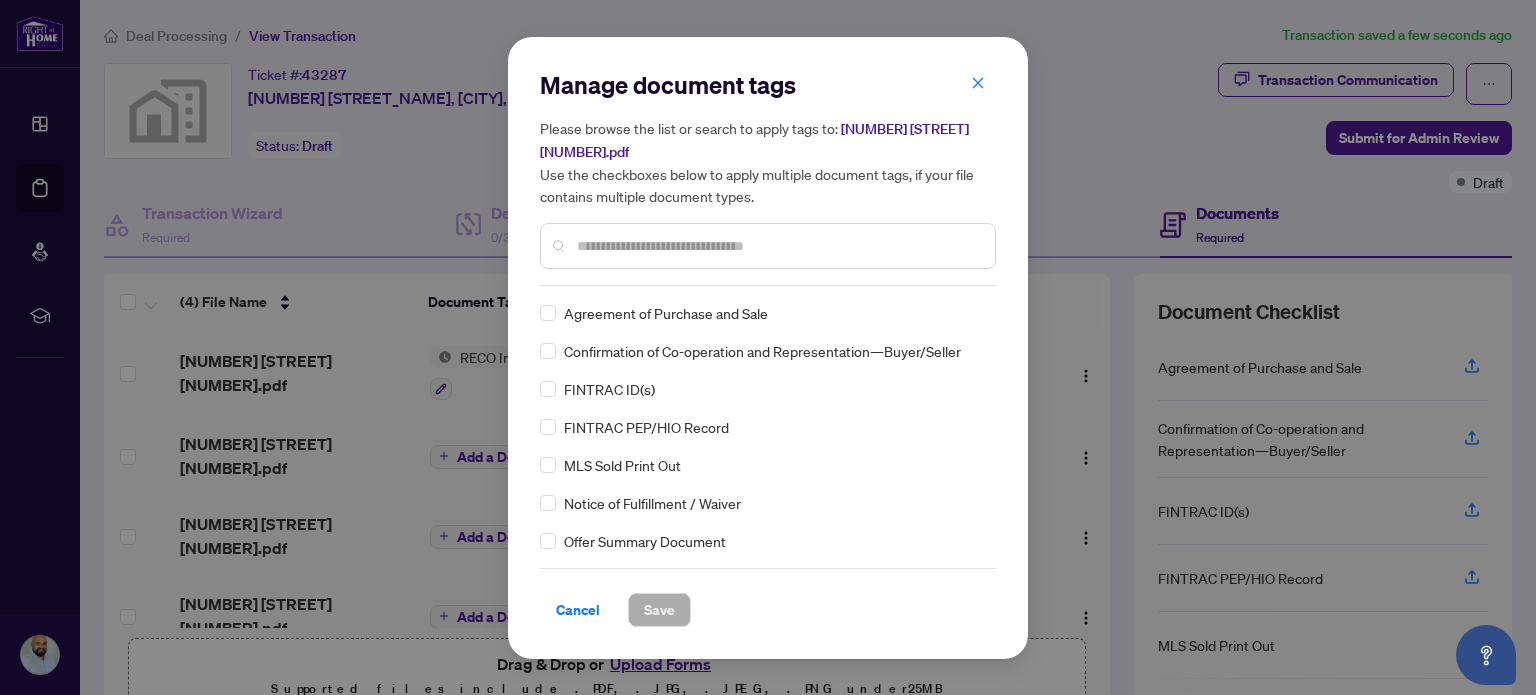 click on "Manage document tags Please browse the list or search to apply tags to:   [NUMBER] [STREET] [NUMBER].pdf   Use the checkboxes below to apply multiple document tags, if your file contains multiple document types.   Cancel Save Cancel OK" at bounding box center (768, 347) 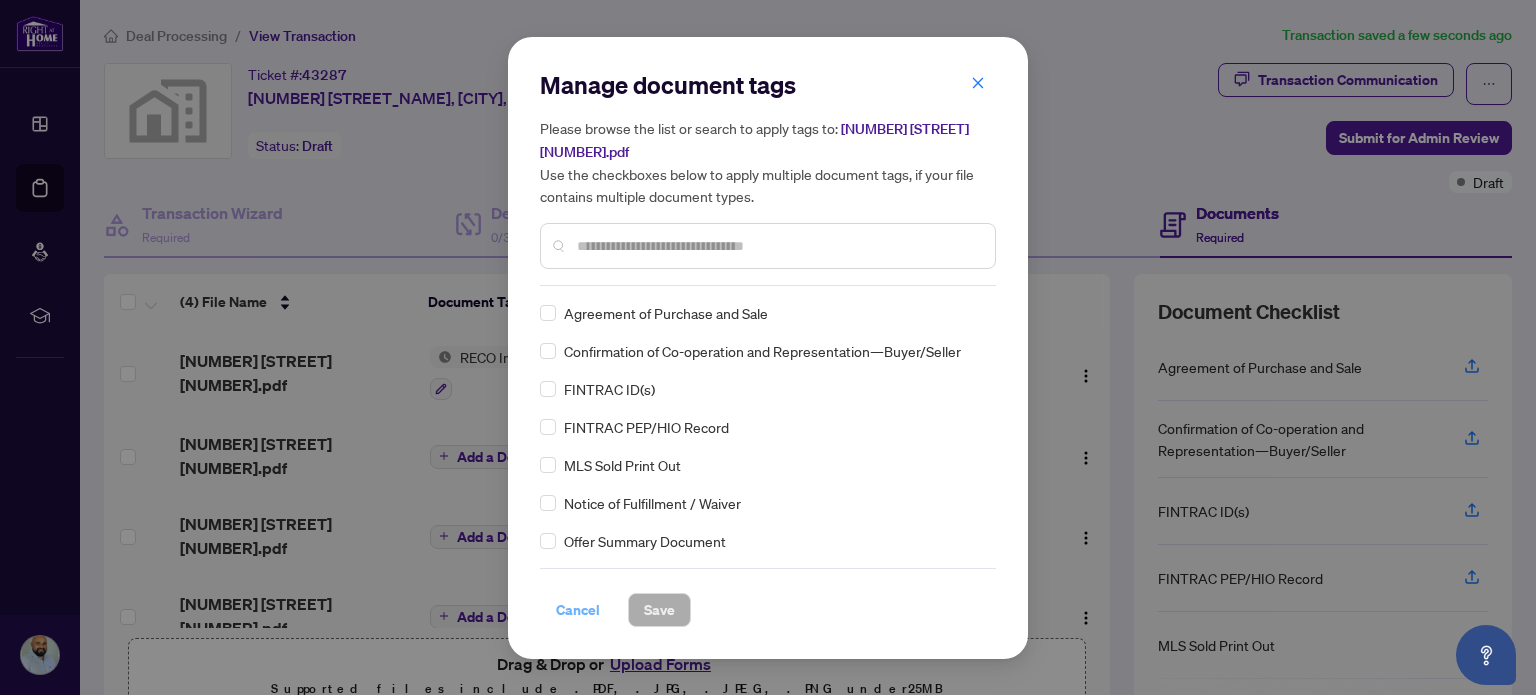 click on "Cancel" at bounding box center [578, 610] 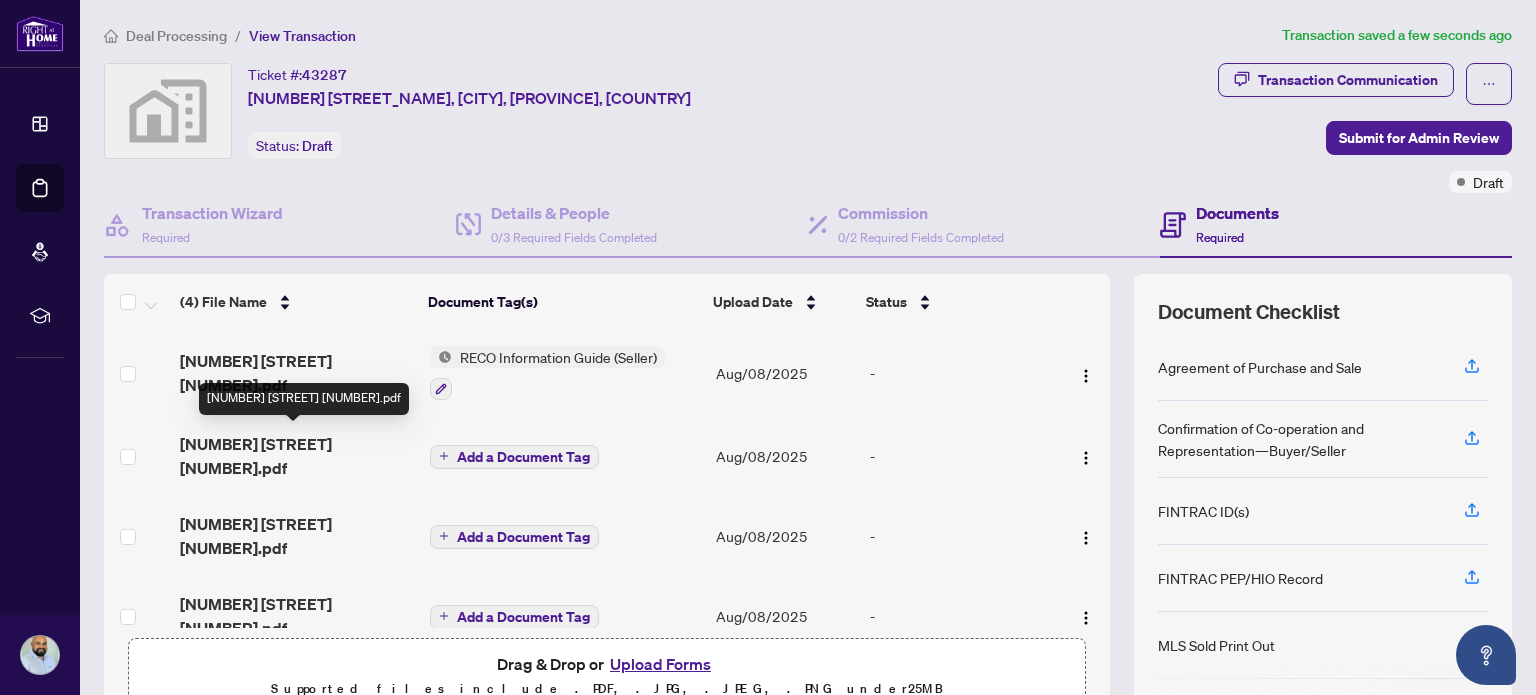 click on "[NUMBER] [STREET] [NUMBER].pdf" at bounding box center (297, 456) 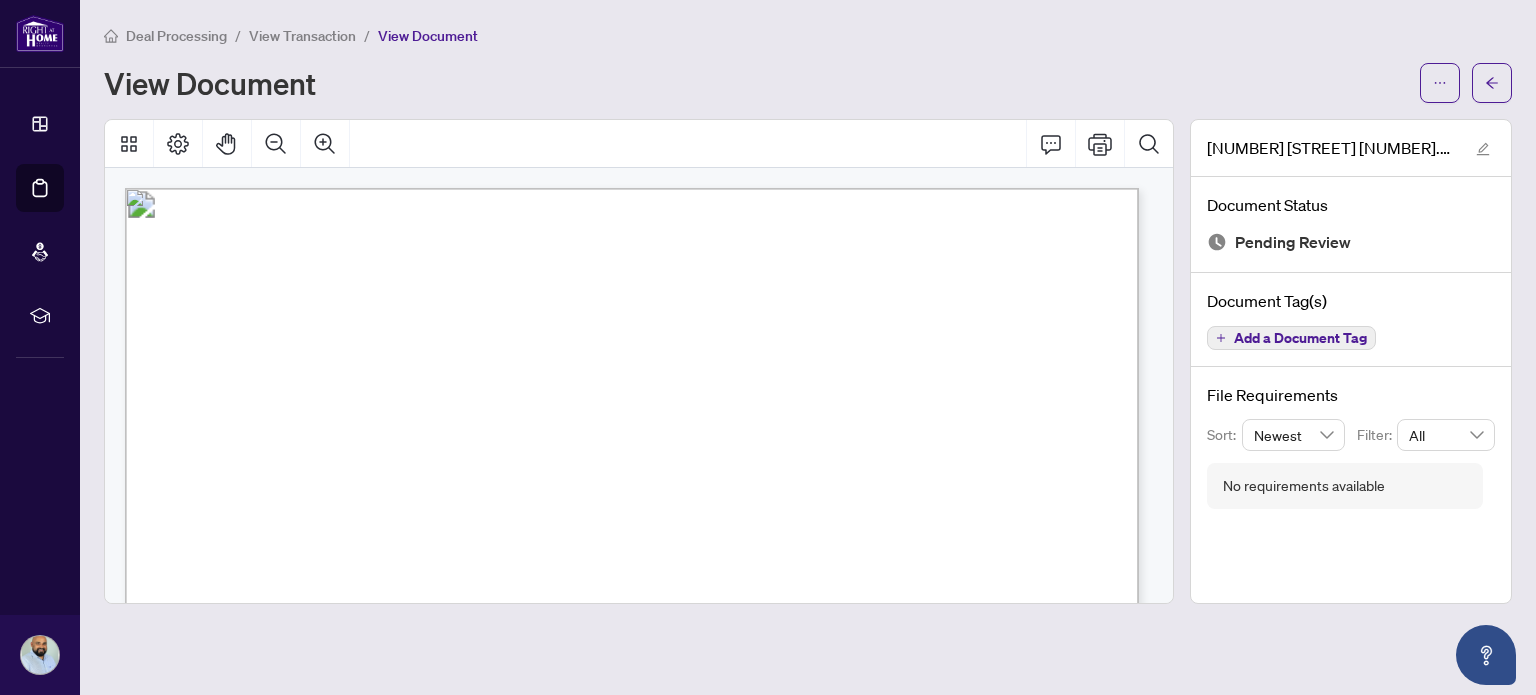 click on "Add a Document Tag" at bounding box center [1300, 338] 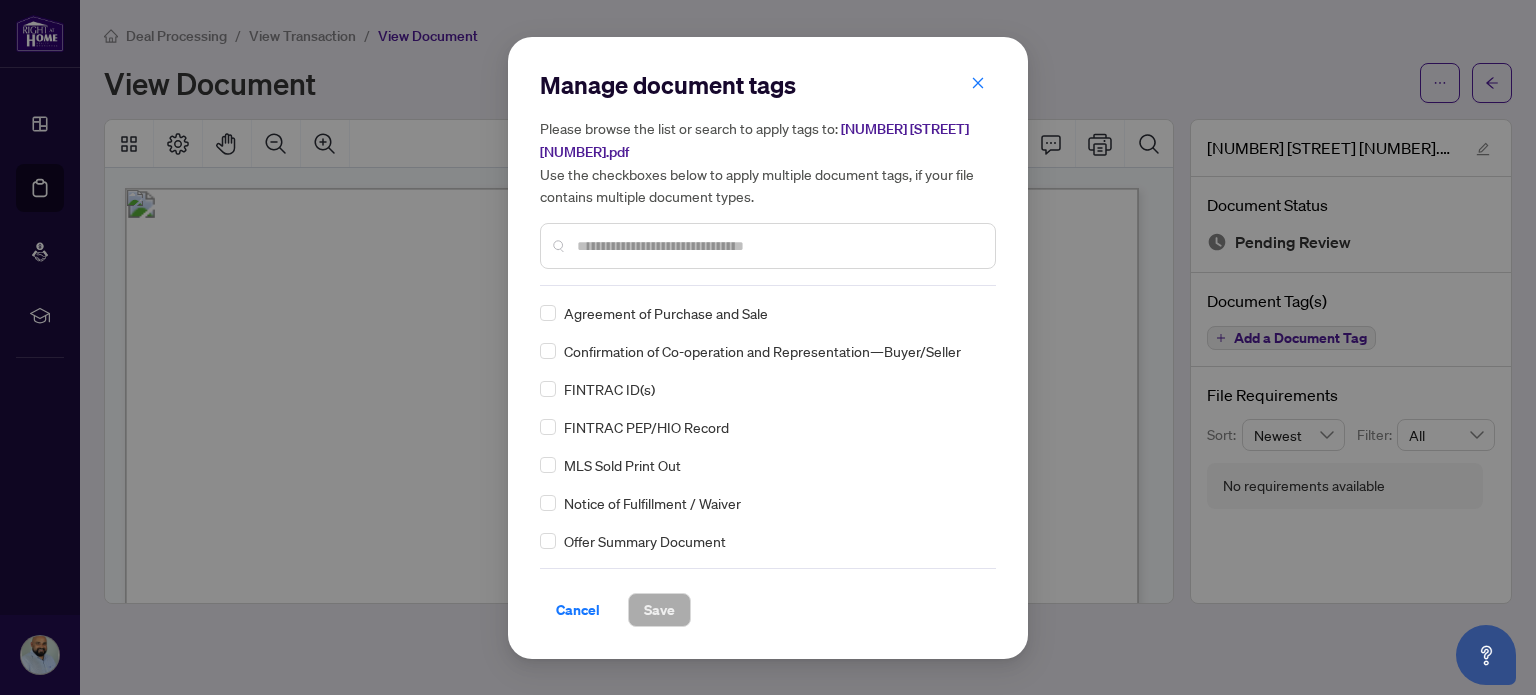 click at bounding box center (778, 246) 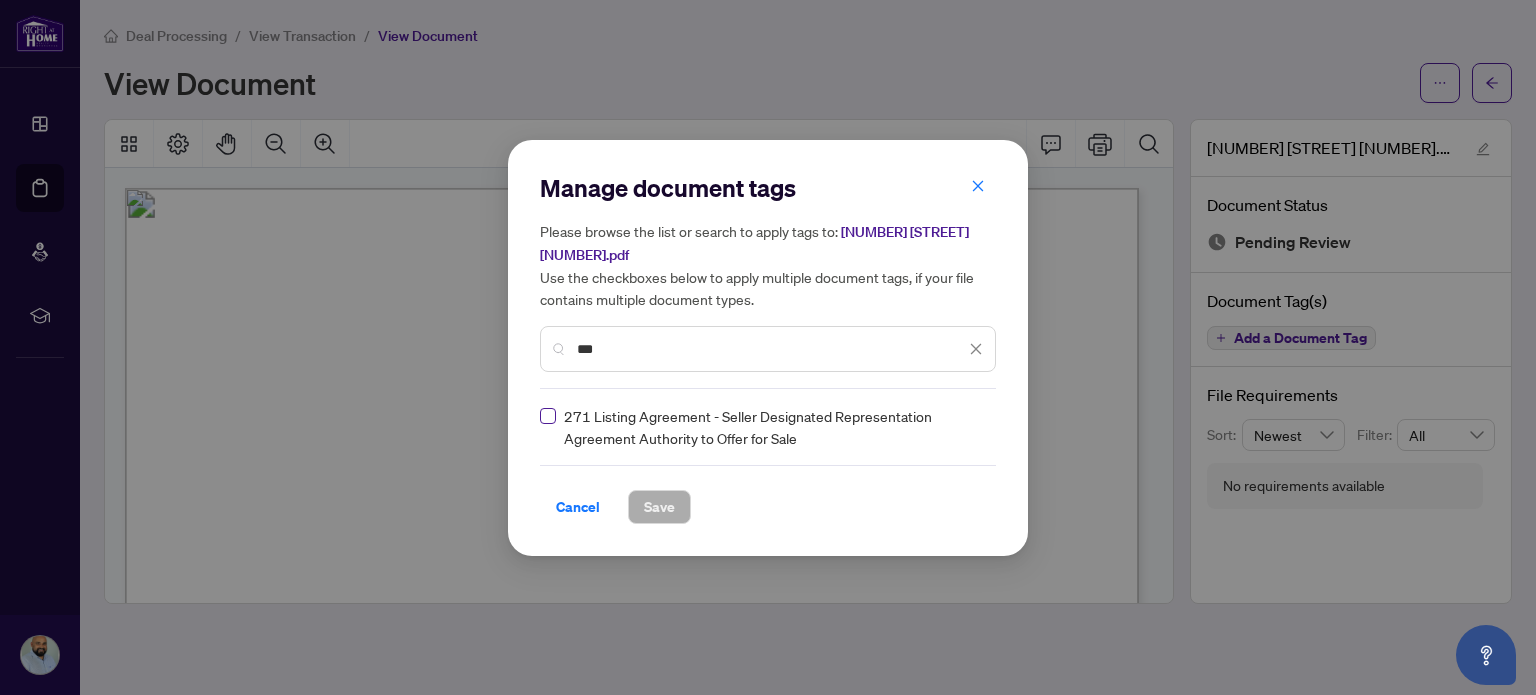 type on "***" 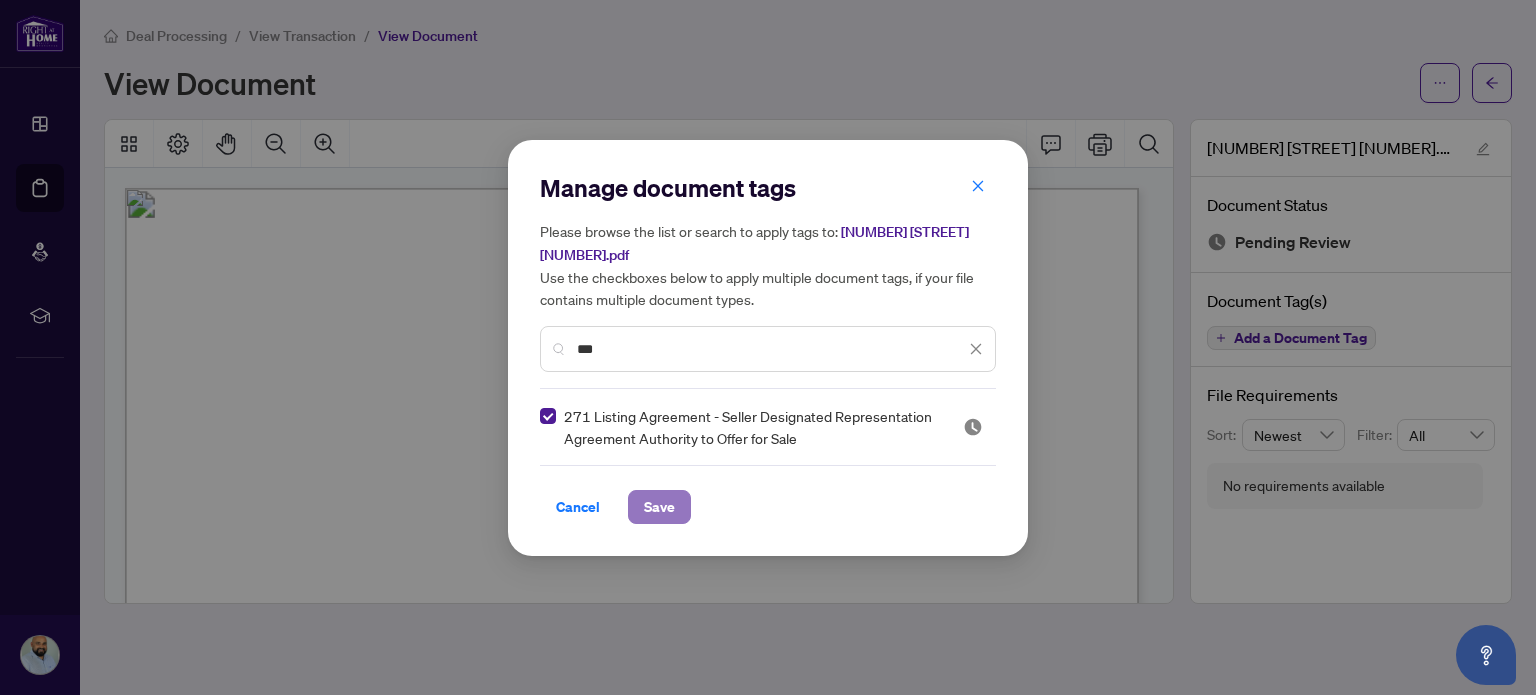 click on "Save" at bounding box center (659, 507) 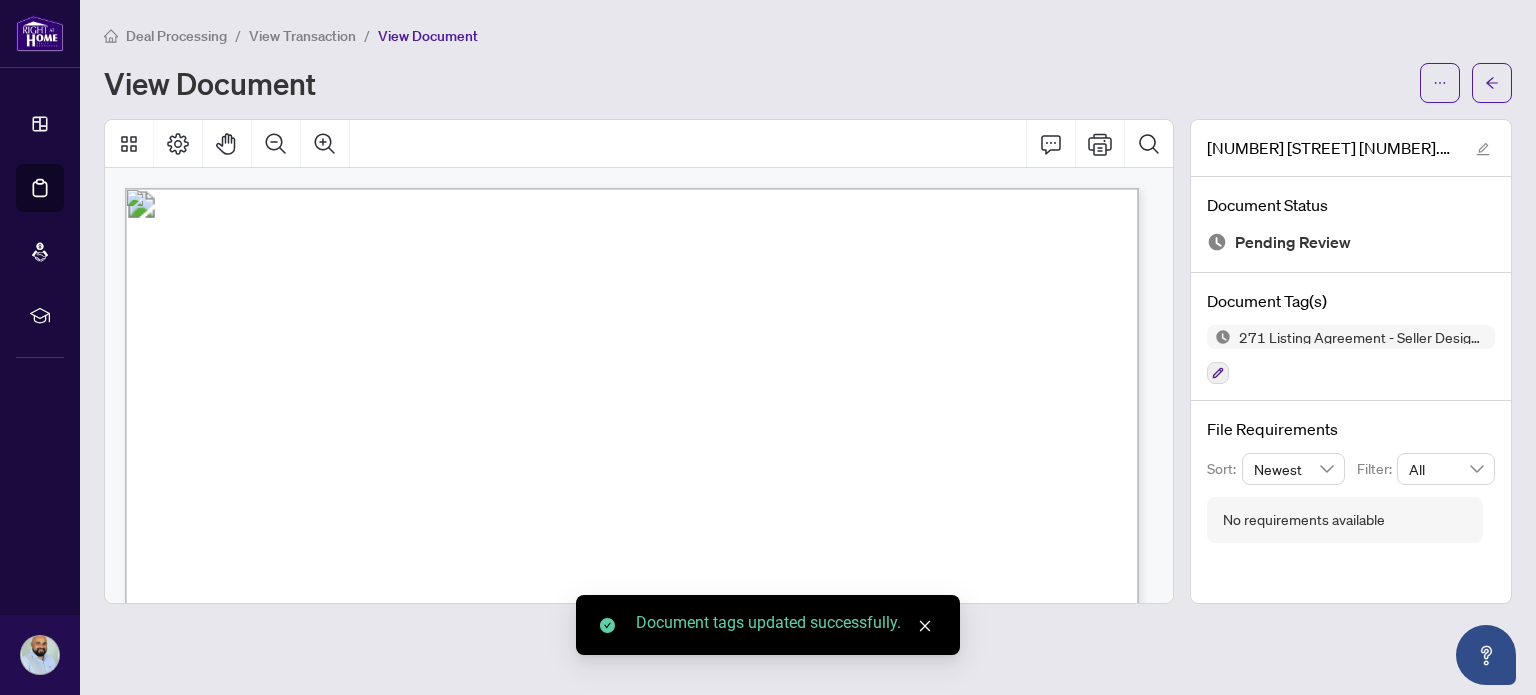 click on "View Transaction" at bounding box center [302, 36] 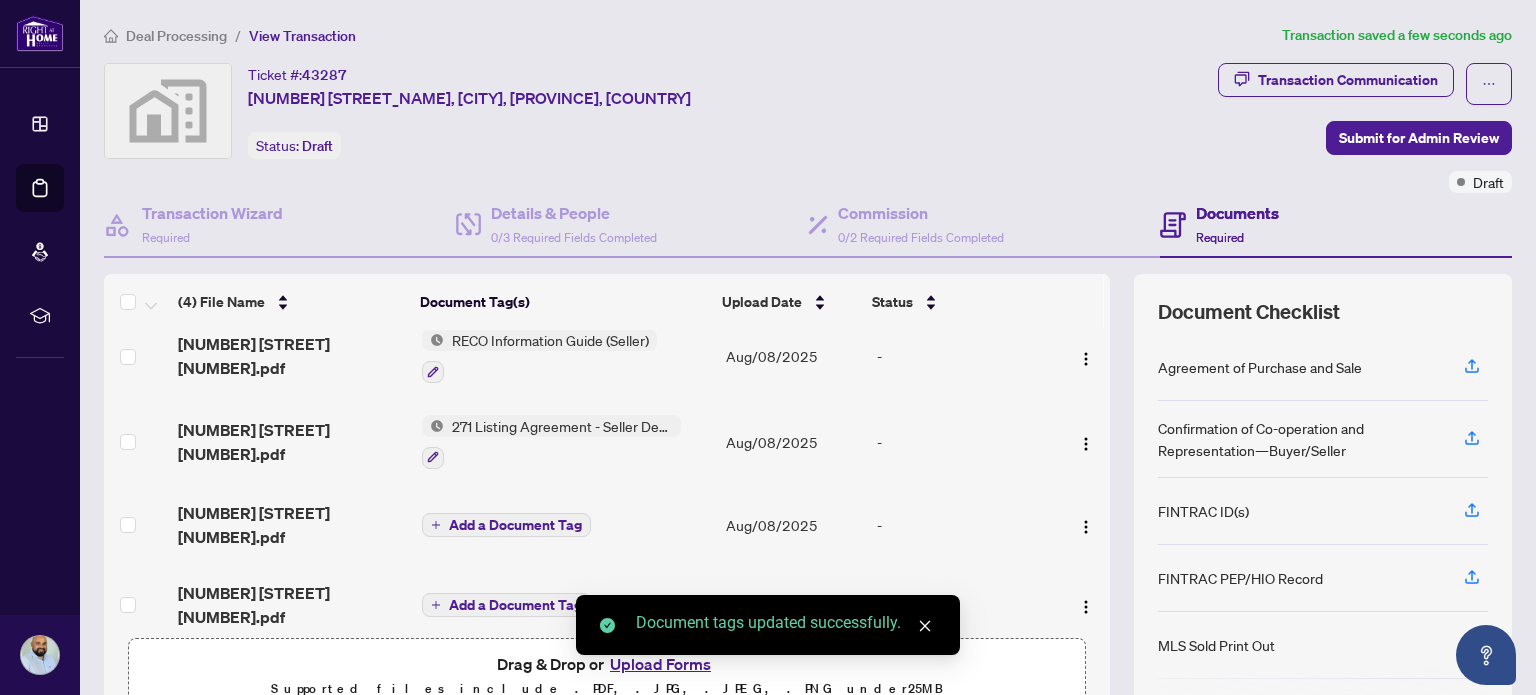 scroll, scrollTop: 20, scrollLeft: 0, axis: vertical 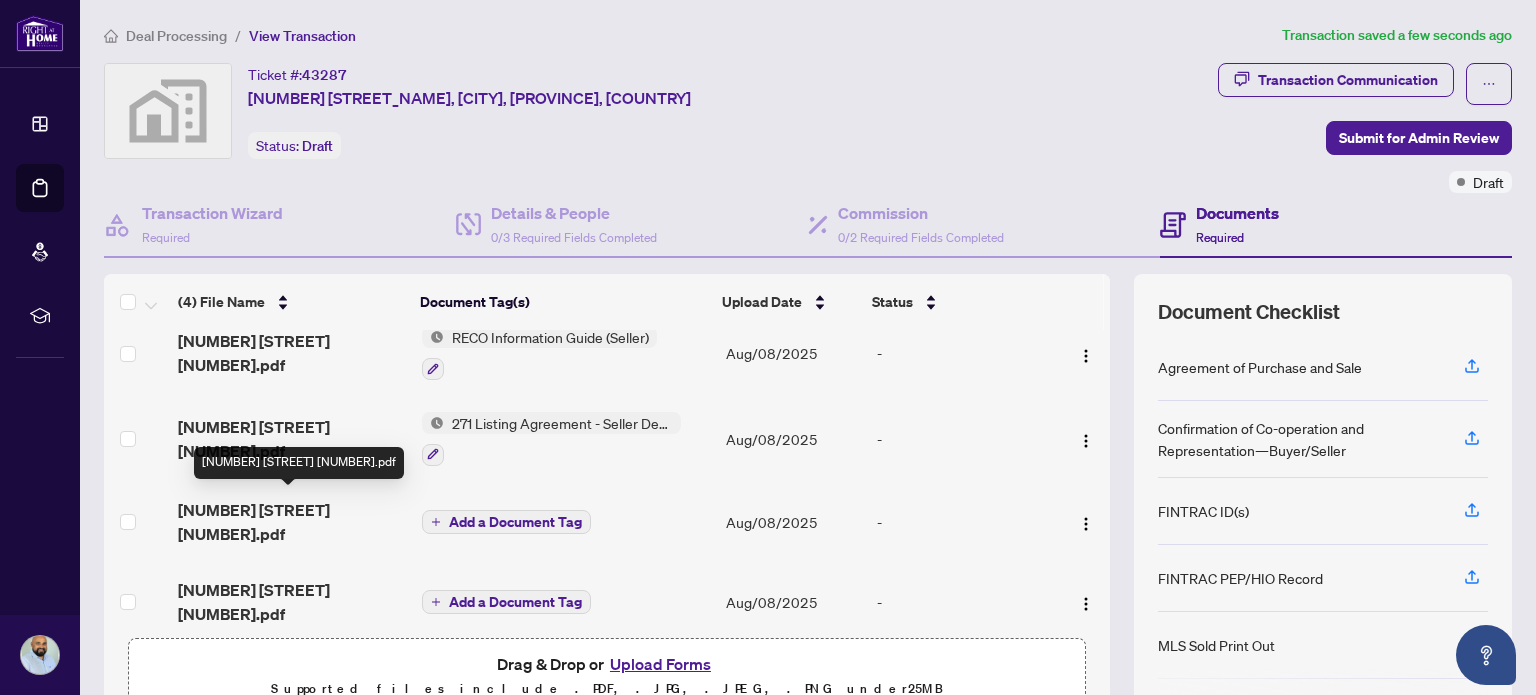 click on "[NUMBER] [STREET] [NUMBER].pdf" at bounding box center (291, 522) 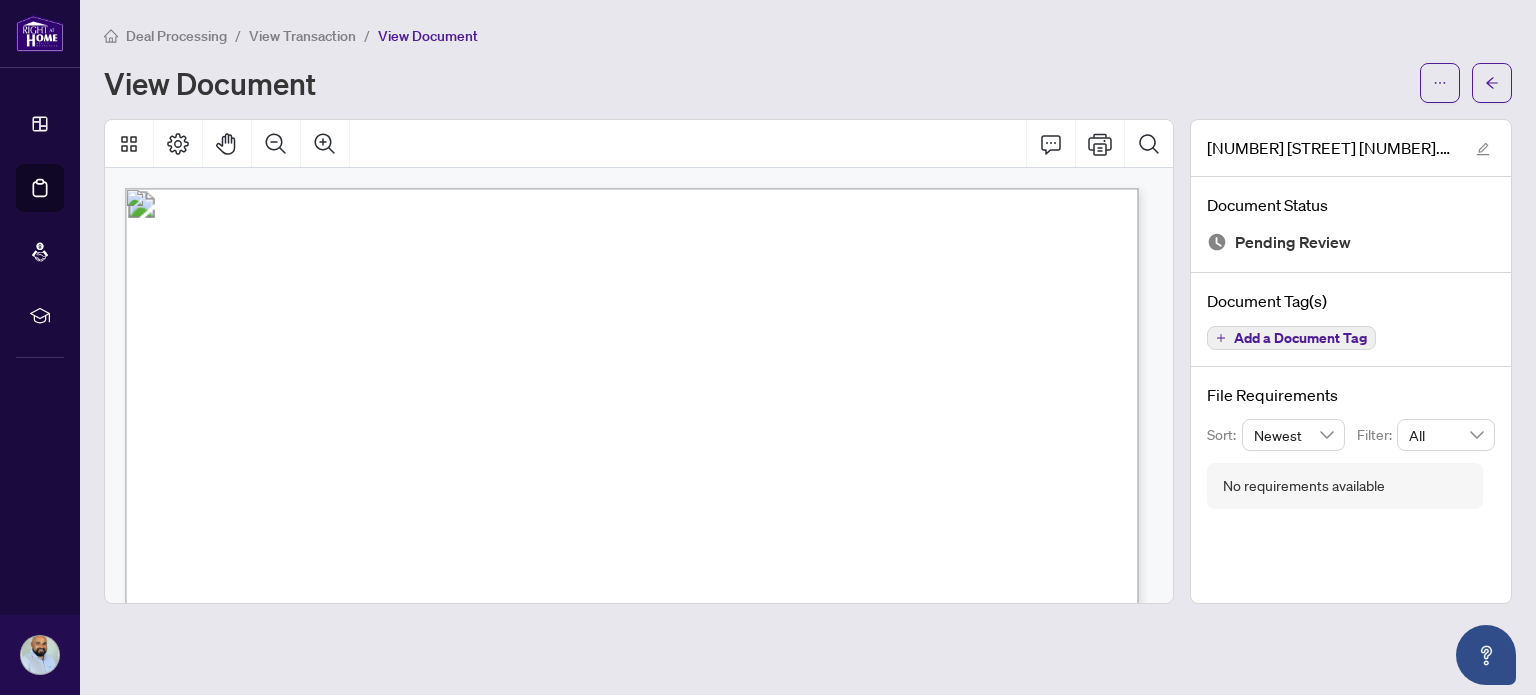 click on "Add a Document Tag" at bounding box center [1300, 338] 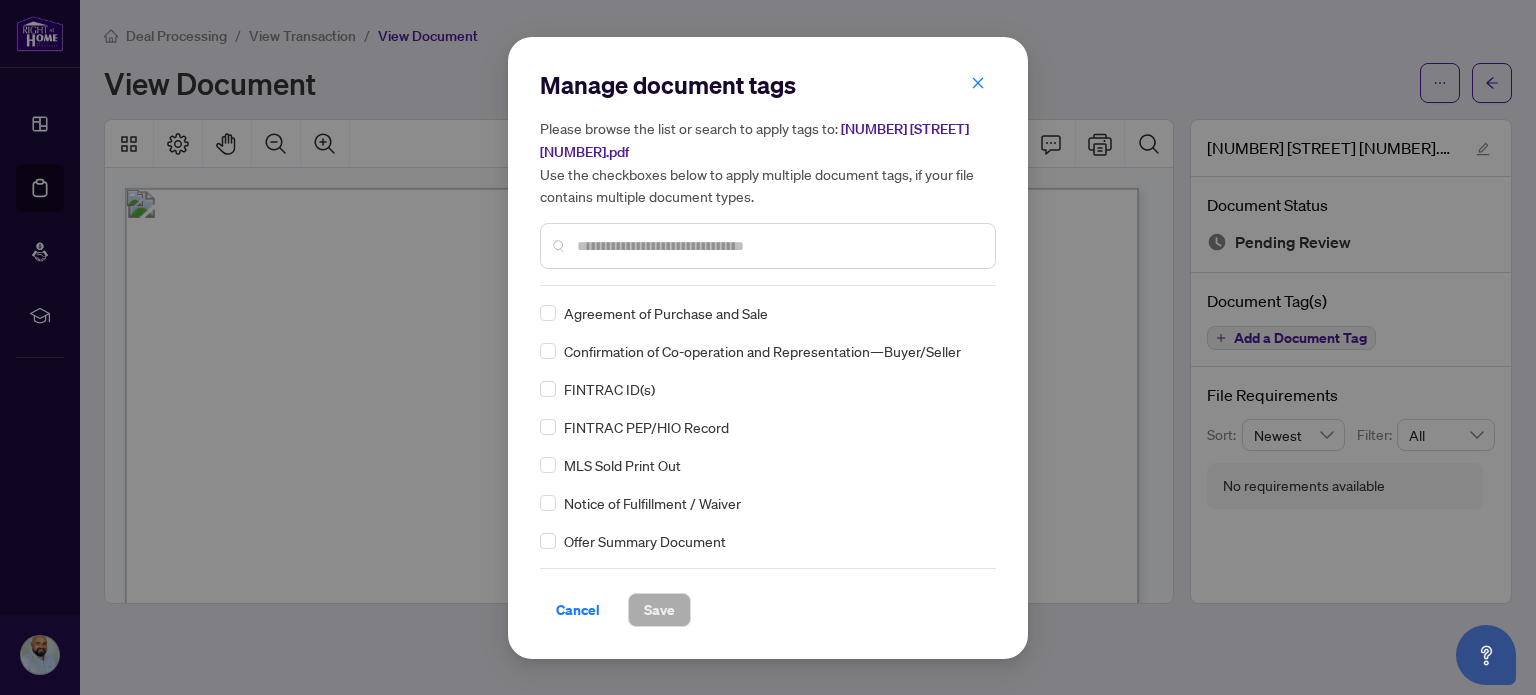 click on "Manage document tags Please browse the list or search to apply tags to:   [NUMBER] [STREET] [NUMBER].pdf   Use the checkboxes below to apply multiple document tags, if your file contains multiple document types." at bounding box center [768, 177] 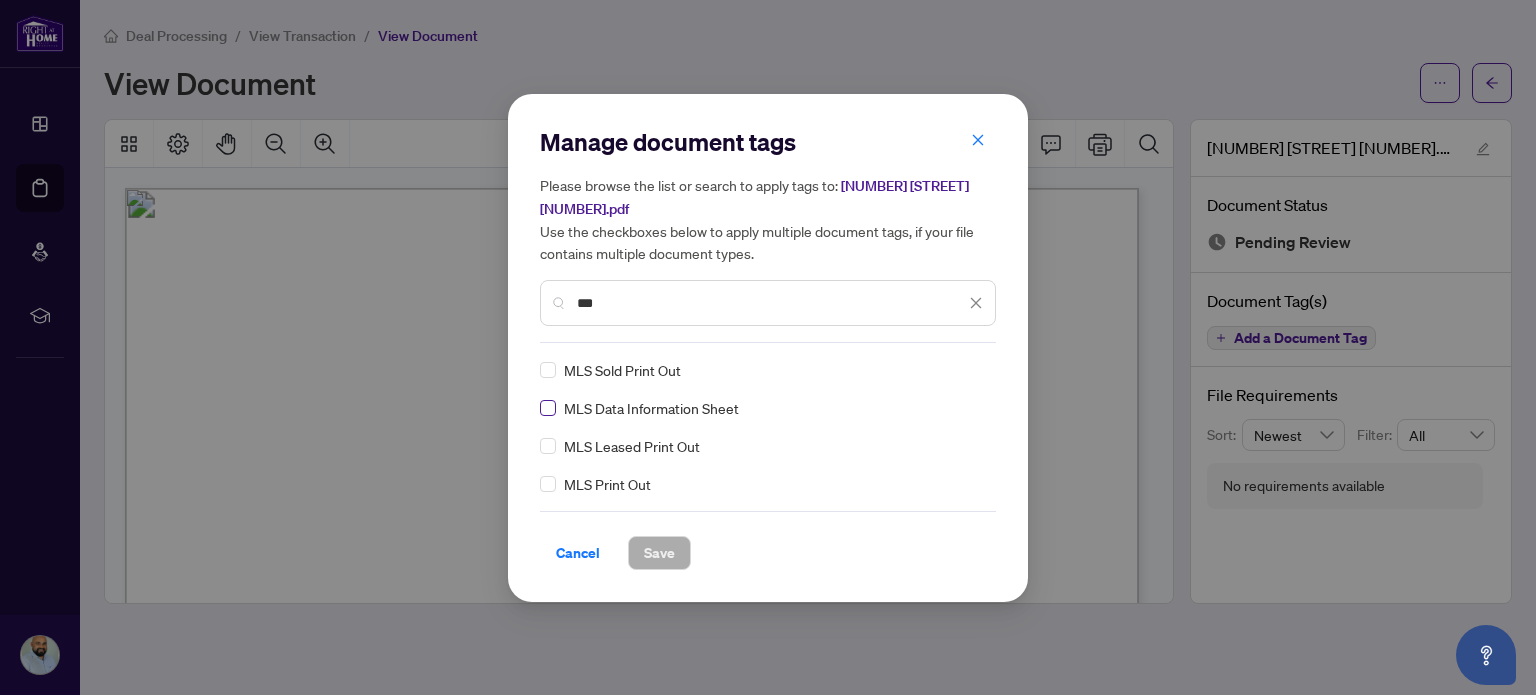 type on "***" 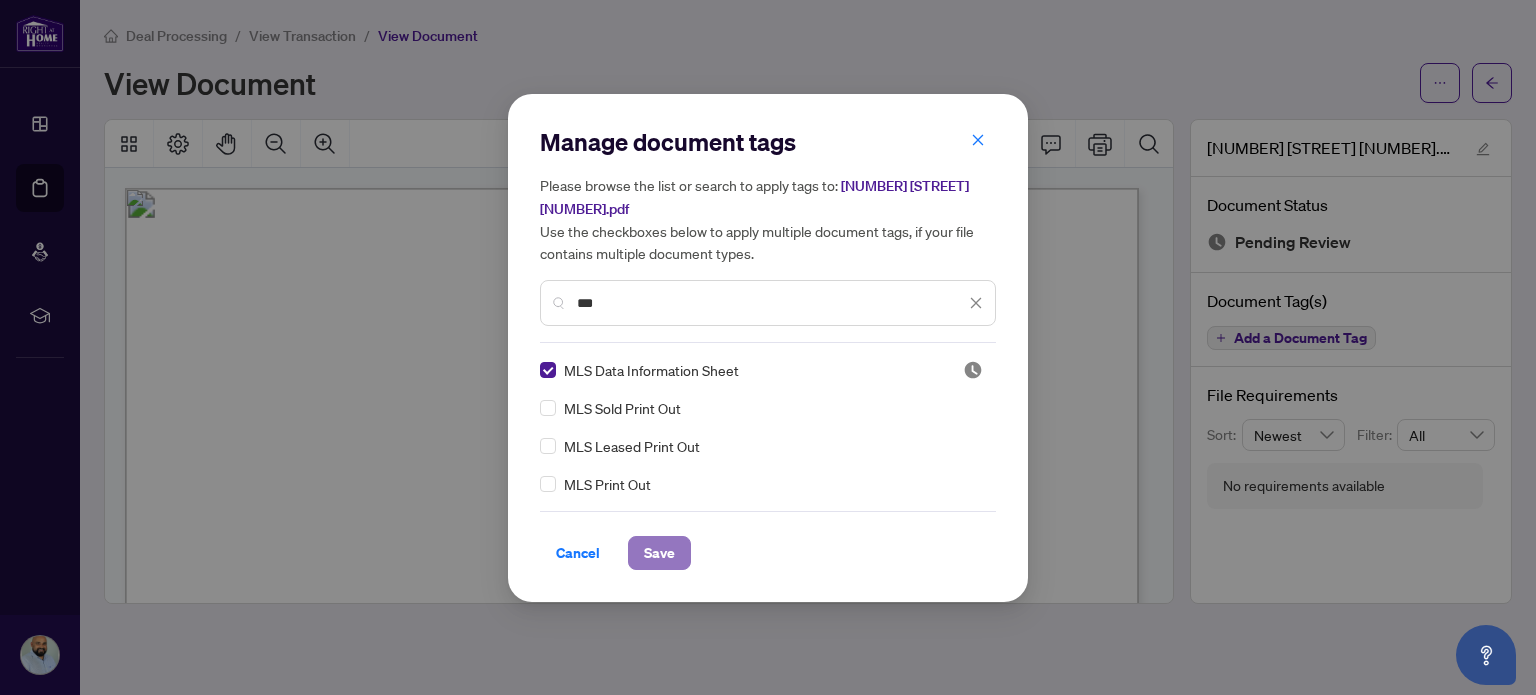 click on "Save" at bounding box center [659, 553] 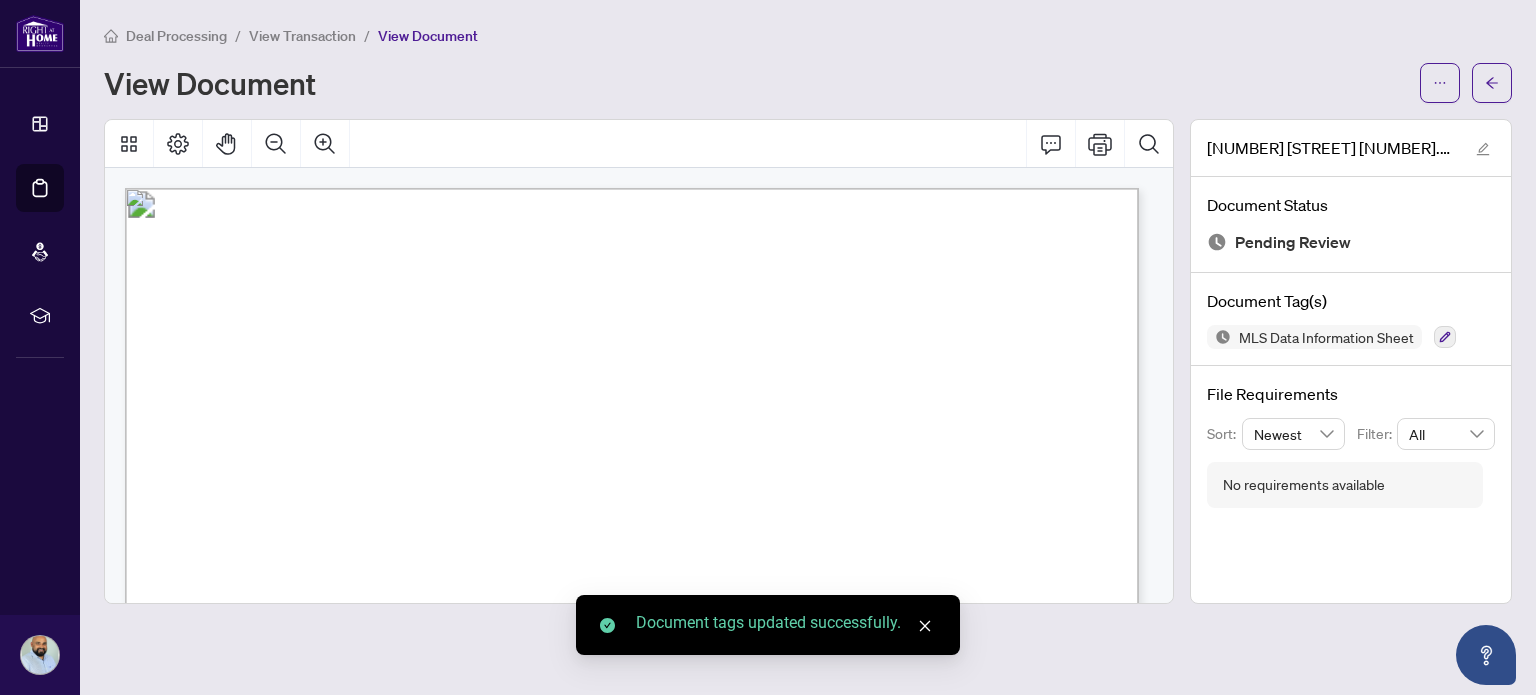 click on "View Transaction" at bounding box center [302, 36] 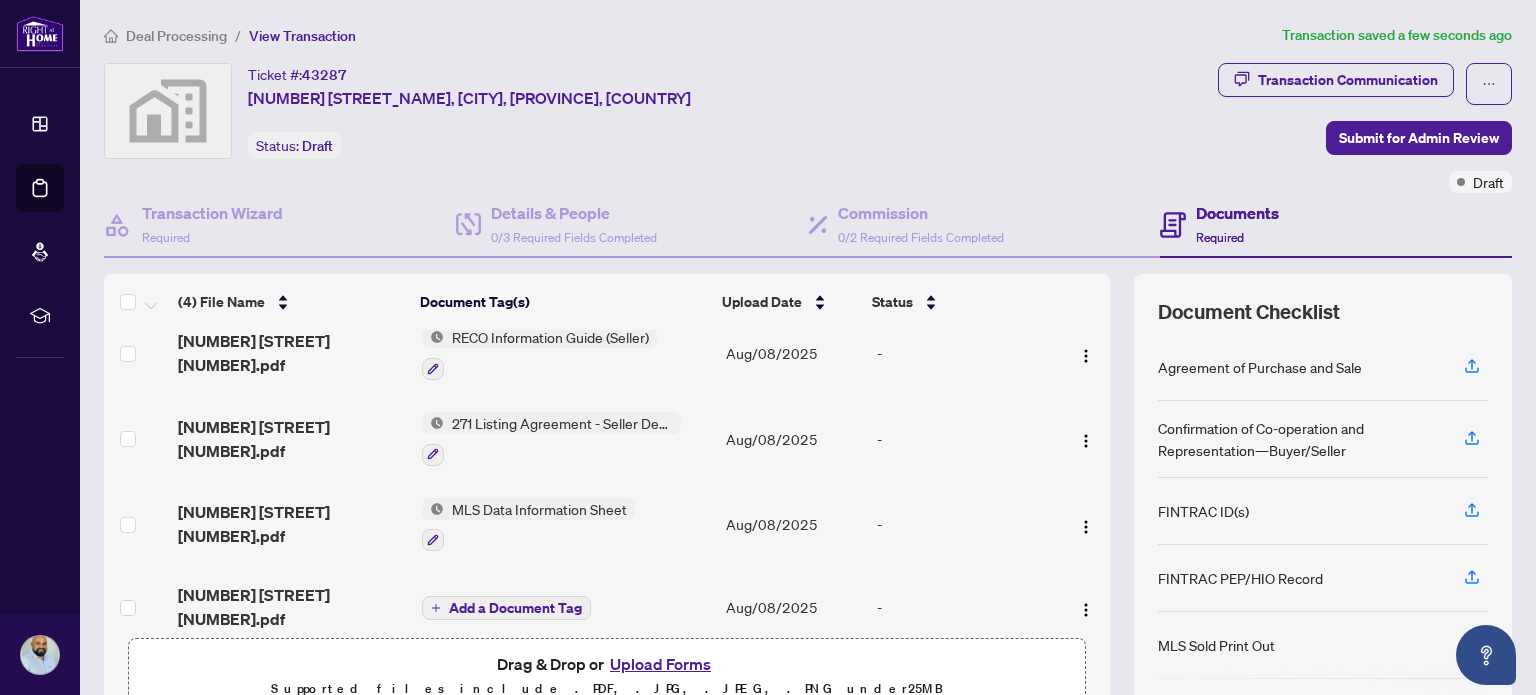 scroll, scrollTop: 24, scrollLeft: 0, axis: vertical 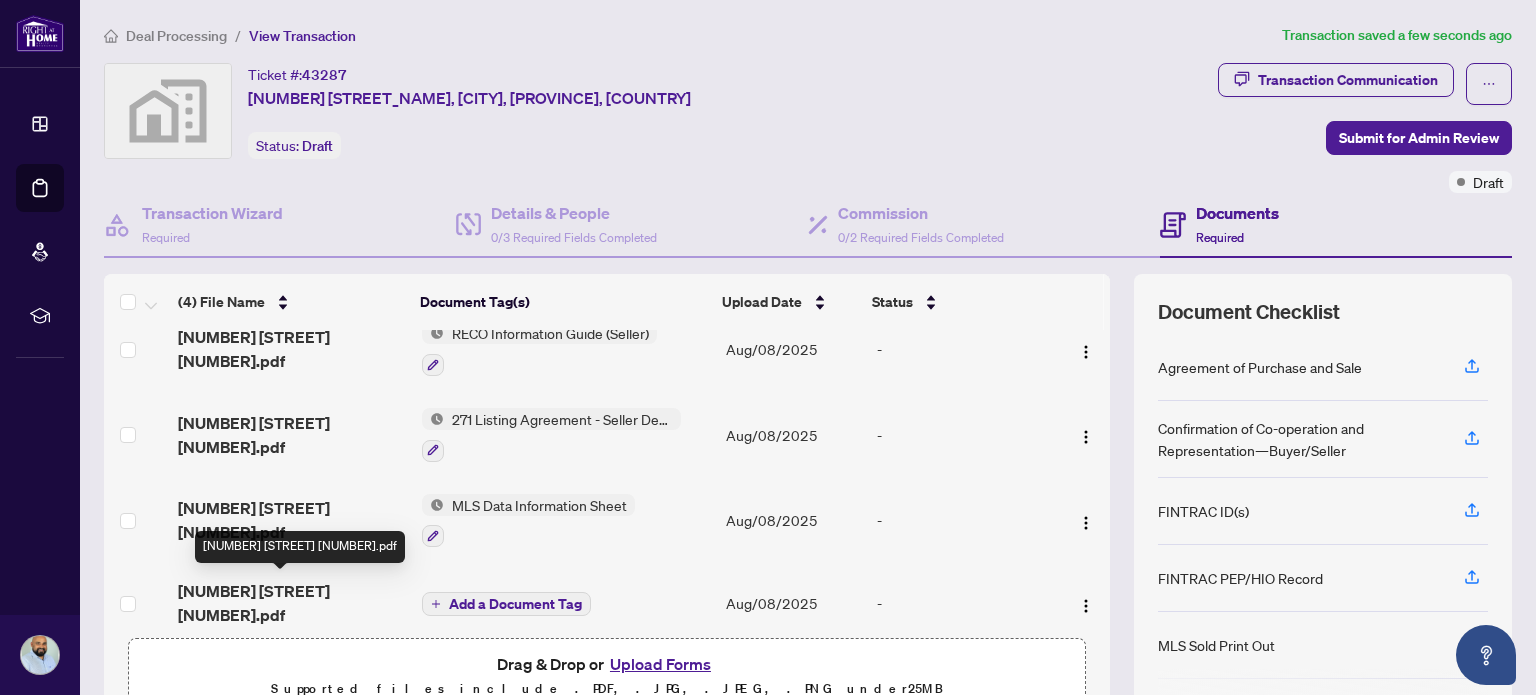 click on "[NUMBER] [STREET] [NUMBER].pdf" at bounding box center (291, 603) 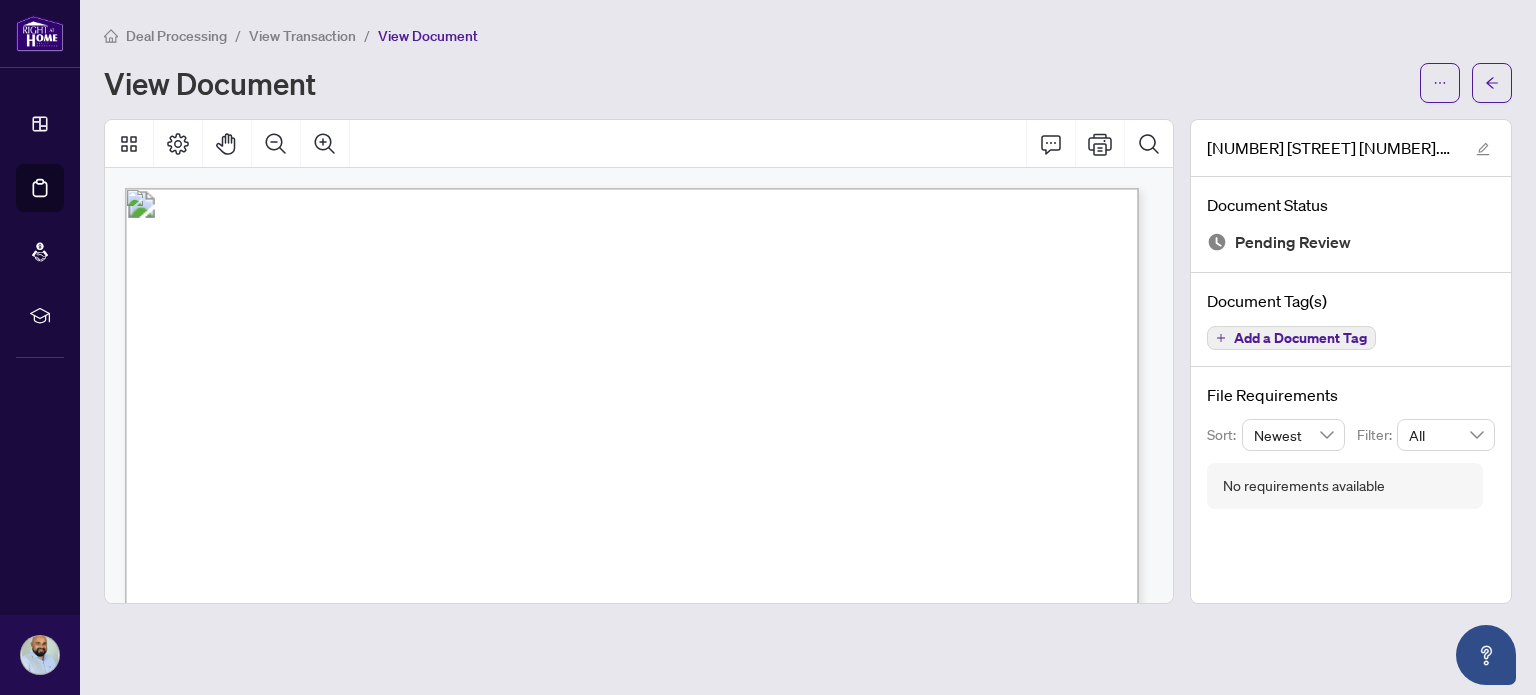click on "Add a Document Tag" at bounding box center [1300, 338] 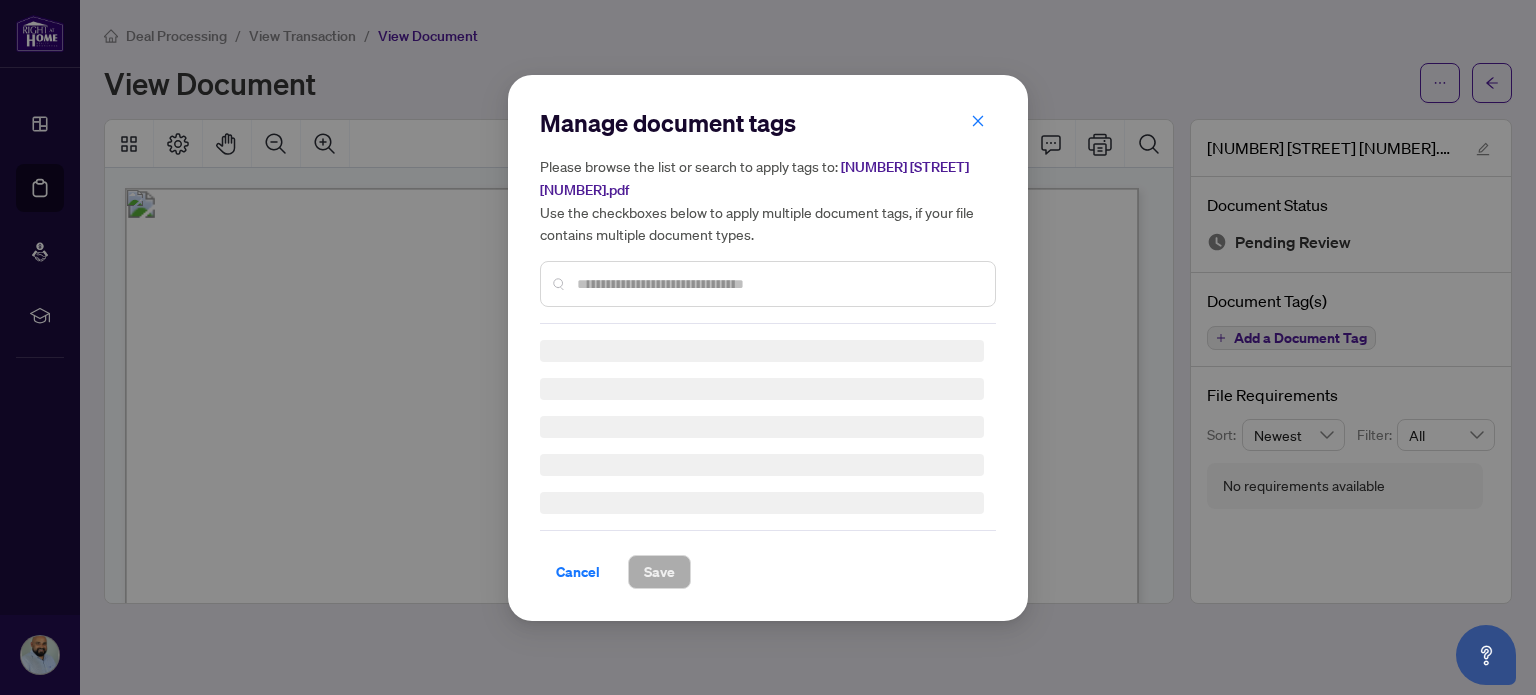 click at bounding box center [768, 284] 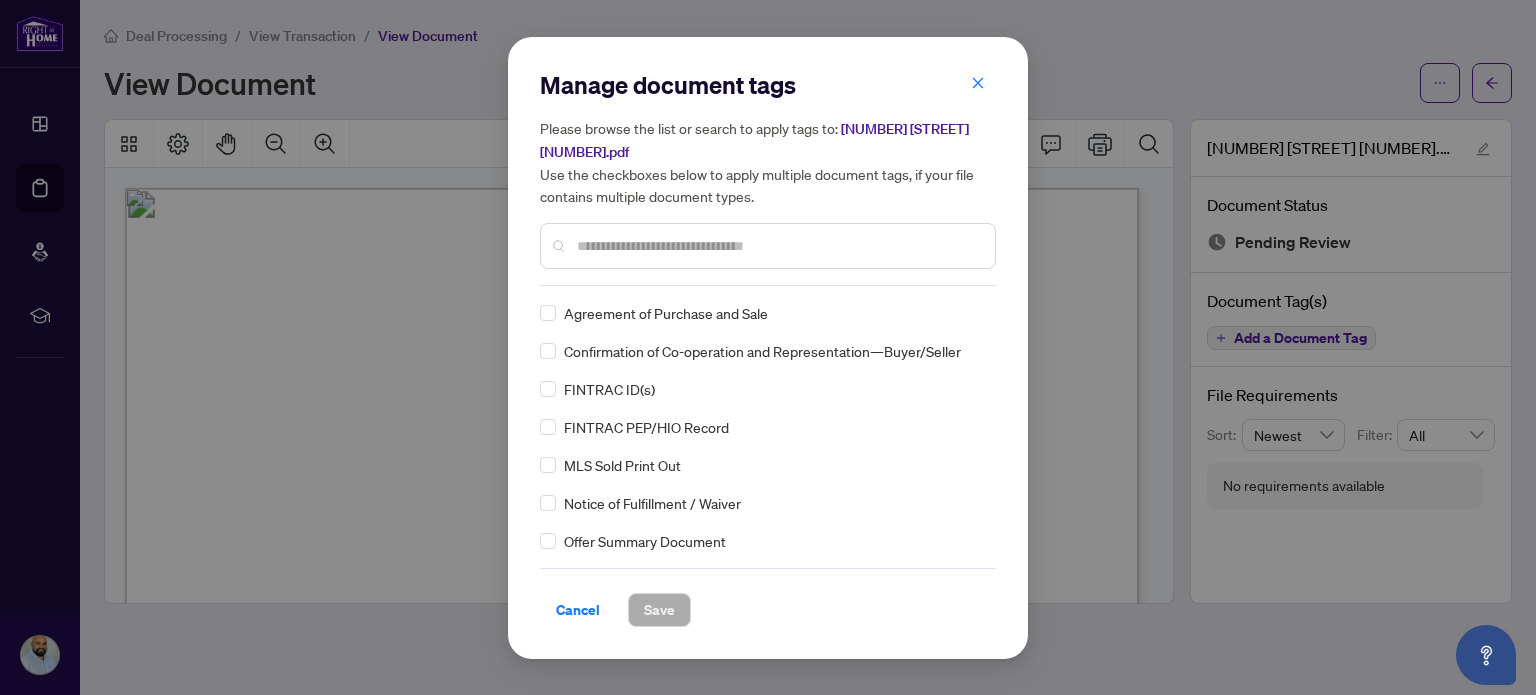 click at bounding box center [768, 246] 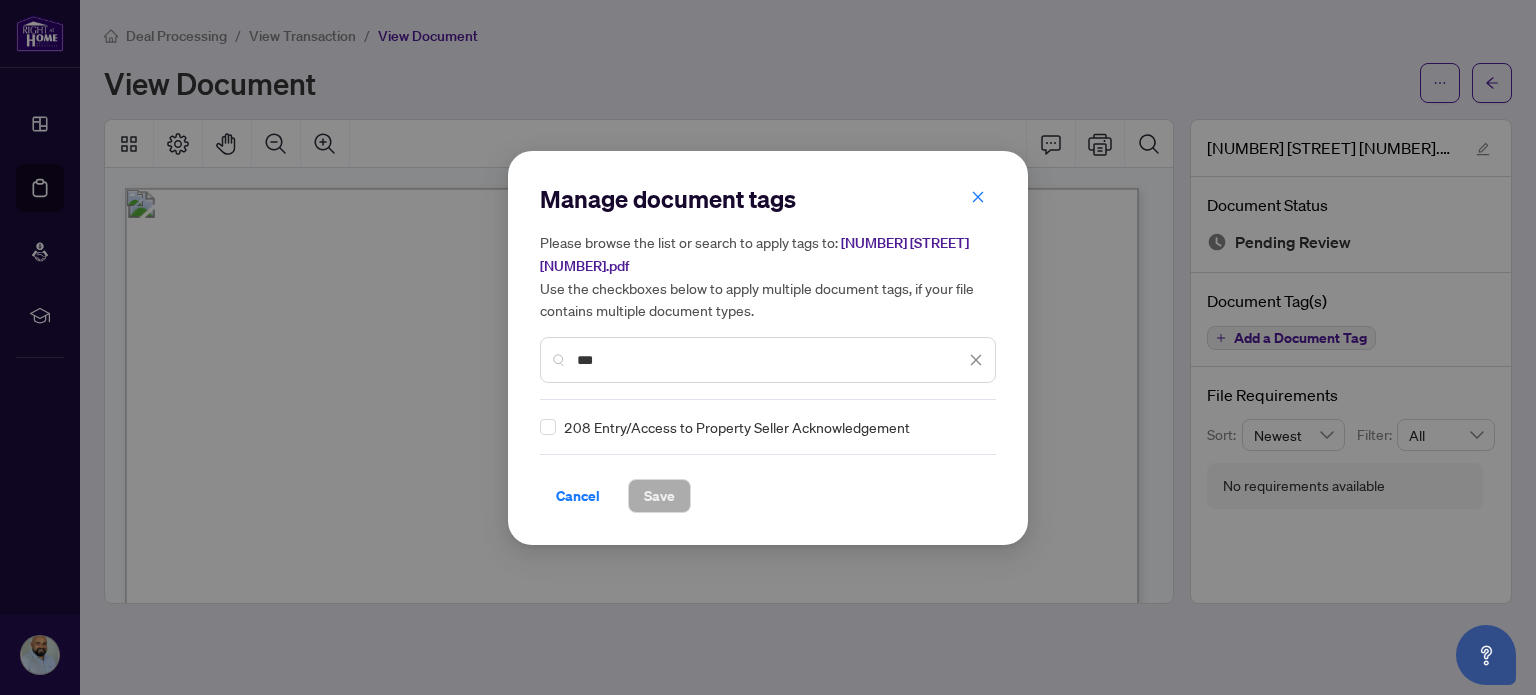 type on "***" 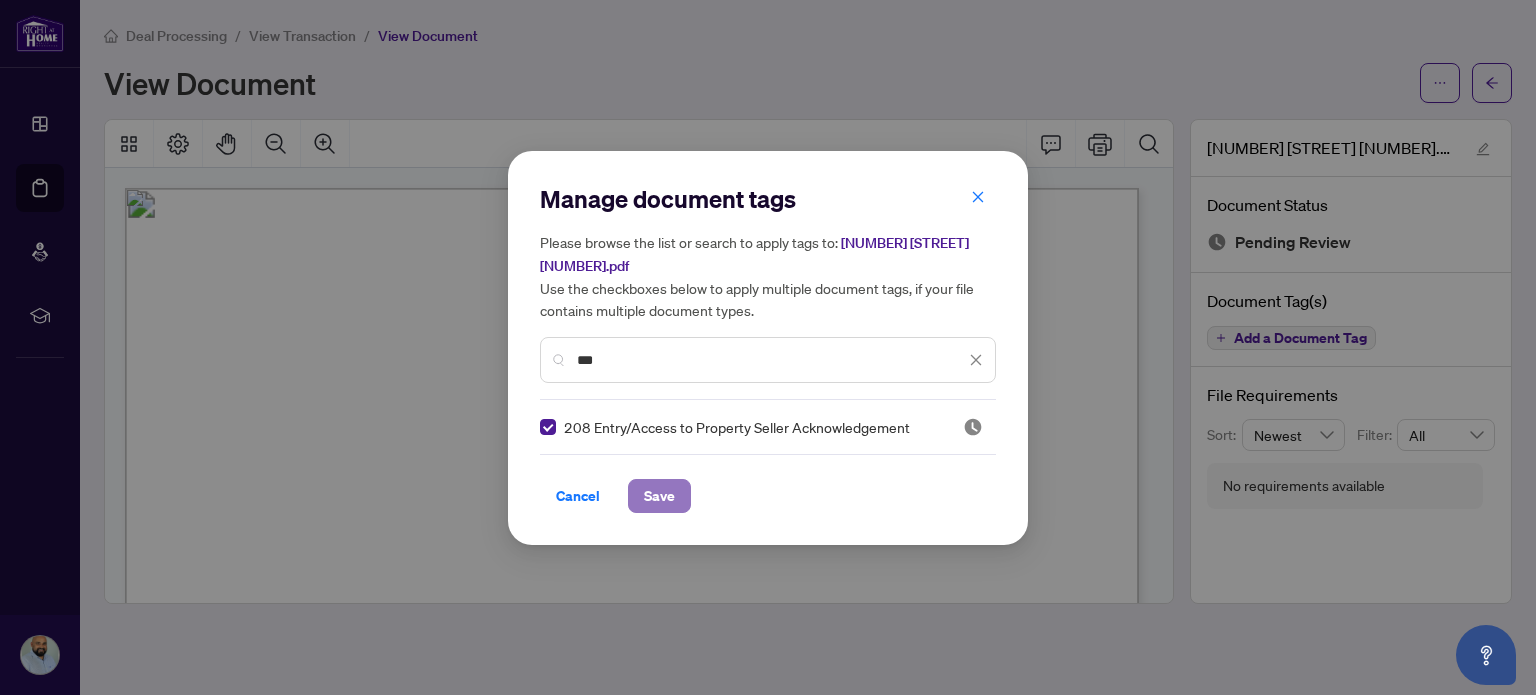 click on "Save" at bounding box center [659, 496] 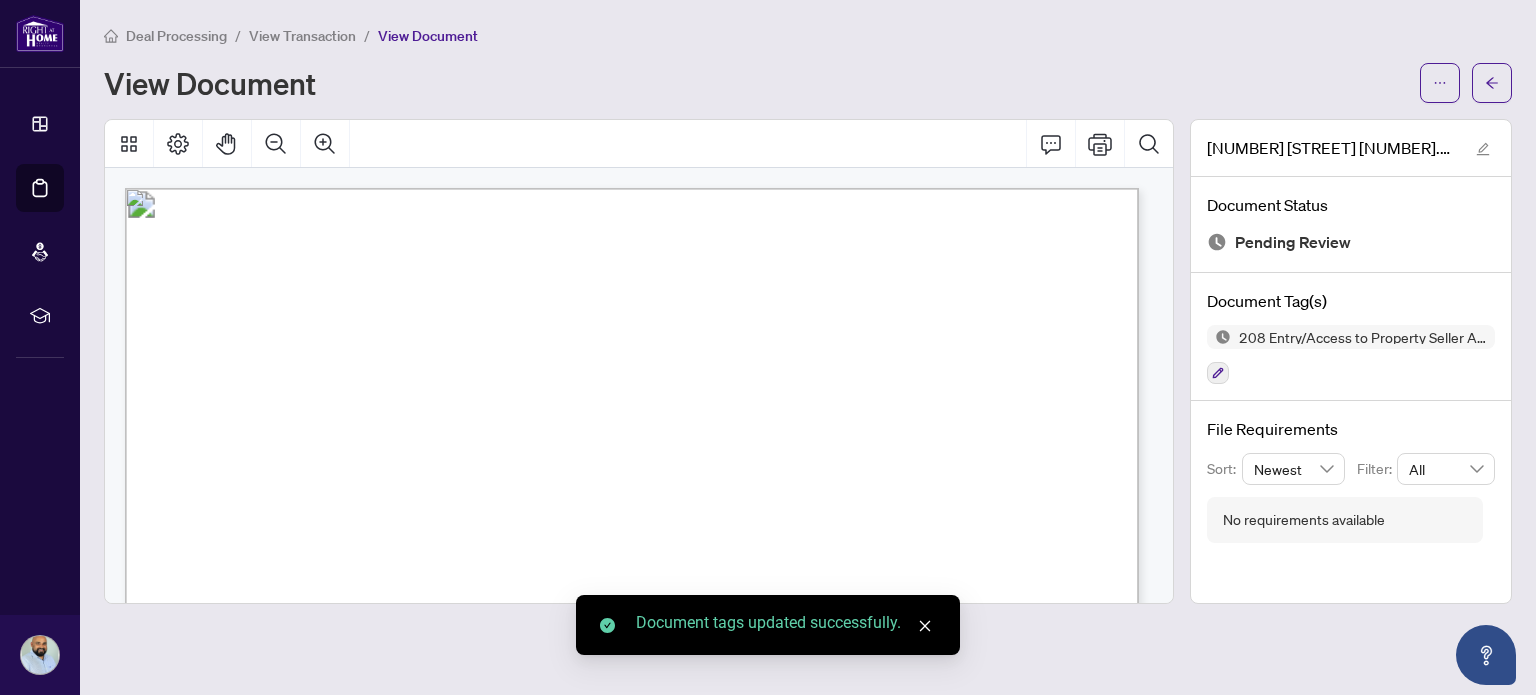 click on "View Transaction" at bounding box center (302, 36) 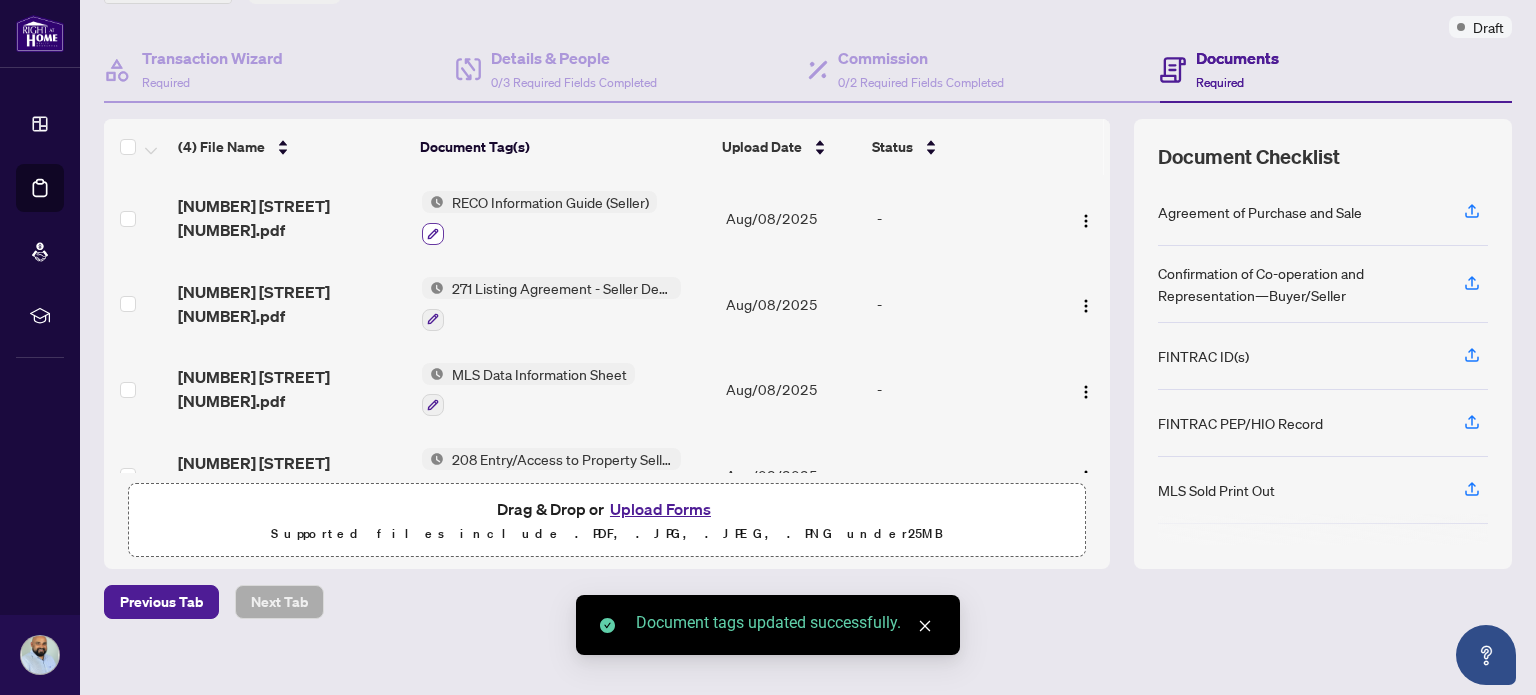 scroll, scrollTop: 169, scrollLeft: 0, axis: vertical 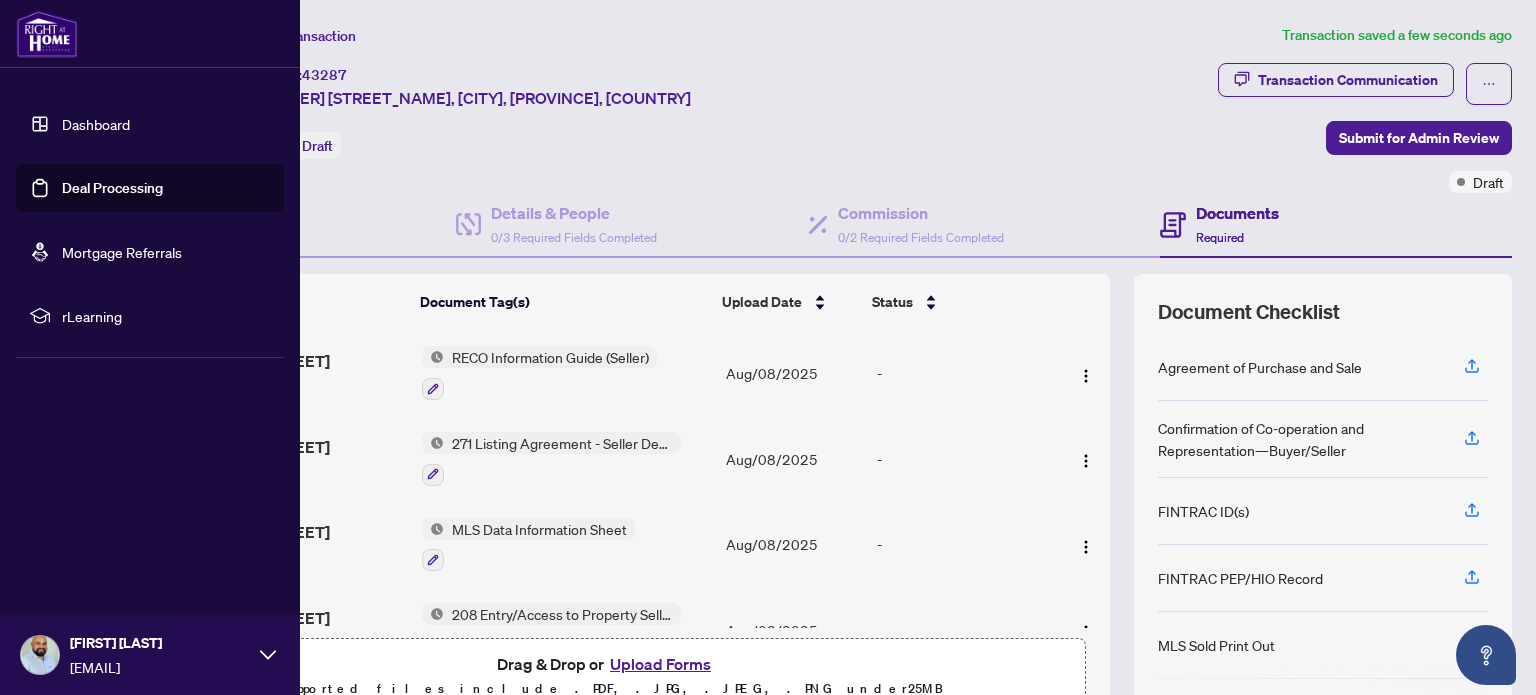 click on "Deal Processing" at bounding box center [112, 188] 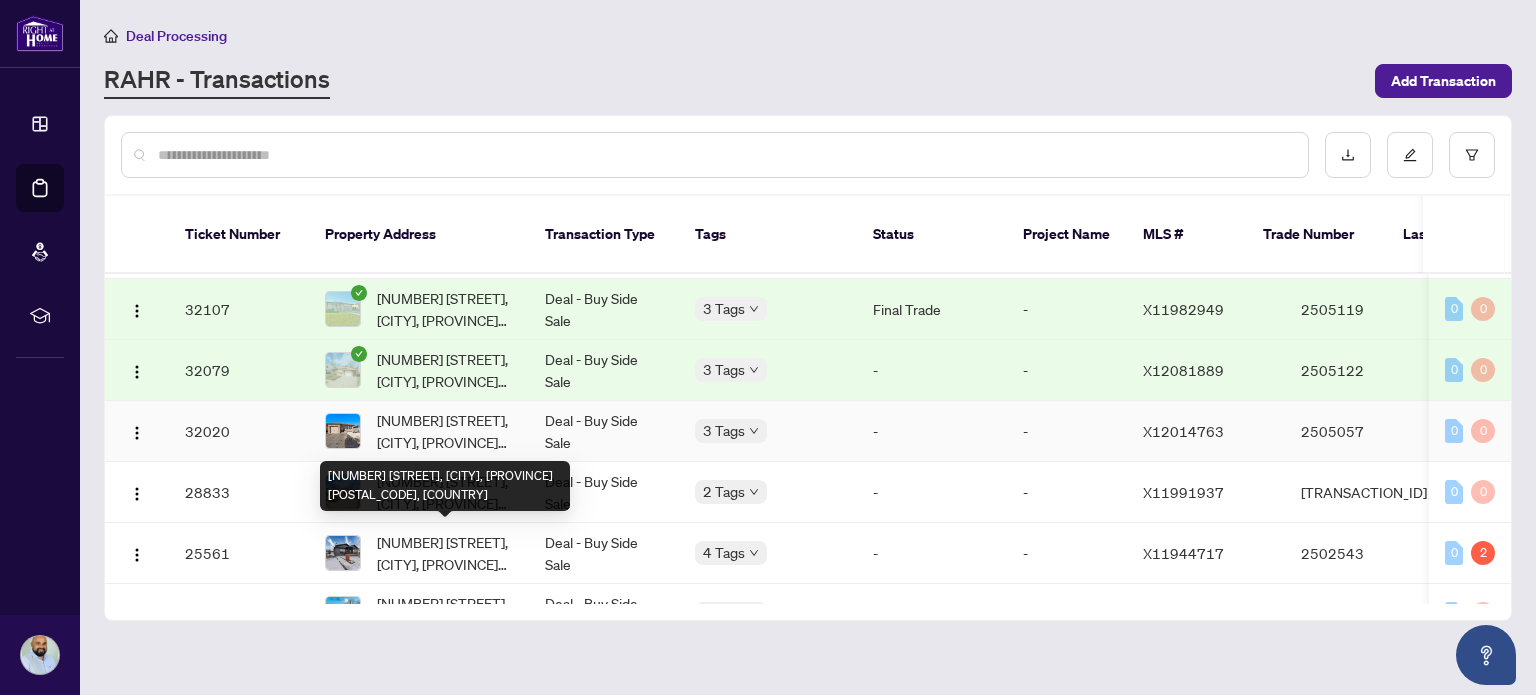 scroll, scrollTop: 0, scrollLeft: 0, axis: both 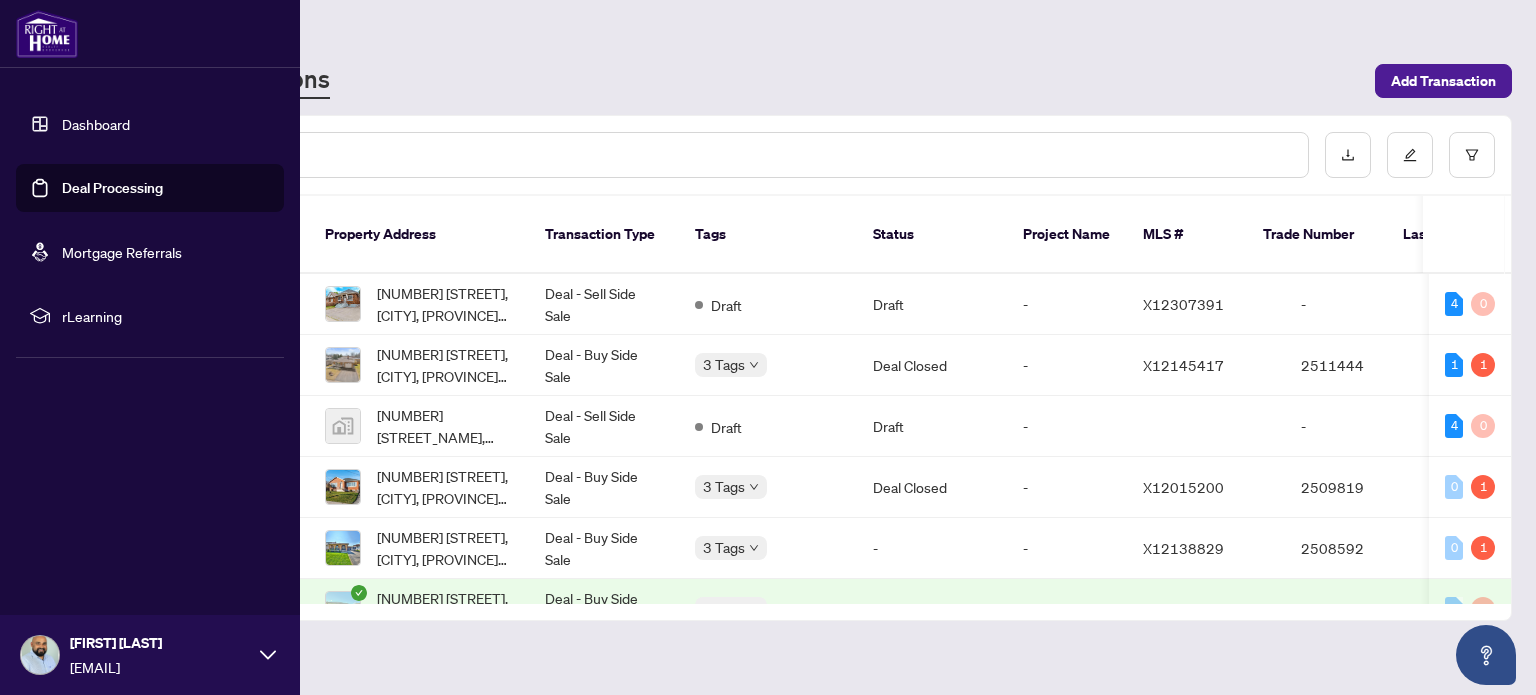 click on "Dashboard" at bounding box center (96, 124) 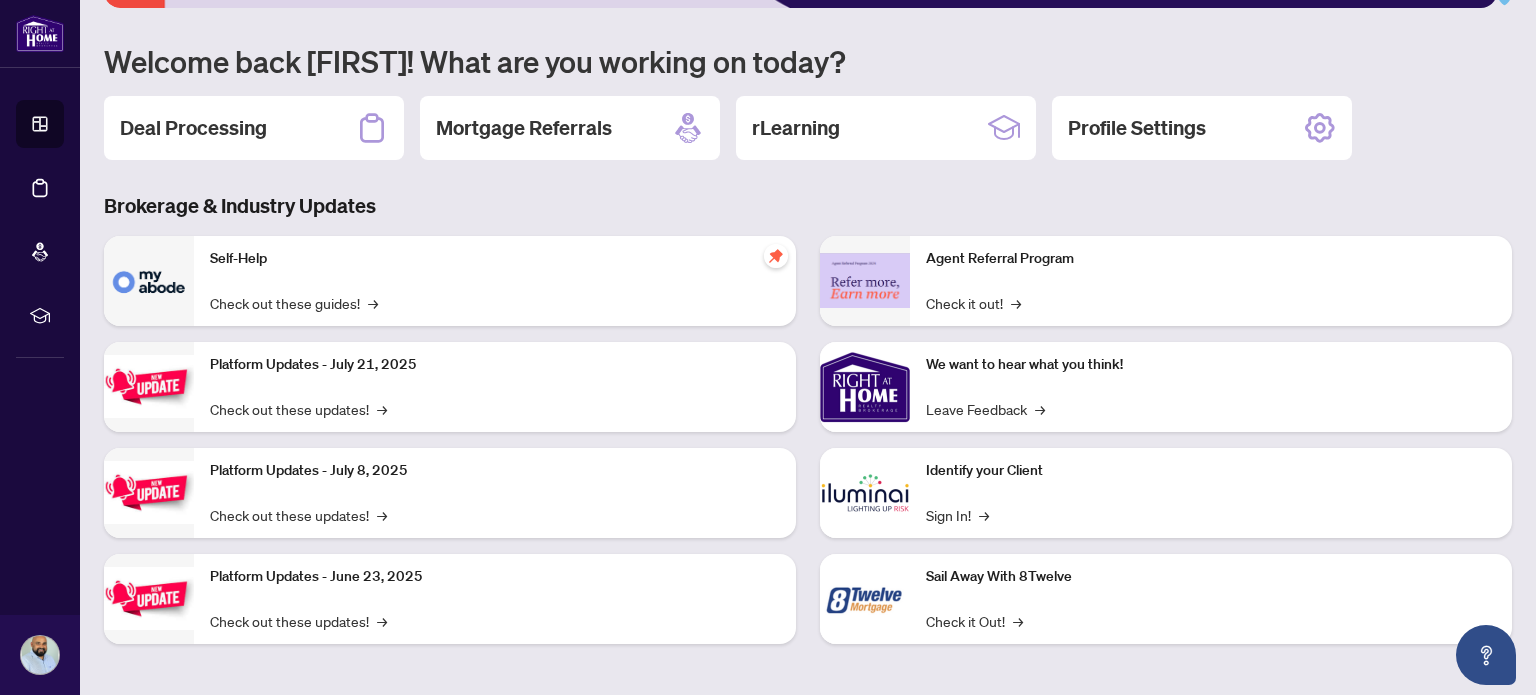 scroll, scrollTop: 0, scrollLeft: 0, axis: both 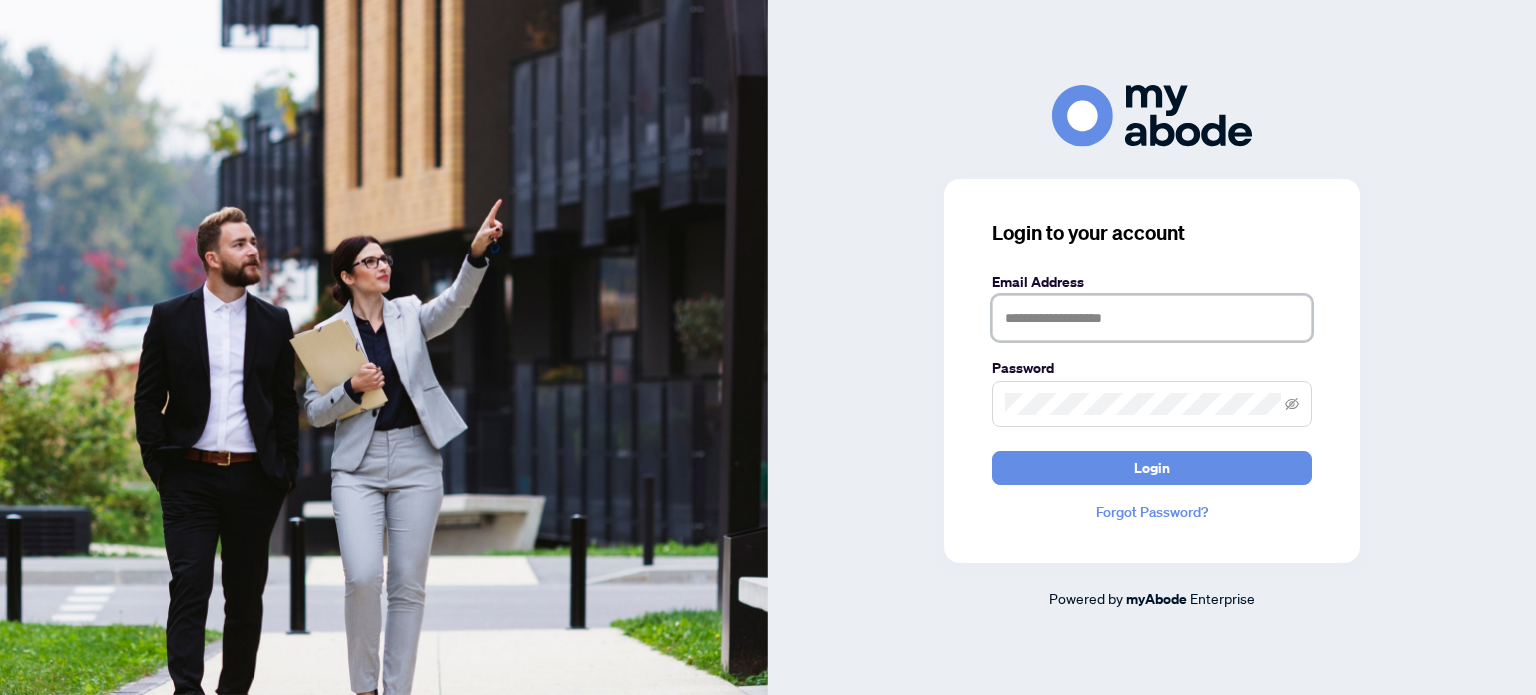 click at bounding box center [1152, 318] 